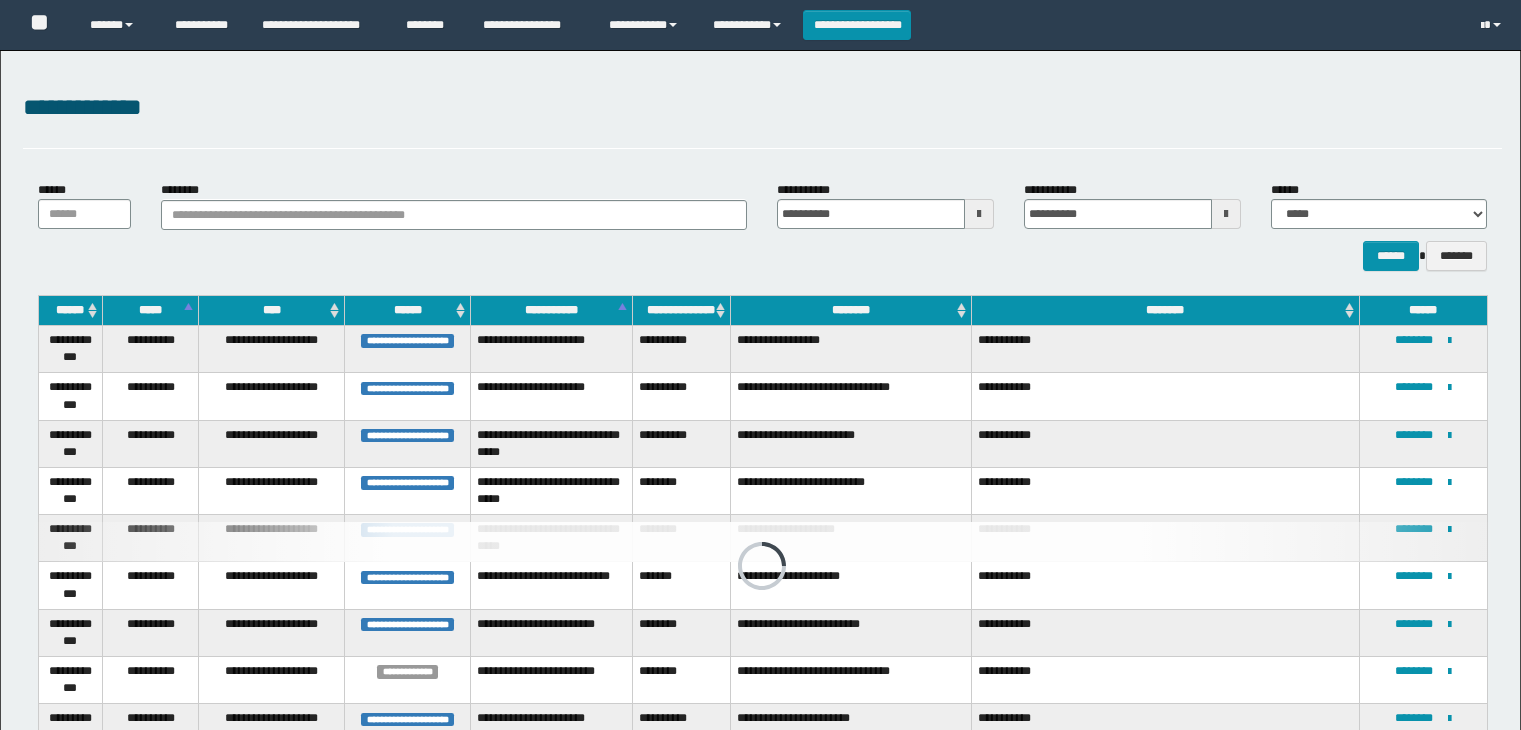 scroll, scrollTop: 222, scrollLeft: 0, axis: vertical 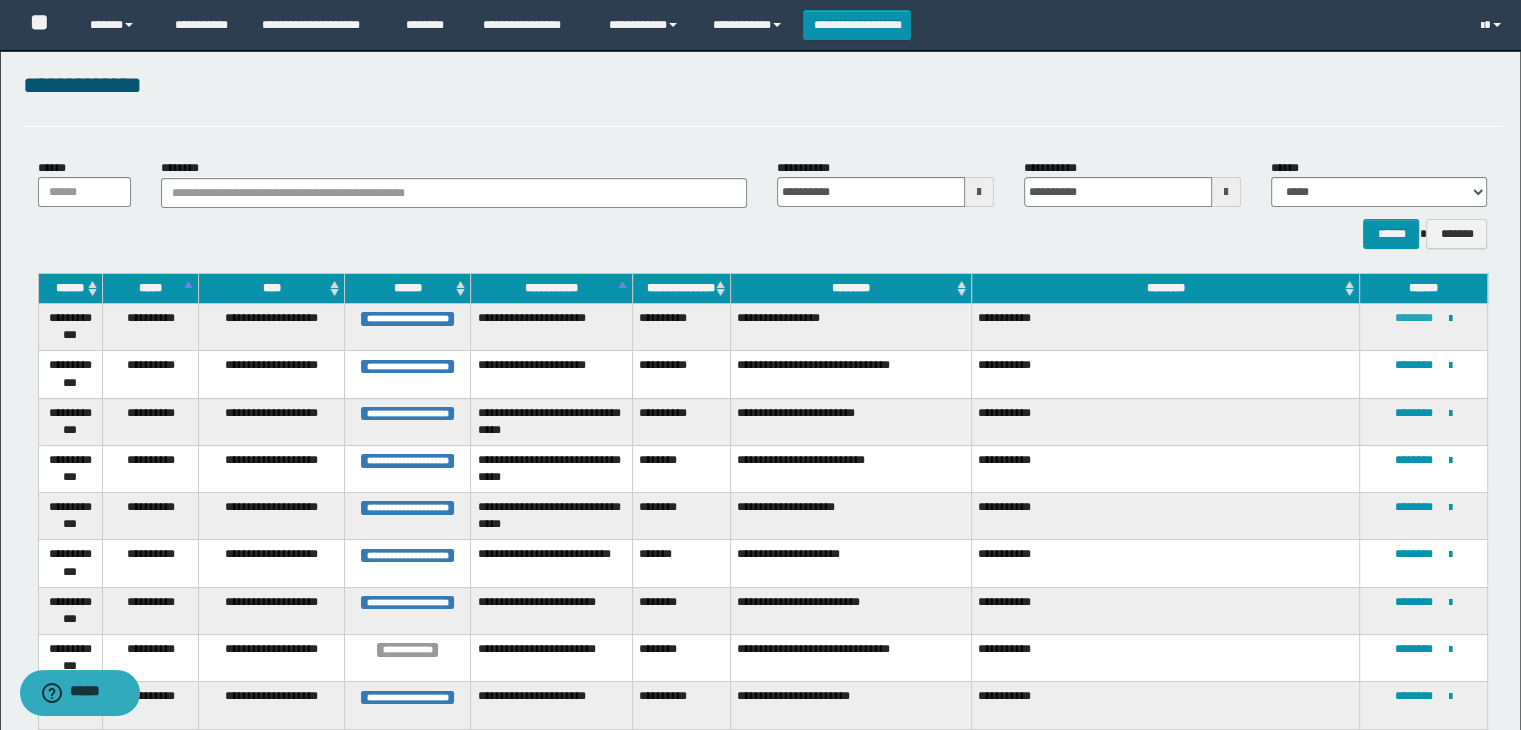 click on "********" at bounding box center [1414, 318] 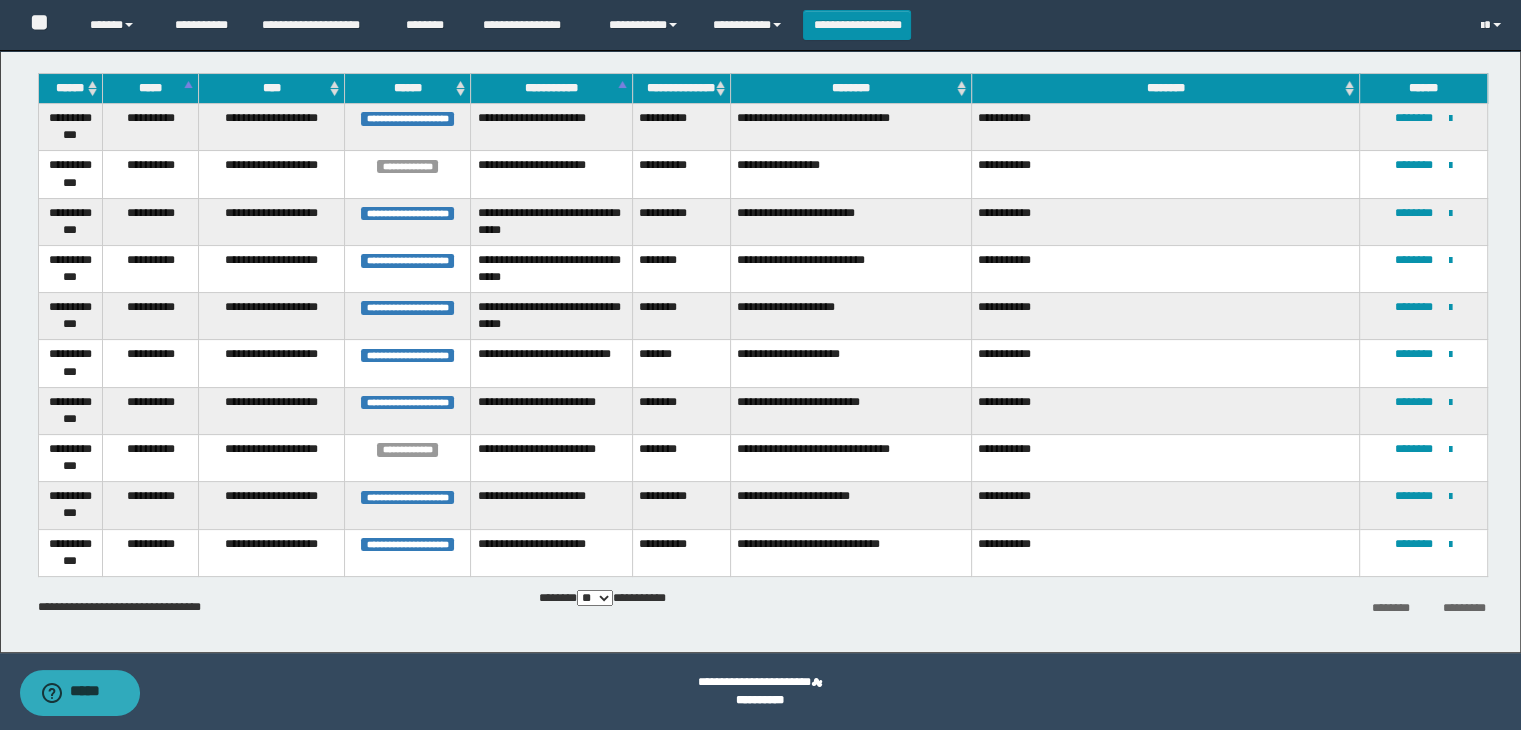 scroll, scrollTop: 22, scrollLeft: 0, axis: vertical 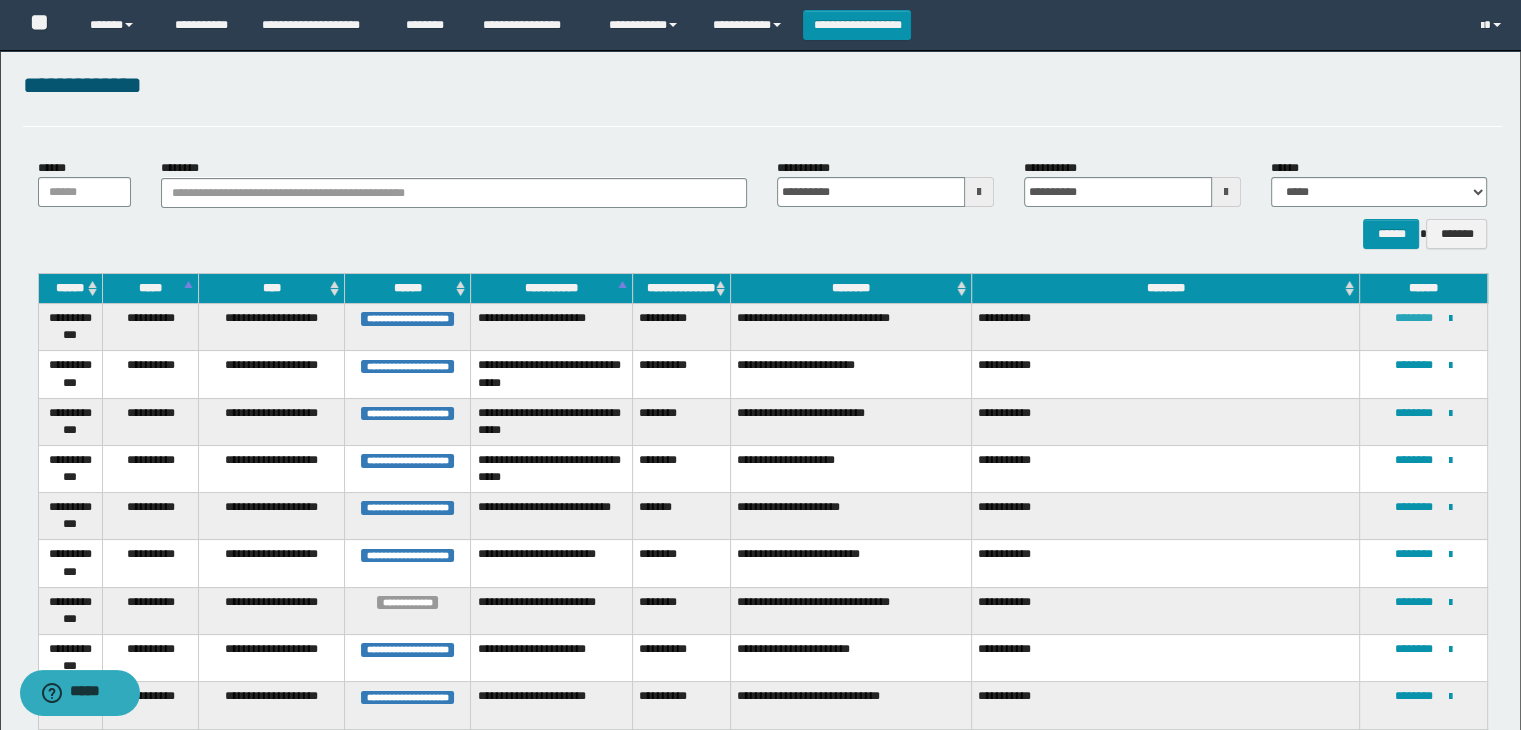 click on "********" at bounding box center (1414, 318) 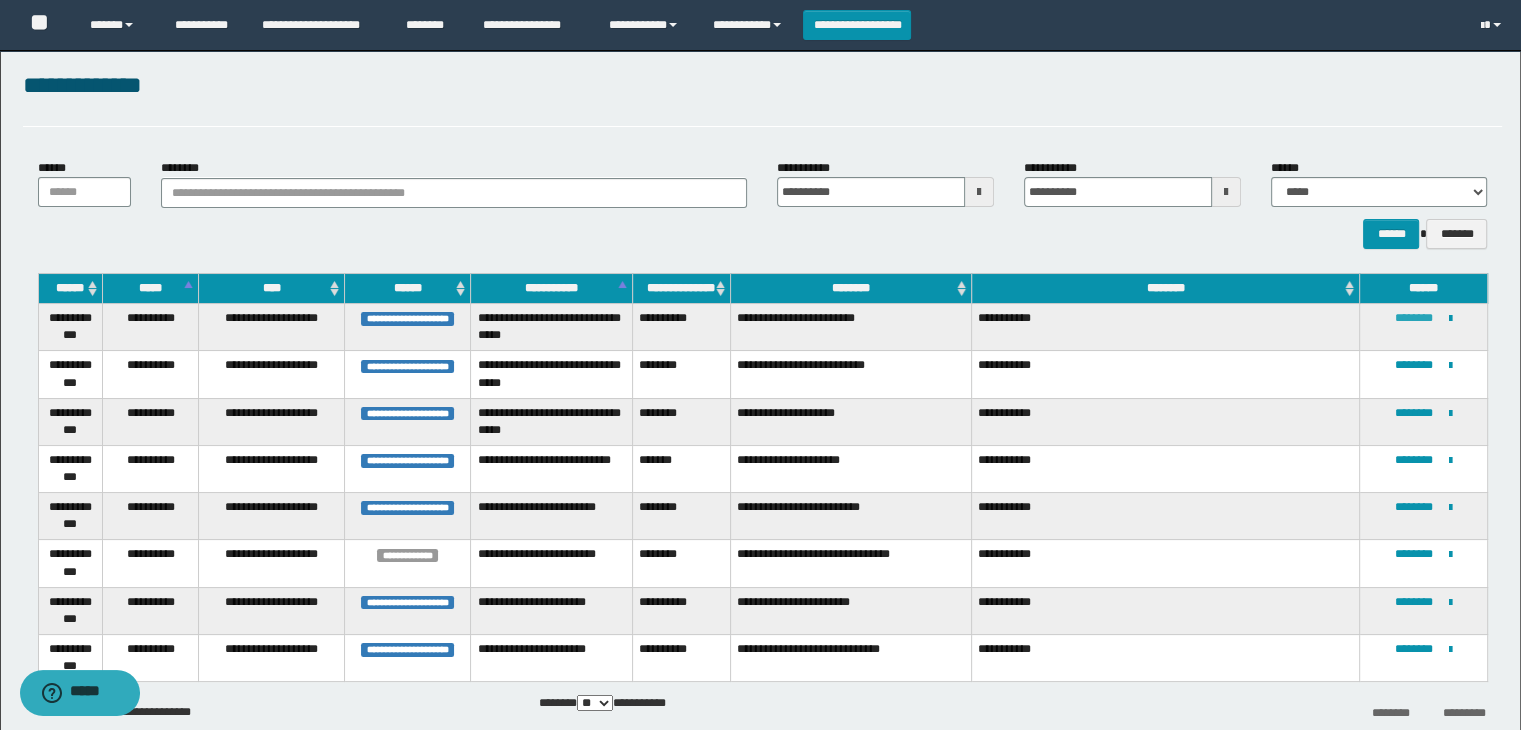 click on "********" at bounding box center [1414, 318] 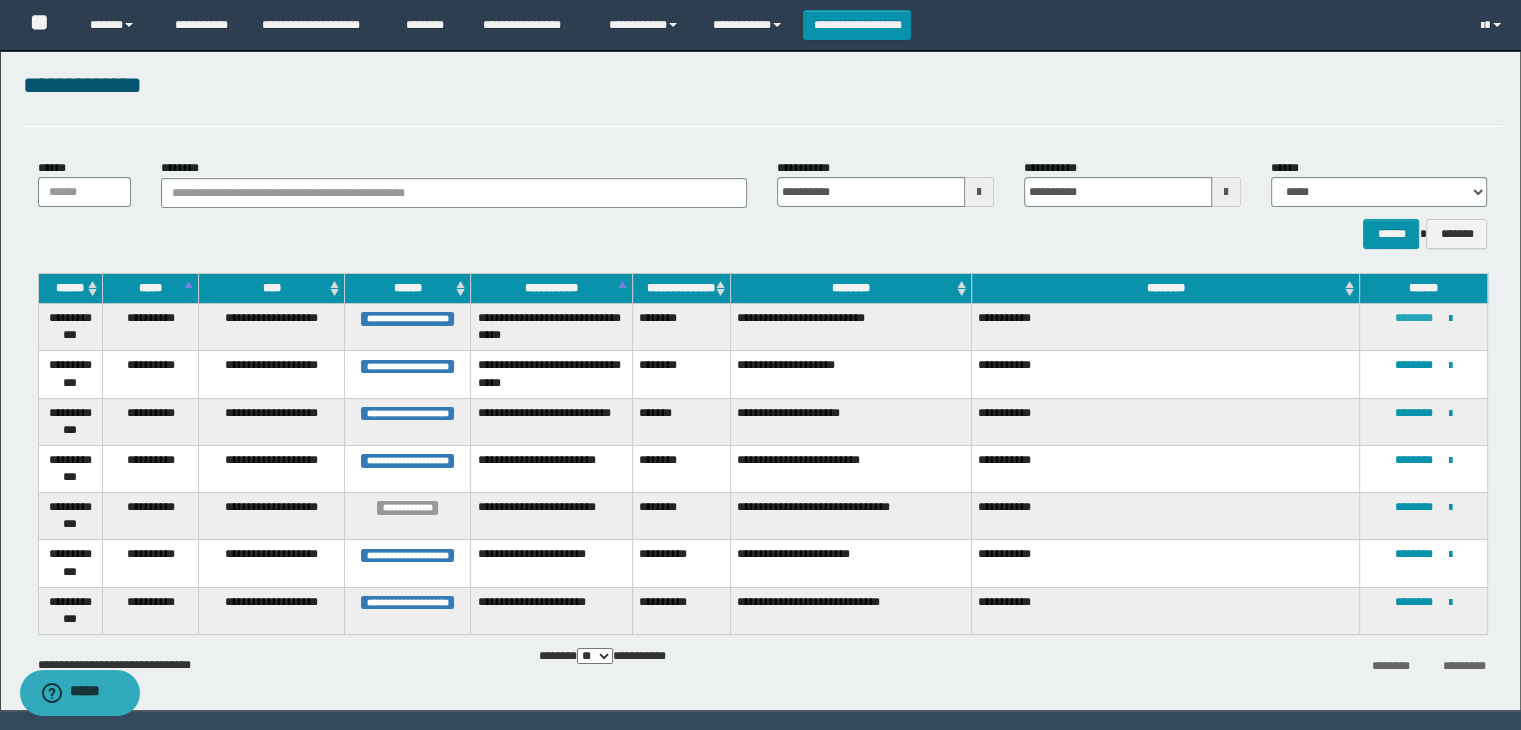 click on "********" at bounding box center (1414, 318) 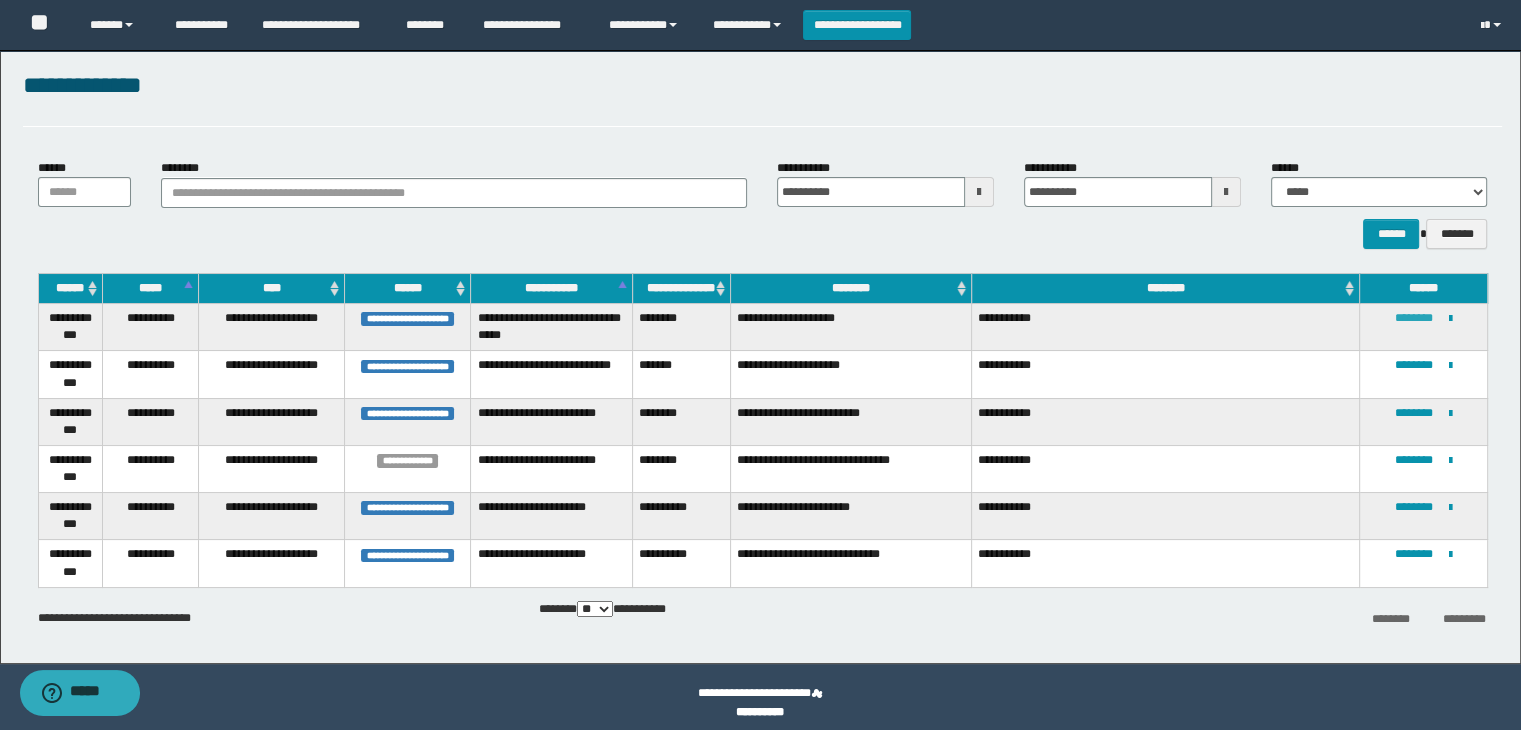 click on "********" at bounding box center (1414, 318) 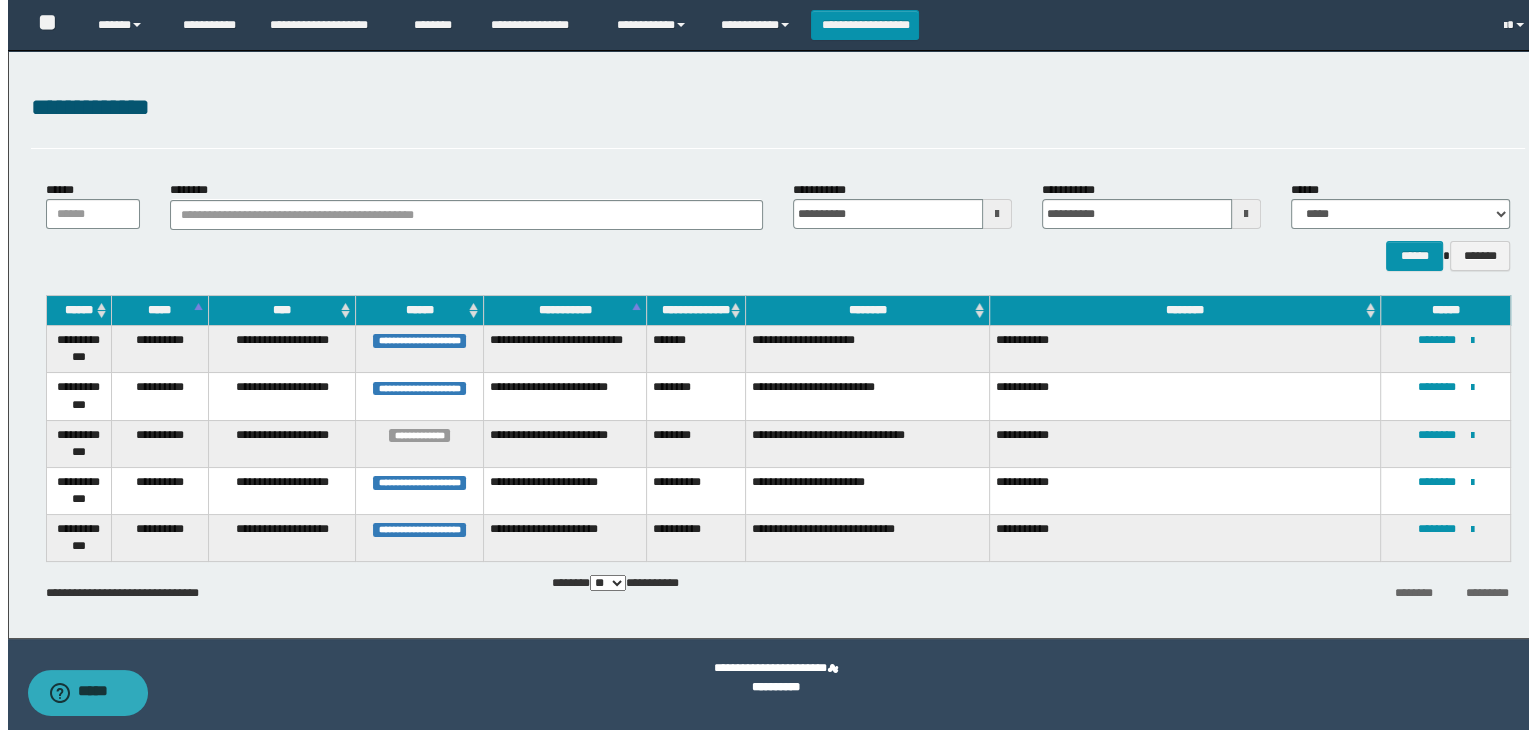 scroll, scrollTop: 0, scrollLeft: 0, axis: both 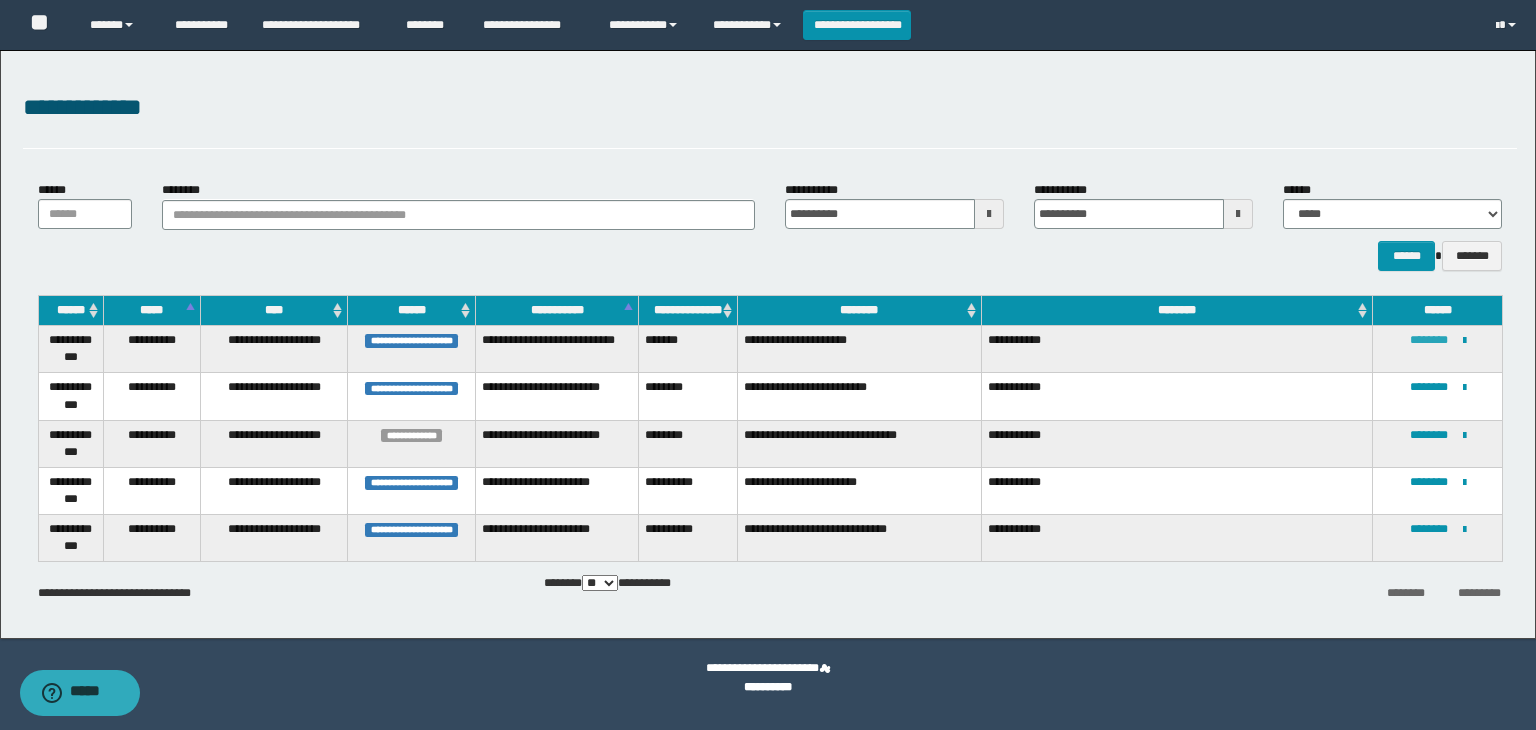 click on "********" at bounding box center (1429, 340) 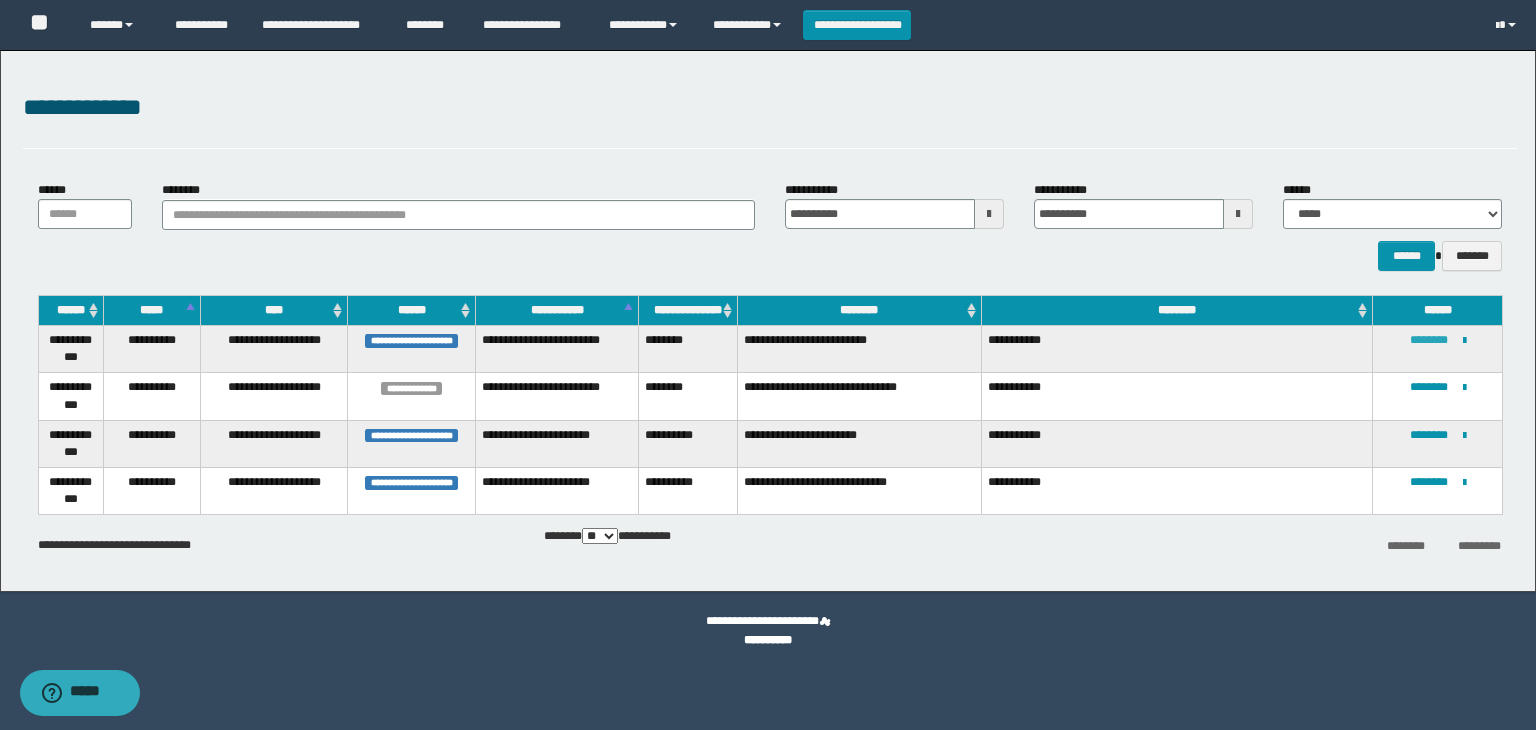 click on "********" at bounding box center (1429, 340) 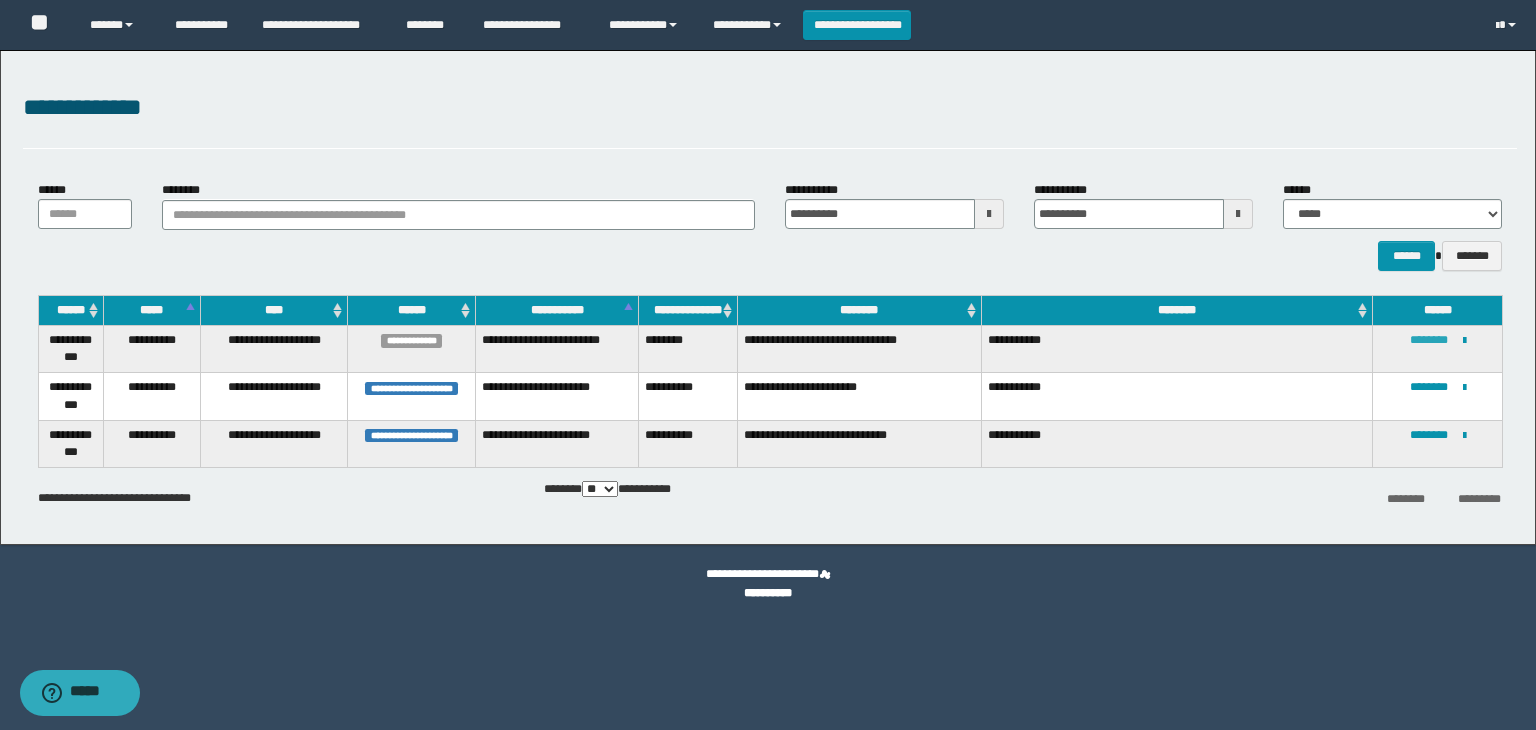 click on "********" at bounding box center (1429, 340) 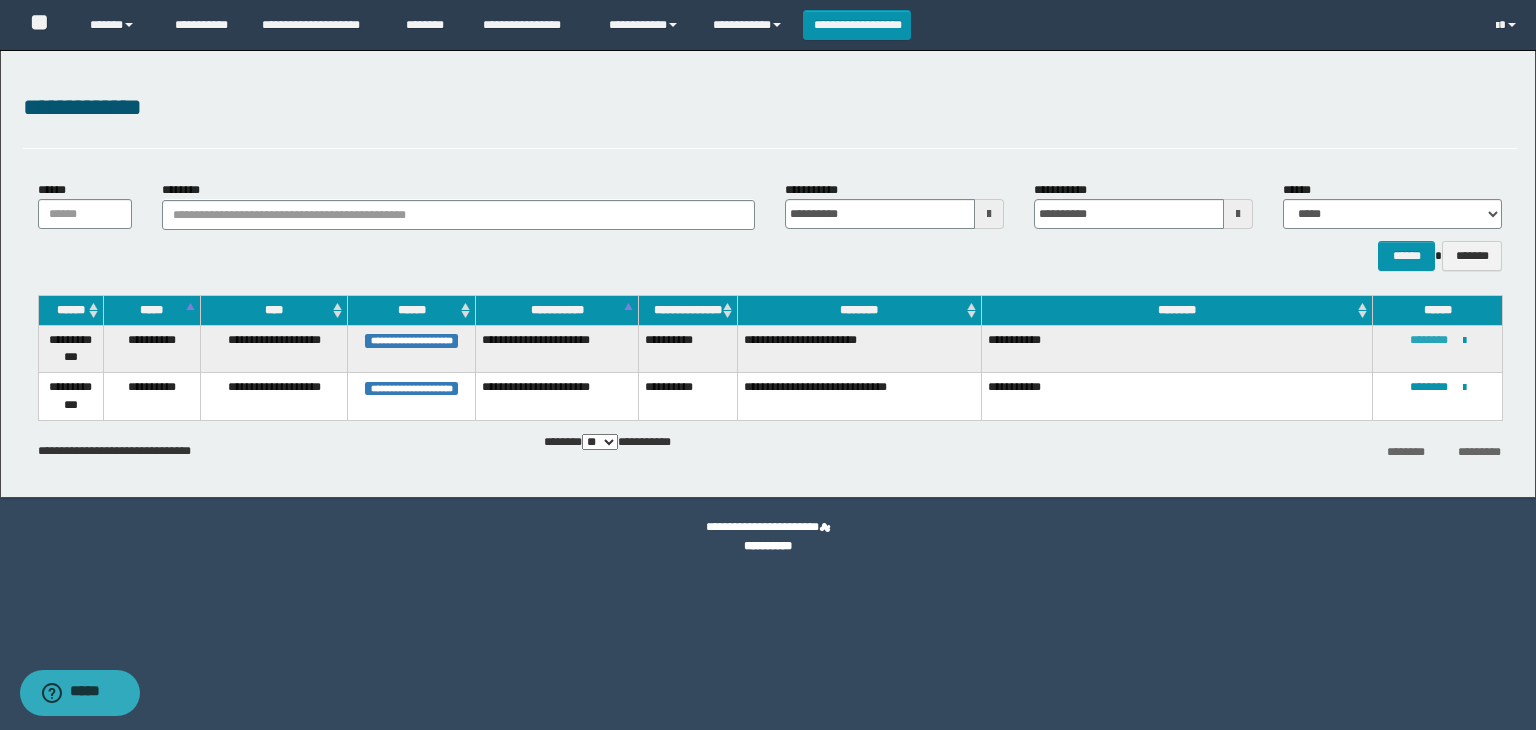 click on "********" at bounding box center [1429, 340] 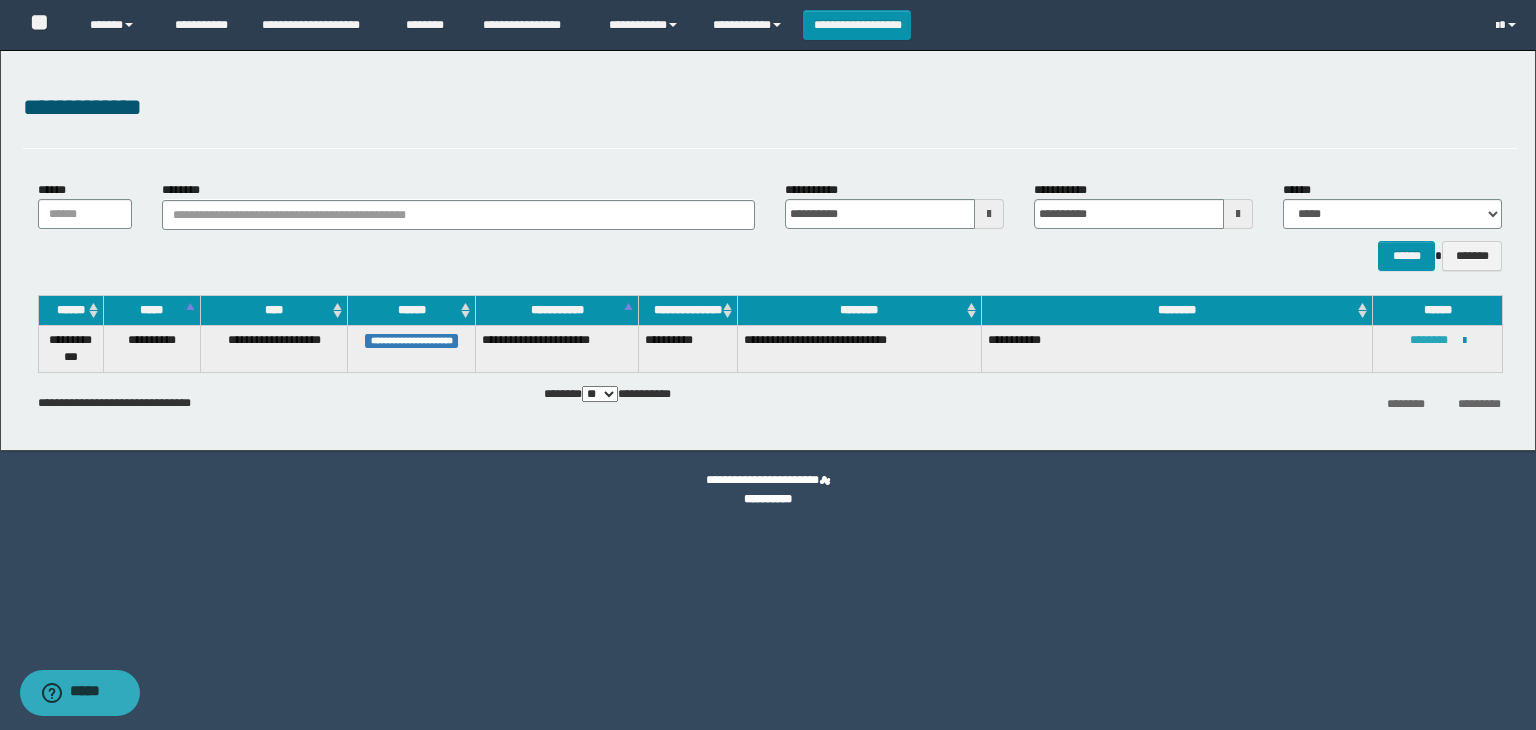 click on "********" at bounding box center [1429, 340] 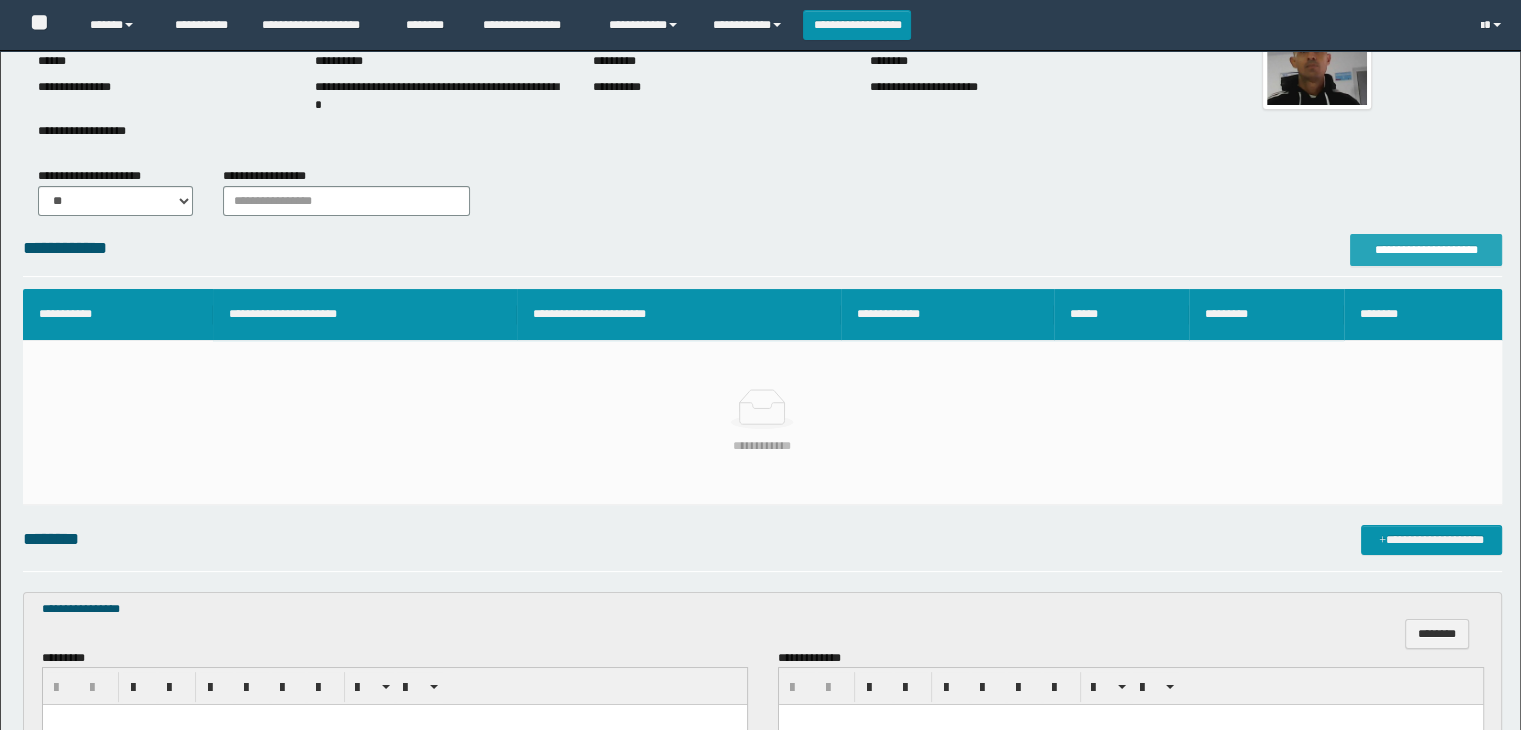 scroll, scrollTop: 0, scrollLeft: 0, axis: both 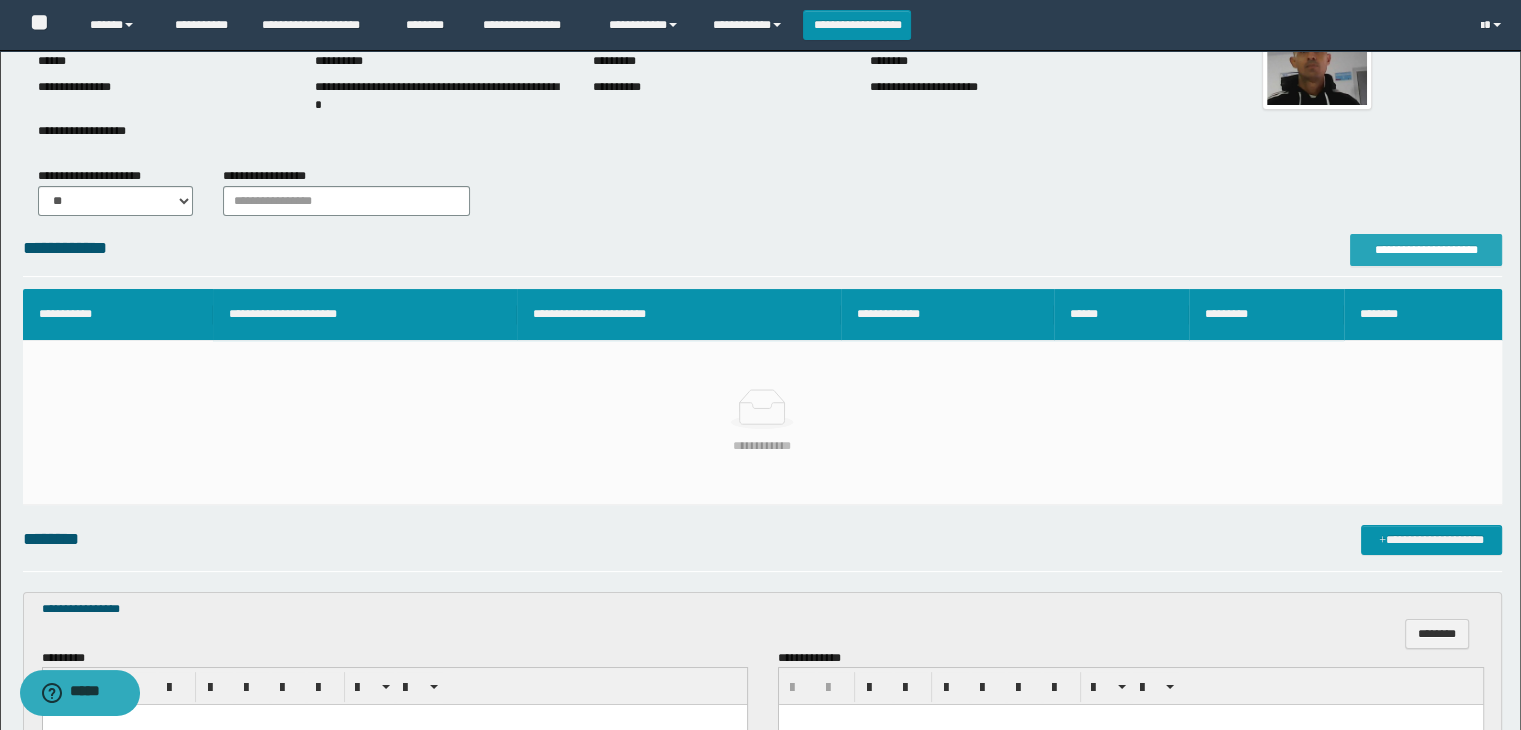 click on "**********" at bounding box center [1426, 250] 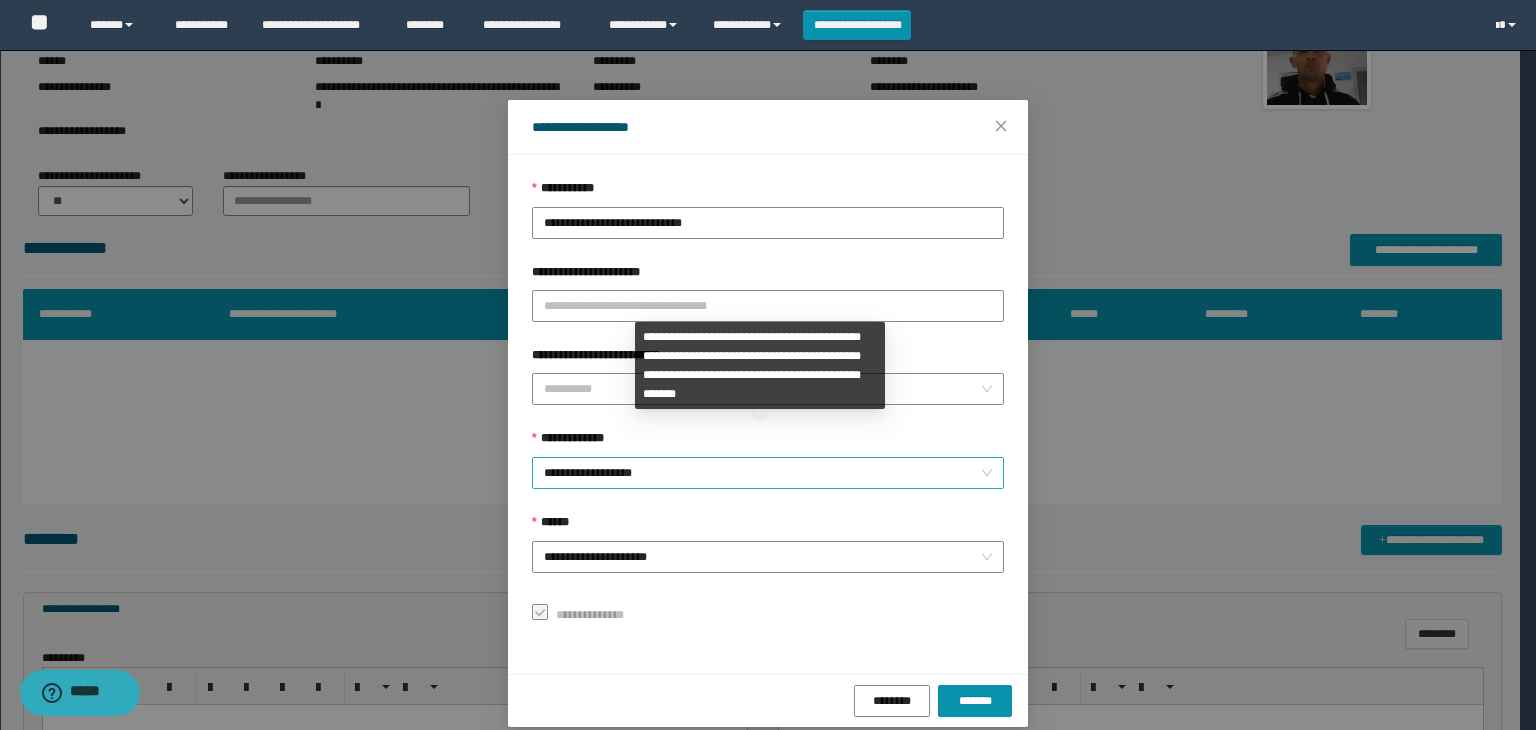 click on "**********" at bounding box center [768, 473] 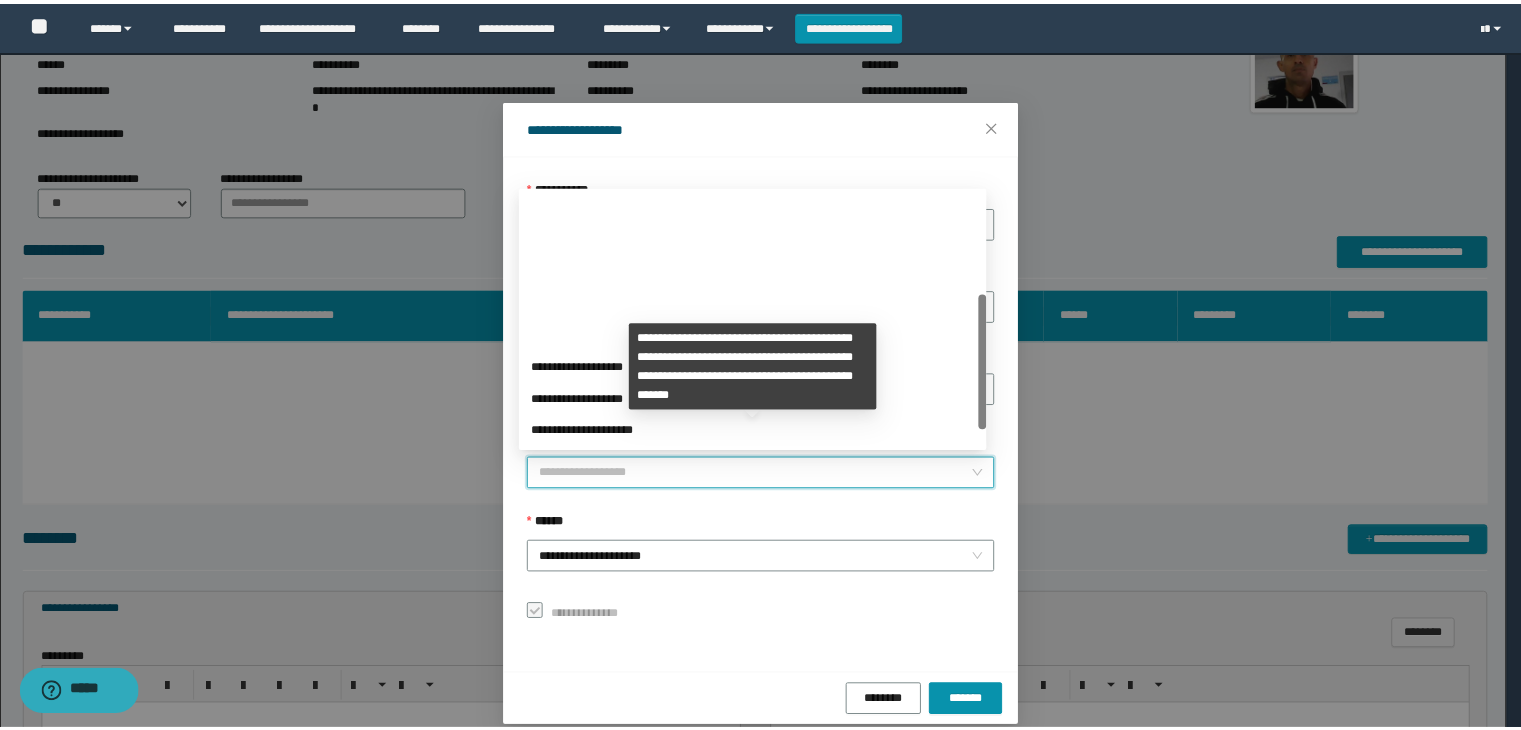 scroll, scrollTop: 192, scrollLeft: 0, axis: vertical 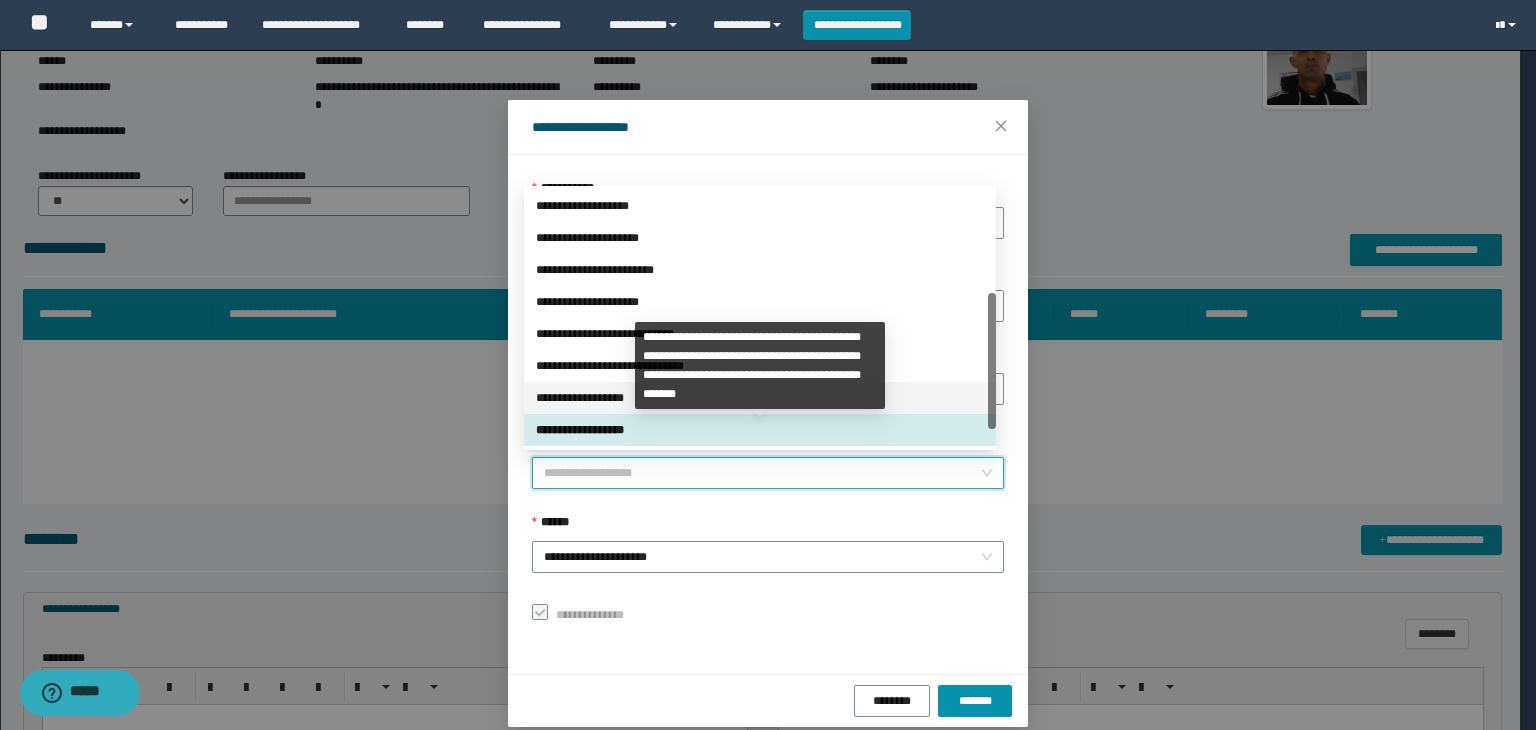 click on "**********" at bounding box center [760, 398] 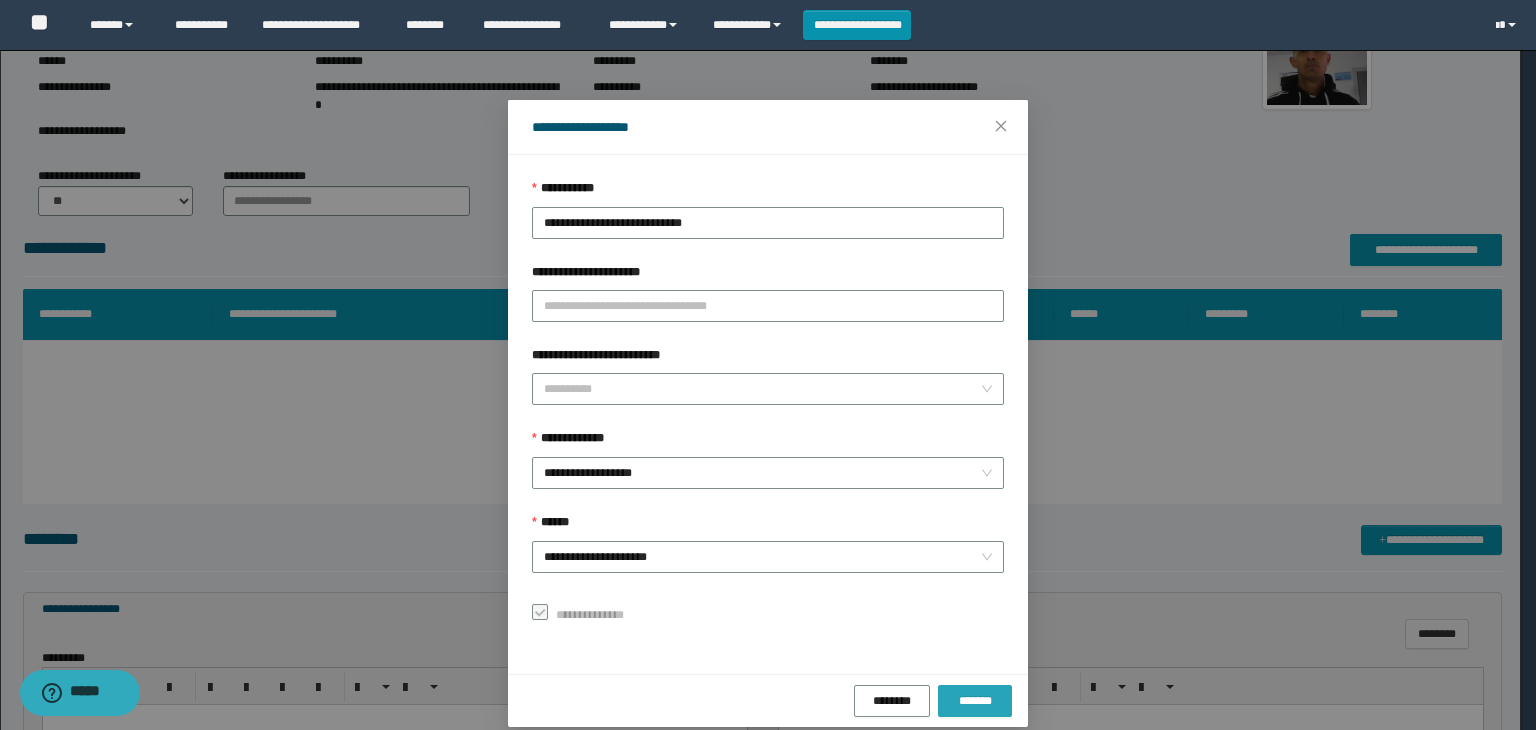 click on "*******" at bounding box center [975, 701] 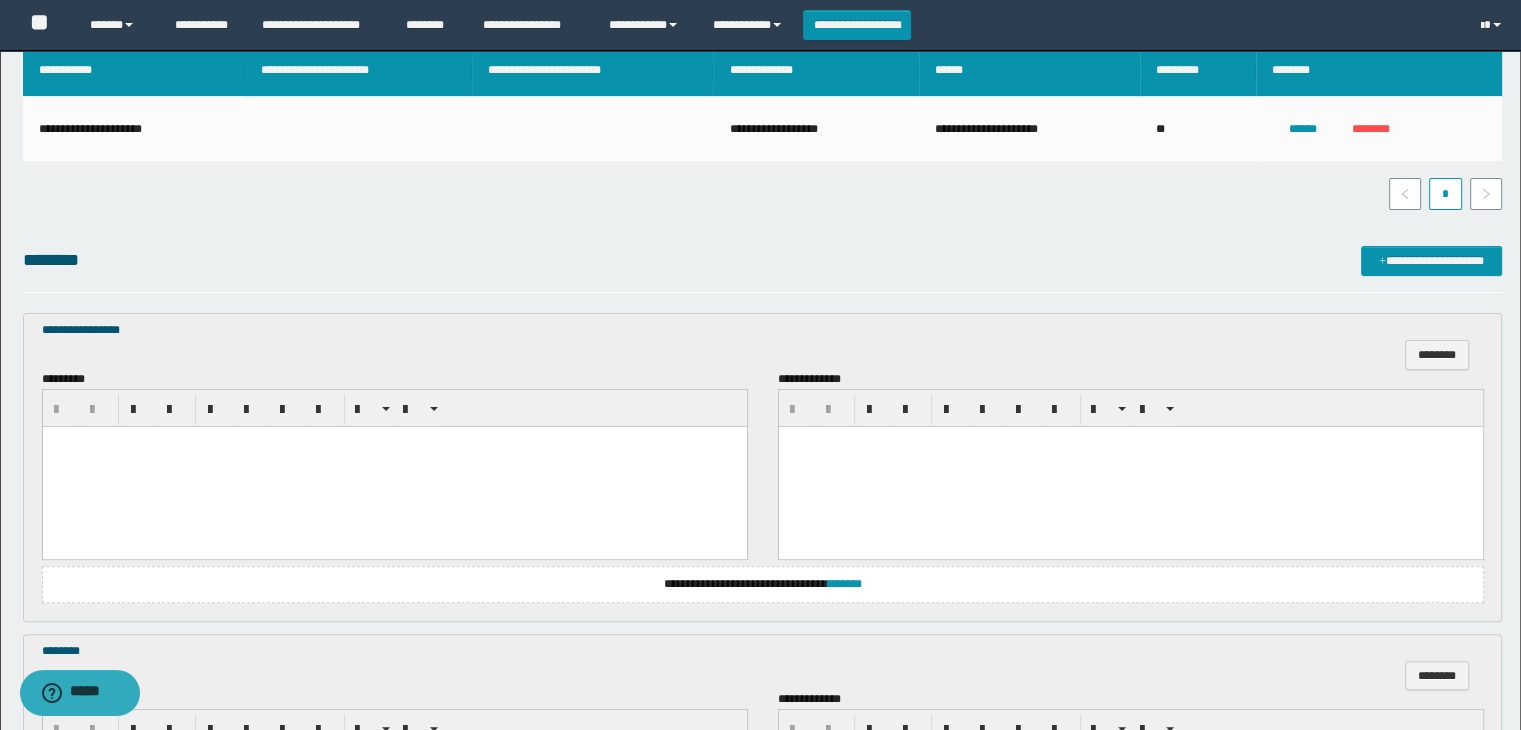 scroll, scrollTop: 500, scrollLeft: 0, axis: vertical 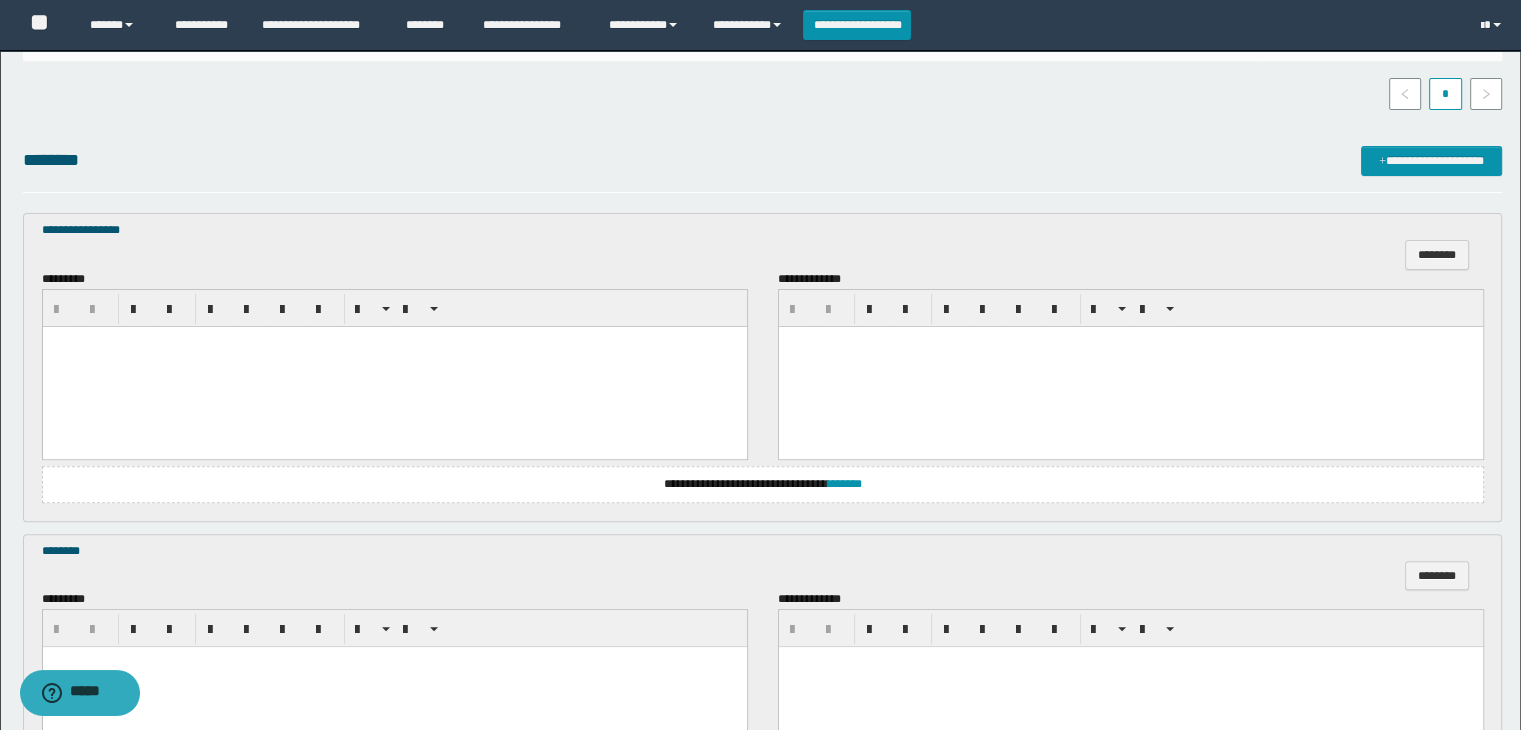 click at bounding box center (394, 366) 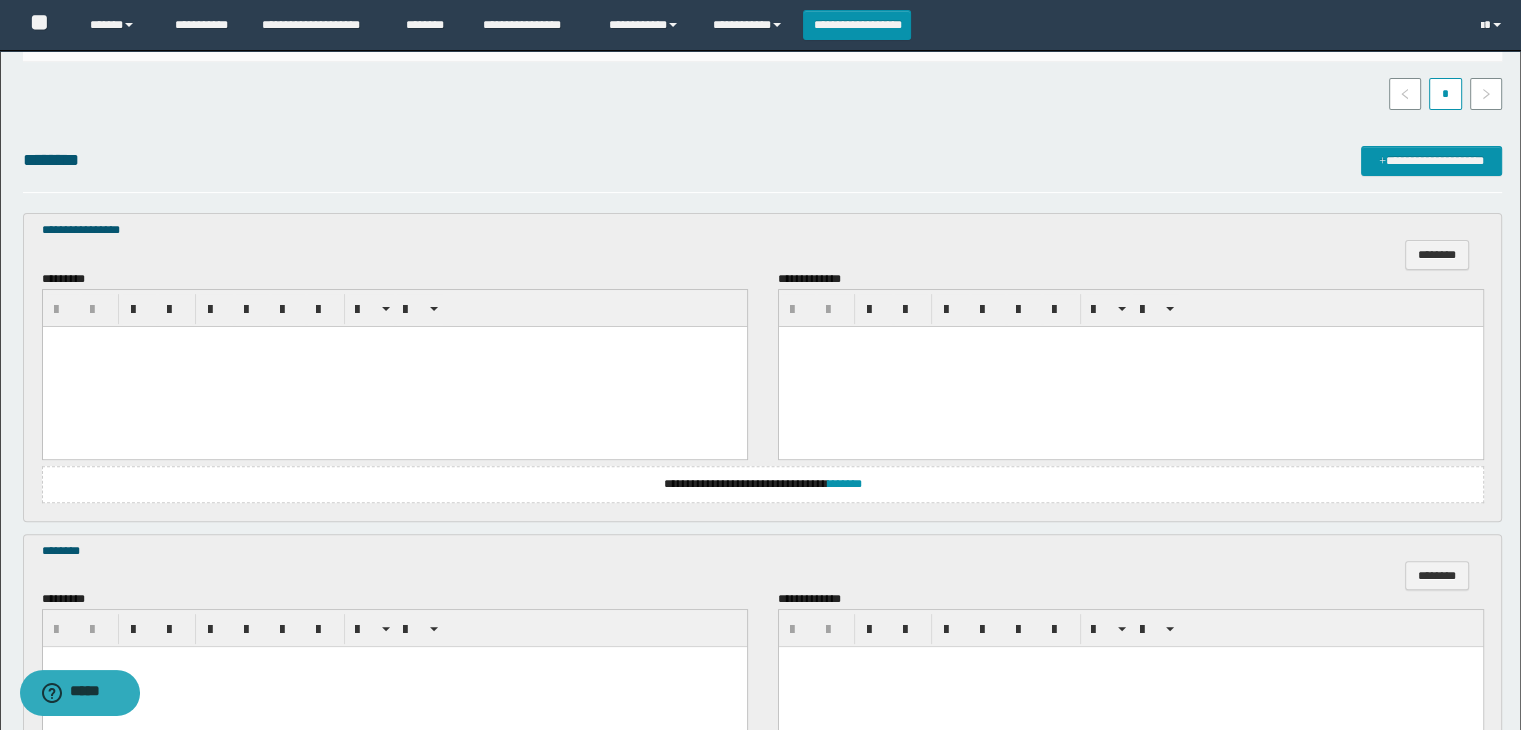 click at bounding box center [394, 366] 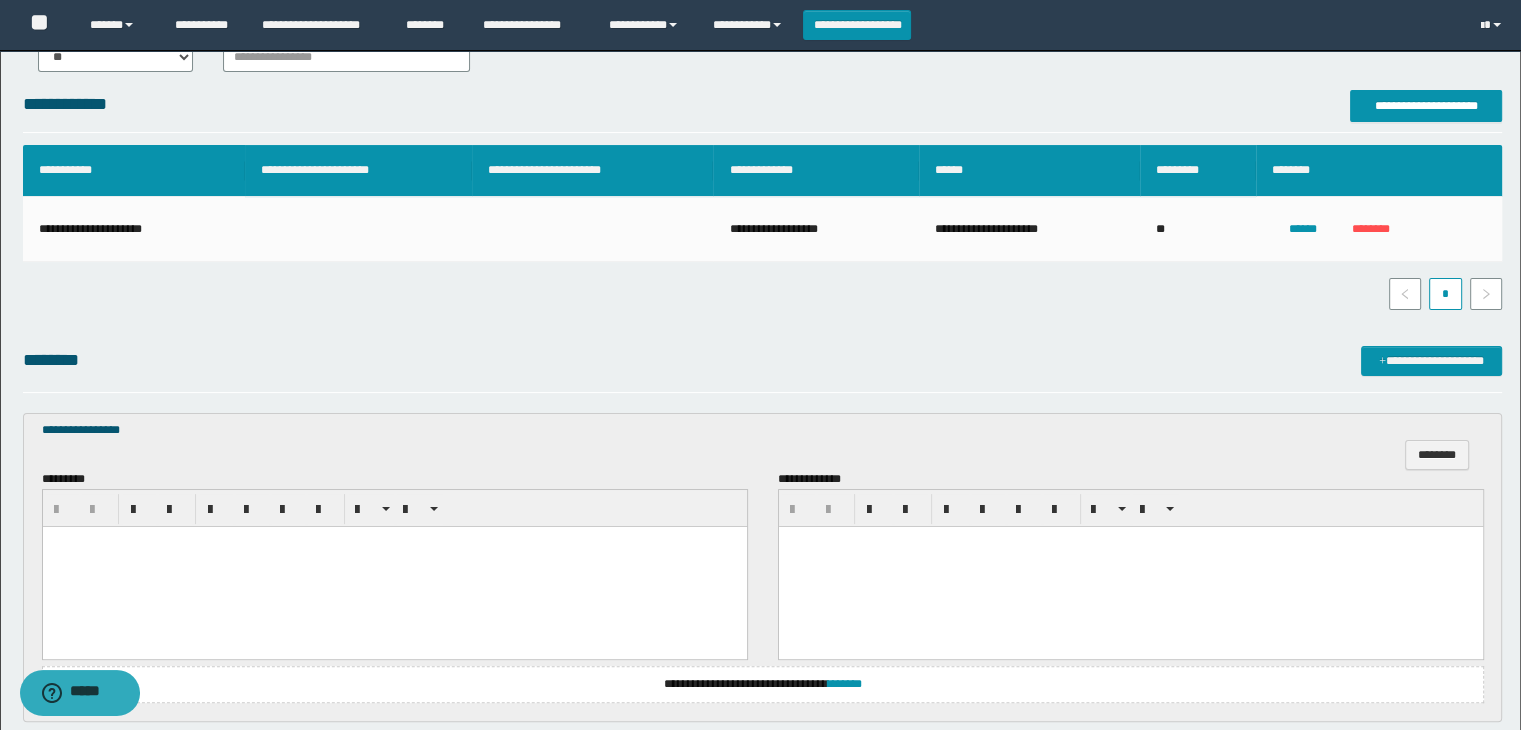 scroll, scrollTop: 400, scrollLeft: 0, axis: vertical 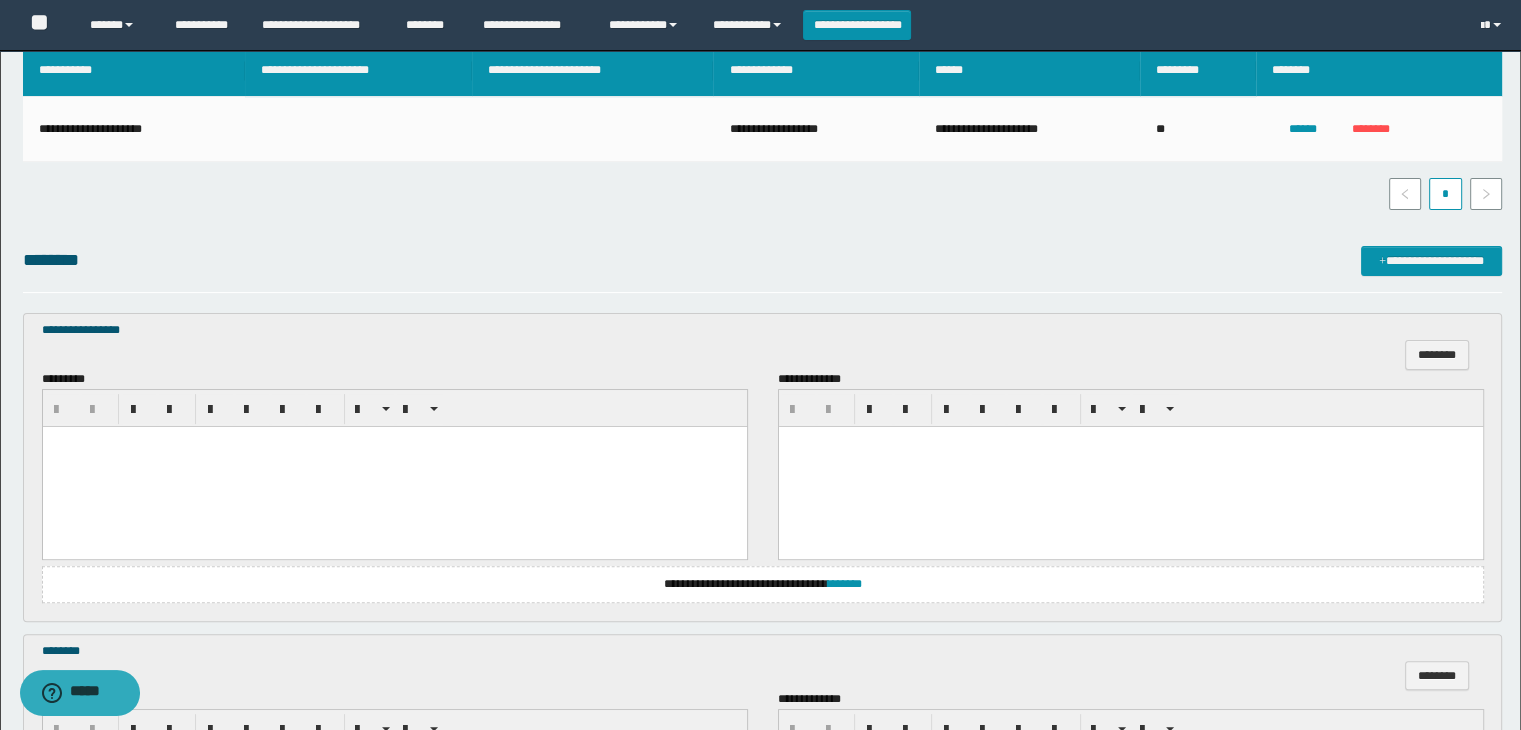 click at bounding box center (394, 466) 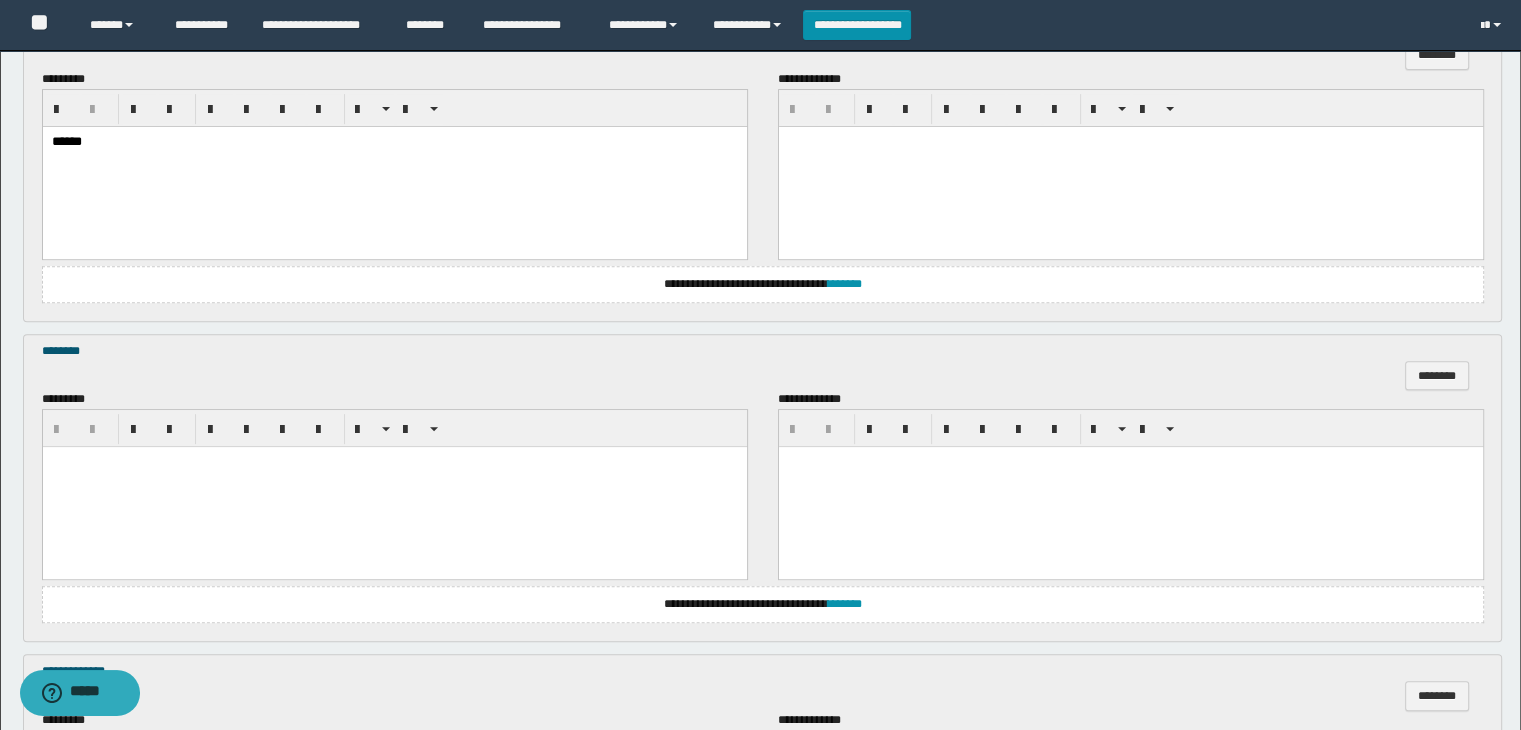 scroll, scrollTop: 800, scrollLeft: 0, axis: vertical 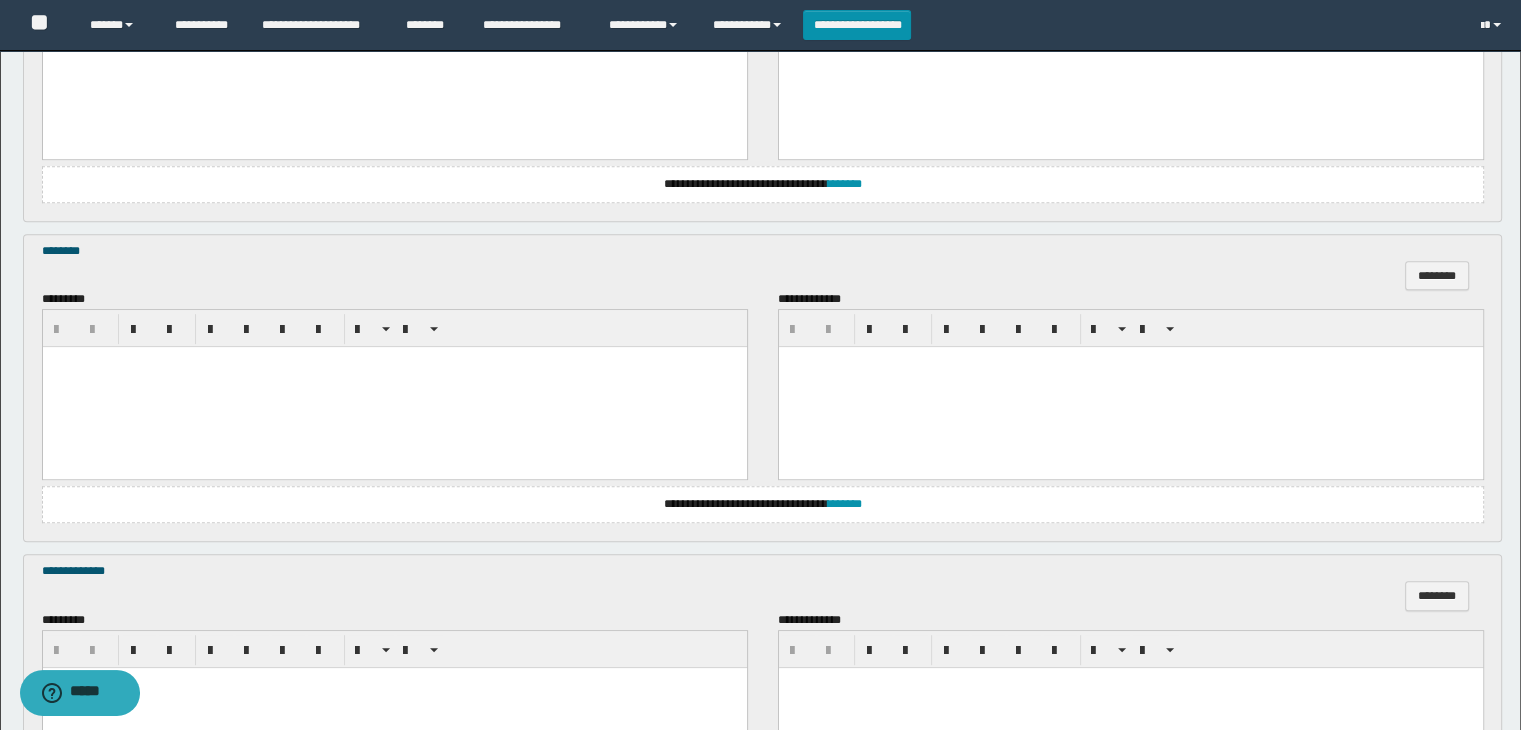 click at bounding box center (394, 387) 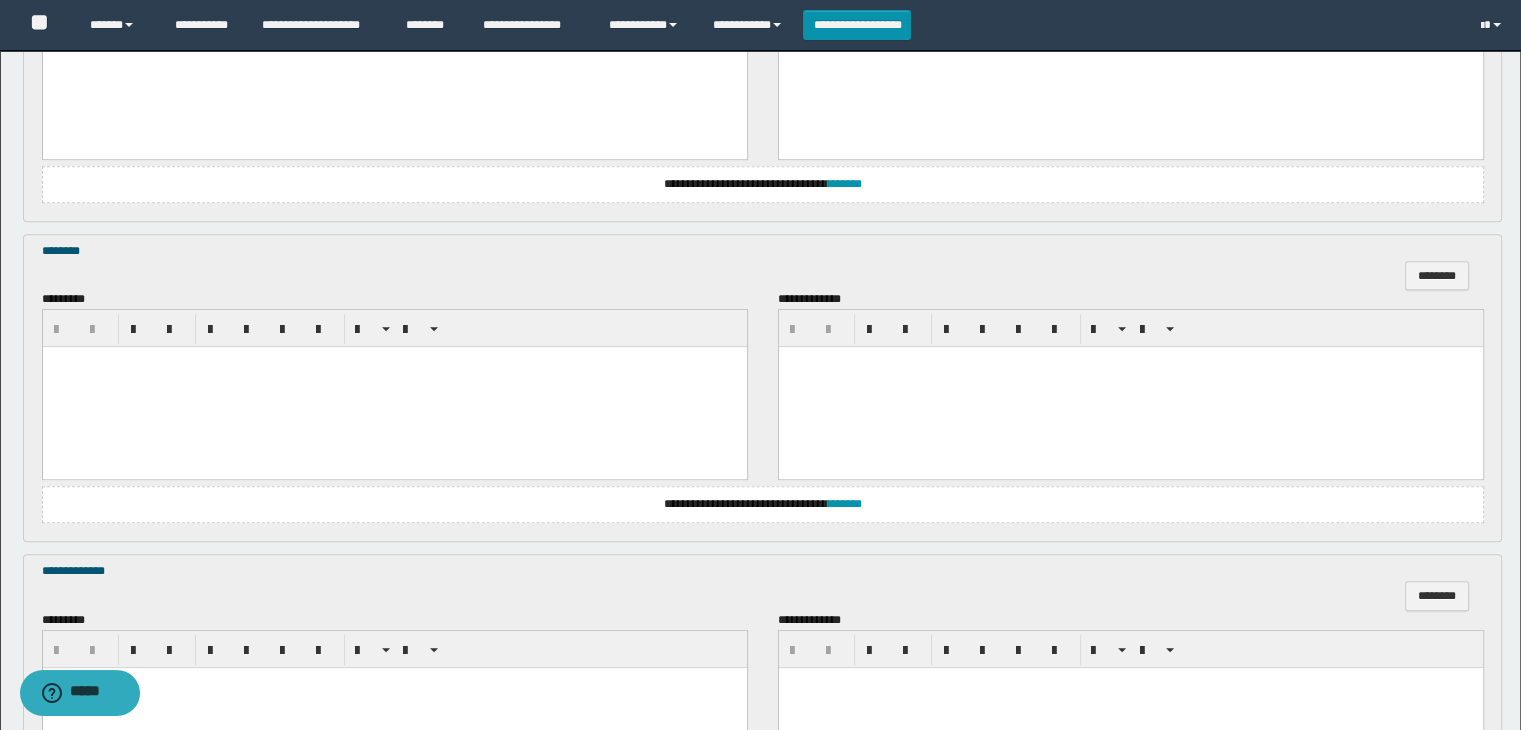 type 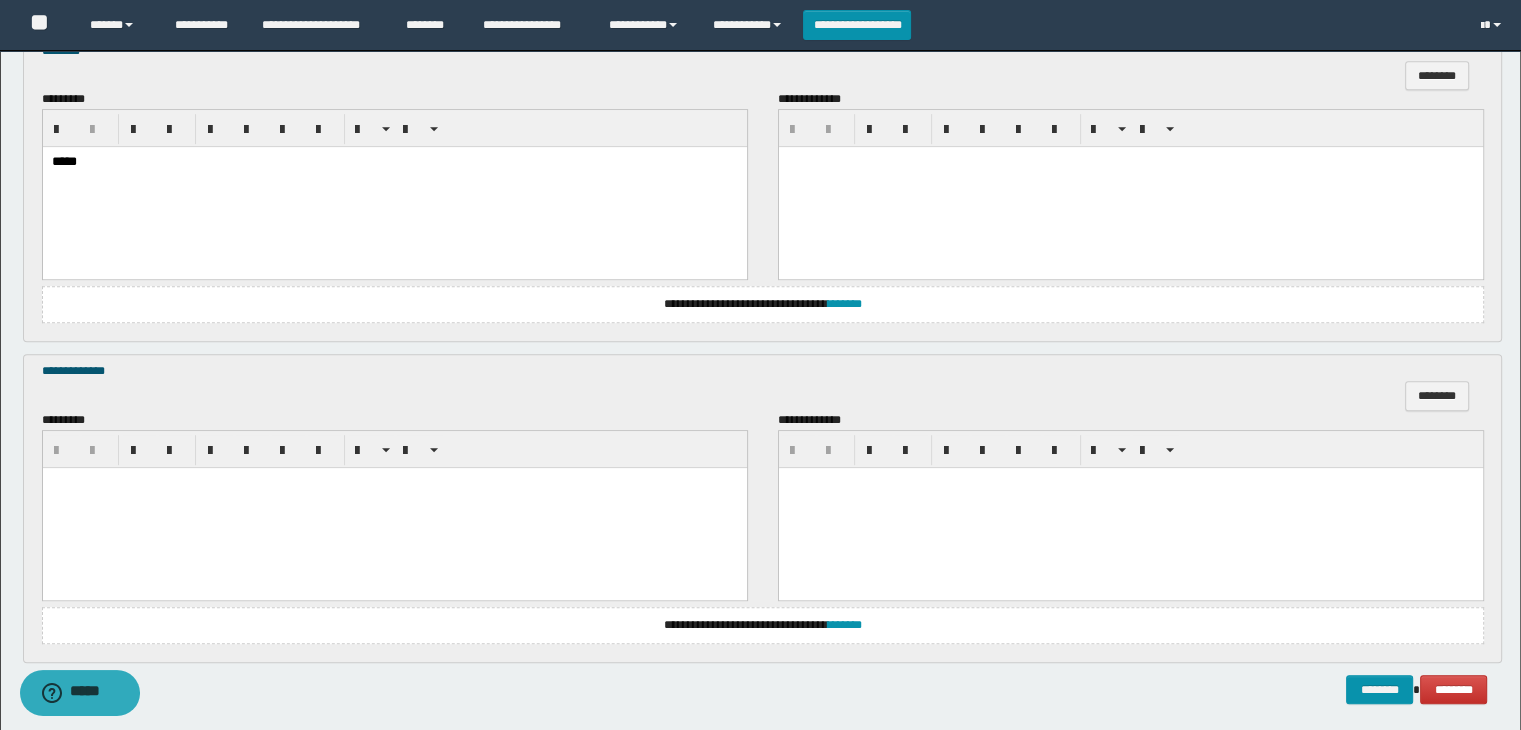 scroll, scrollTop: 1082, scrollLeft: 0, axis: vertical 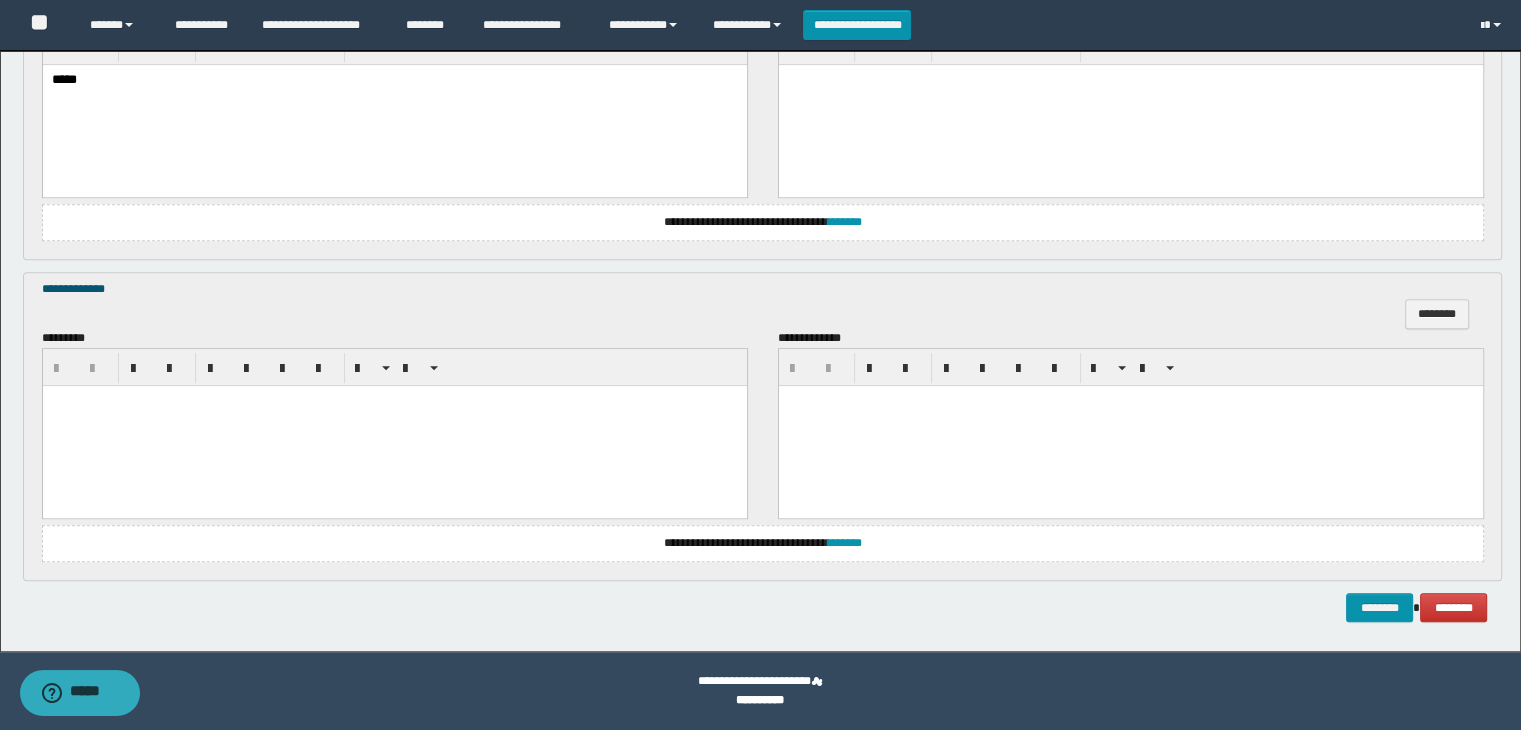 click at bounding box center [394, 425] 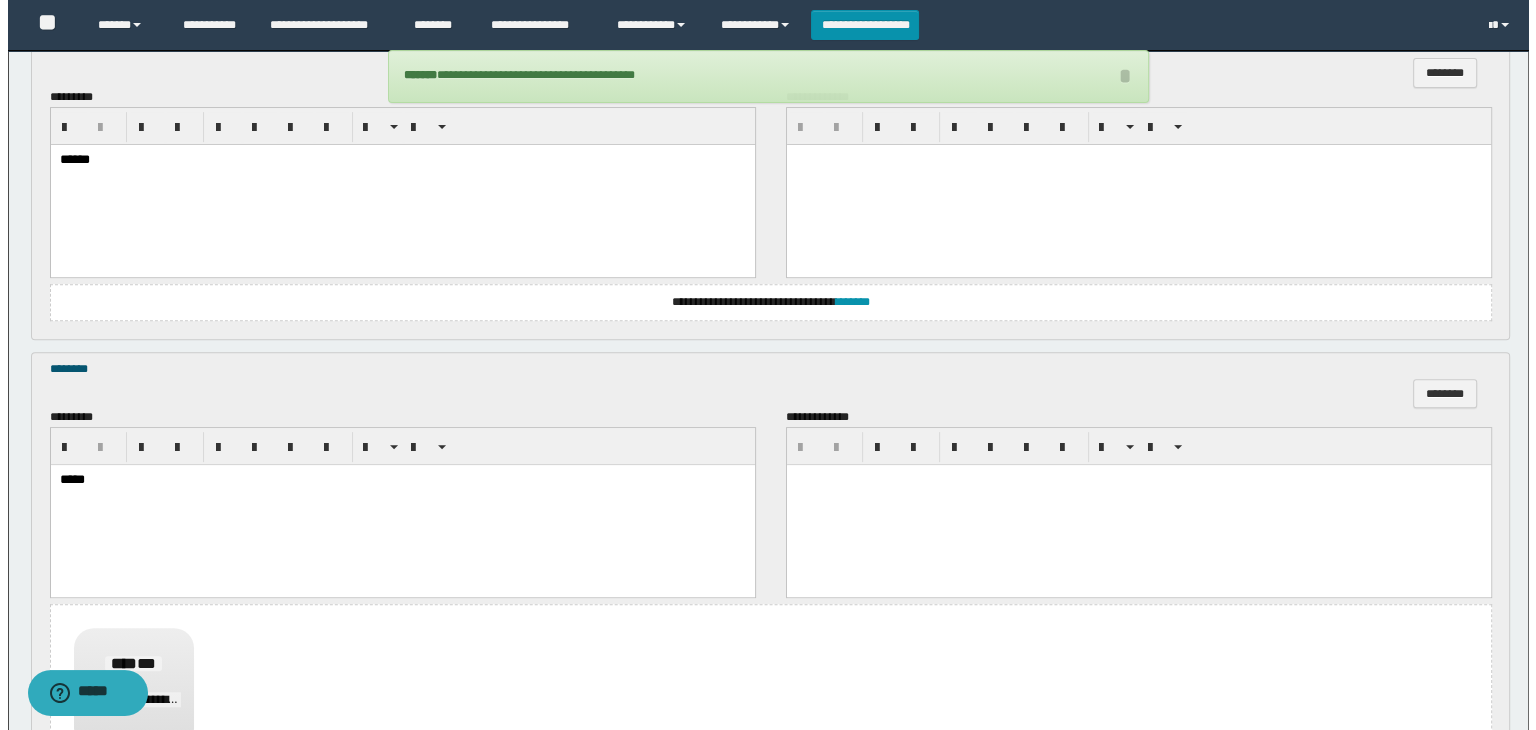 scroll, scrollTop: 482, scrollLeft: 0, axis: vertical 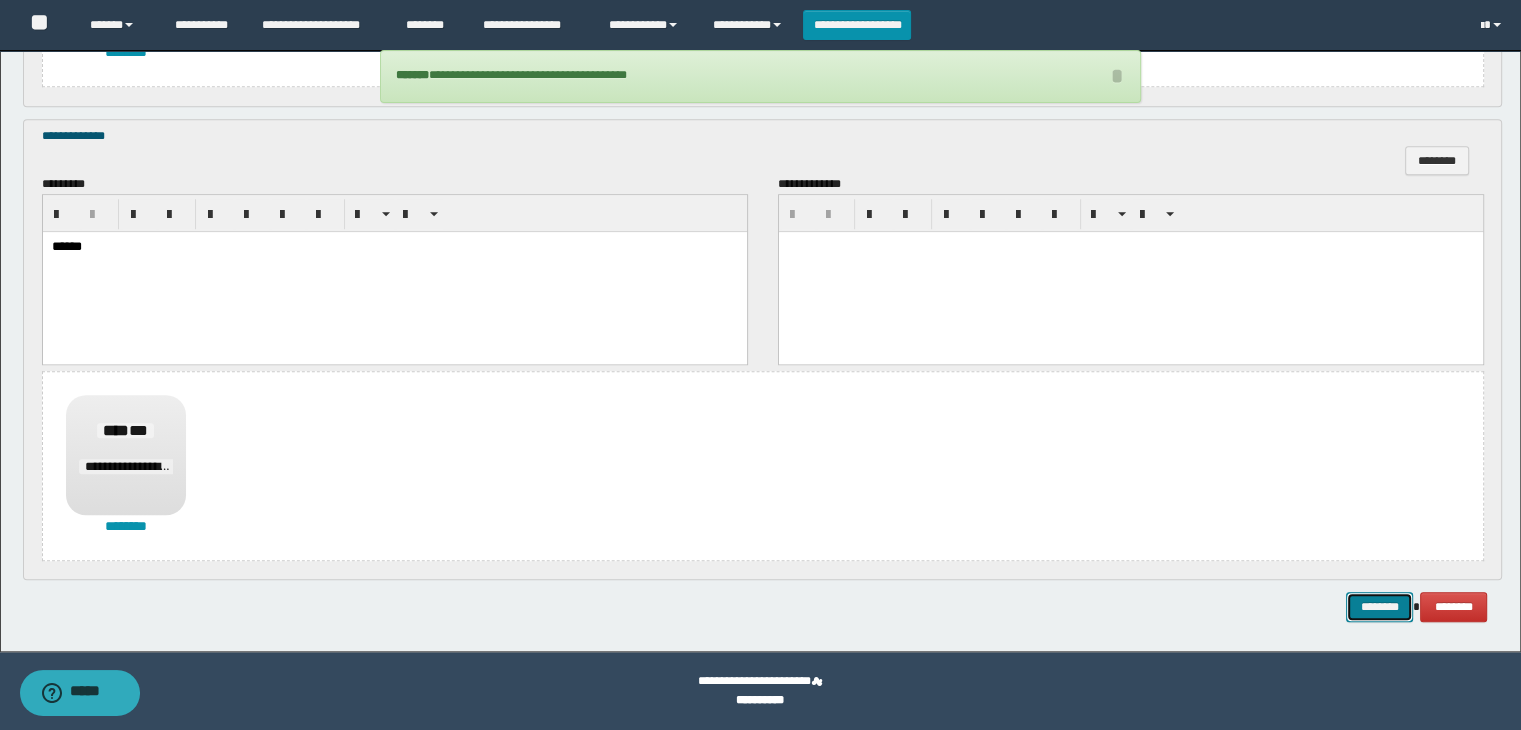 click on "********" at bounding box center (1379, 607) 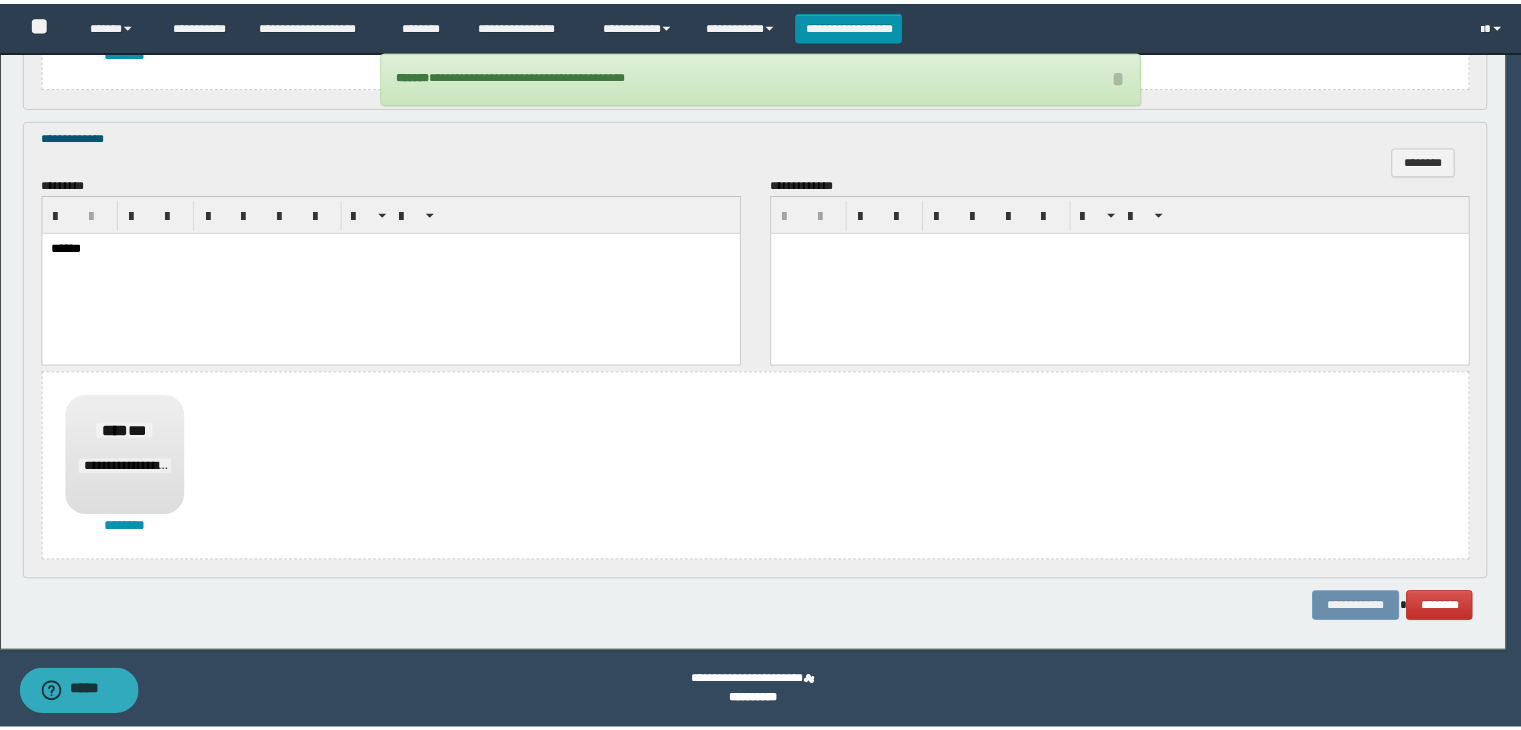 scroll, scrollTop: 0, scrollLeft: 0, axis: both 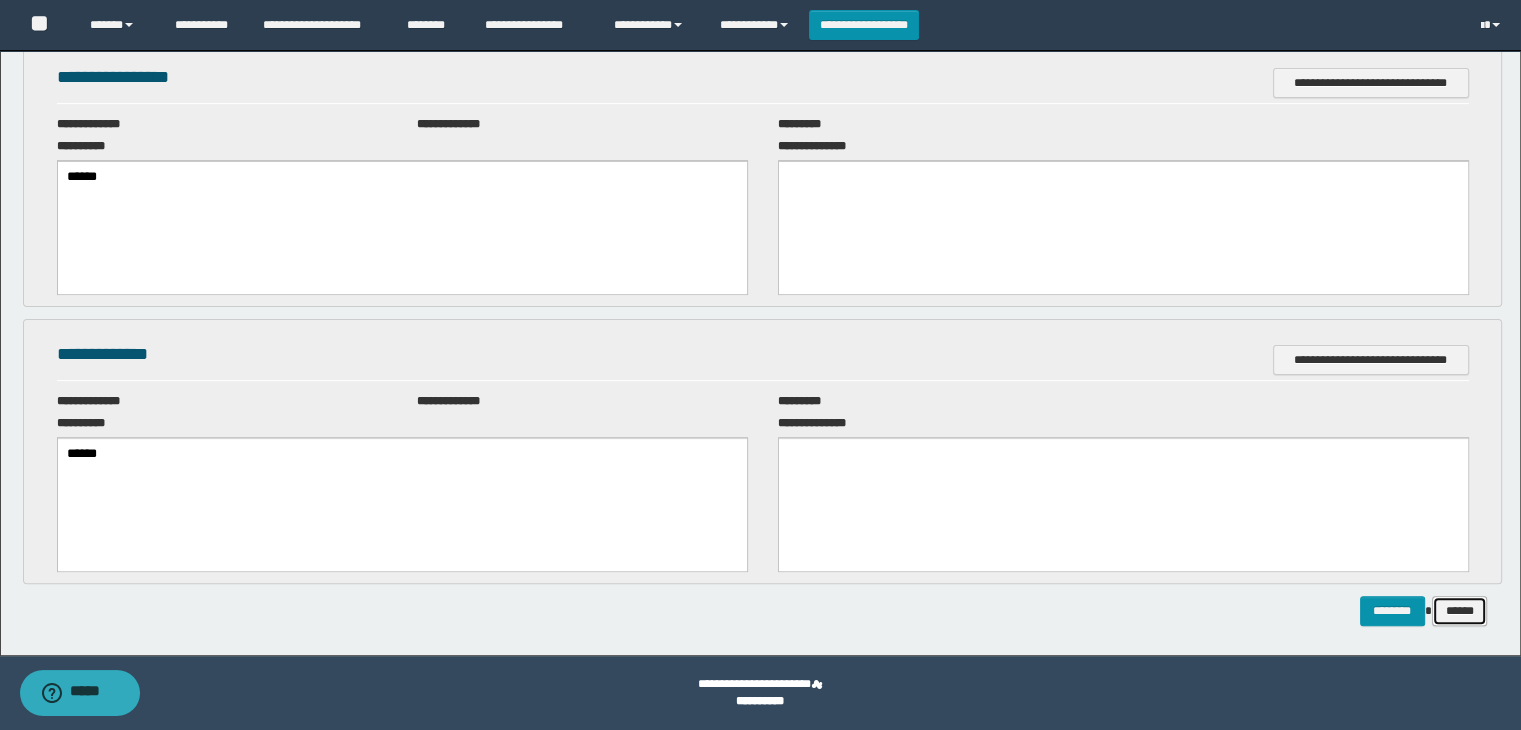click on "******" at bounding box center [1460, 611] 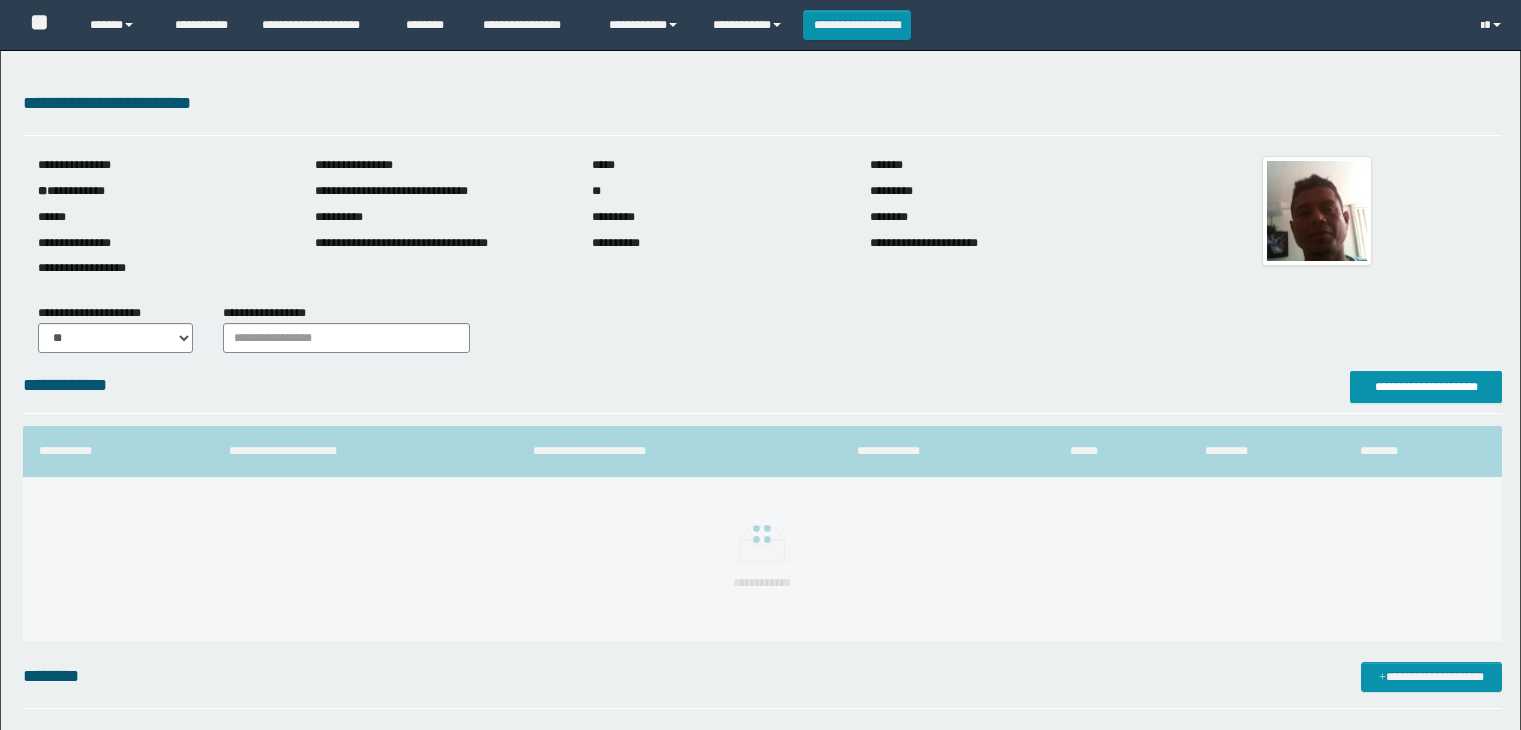 scroll, scrollTop: 0, scrollLeft: 0, axis: both 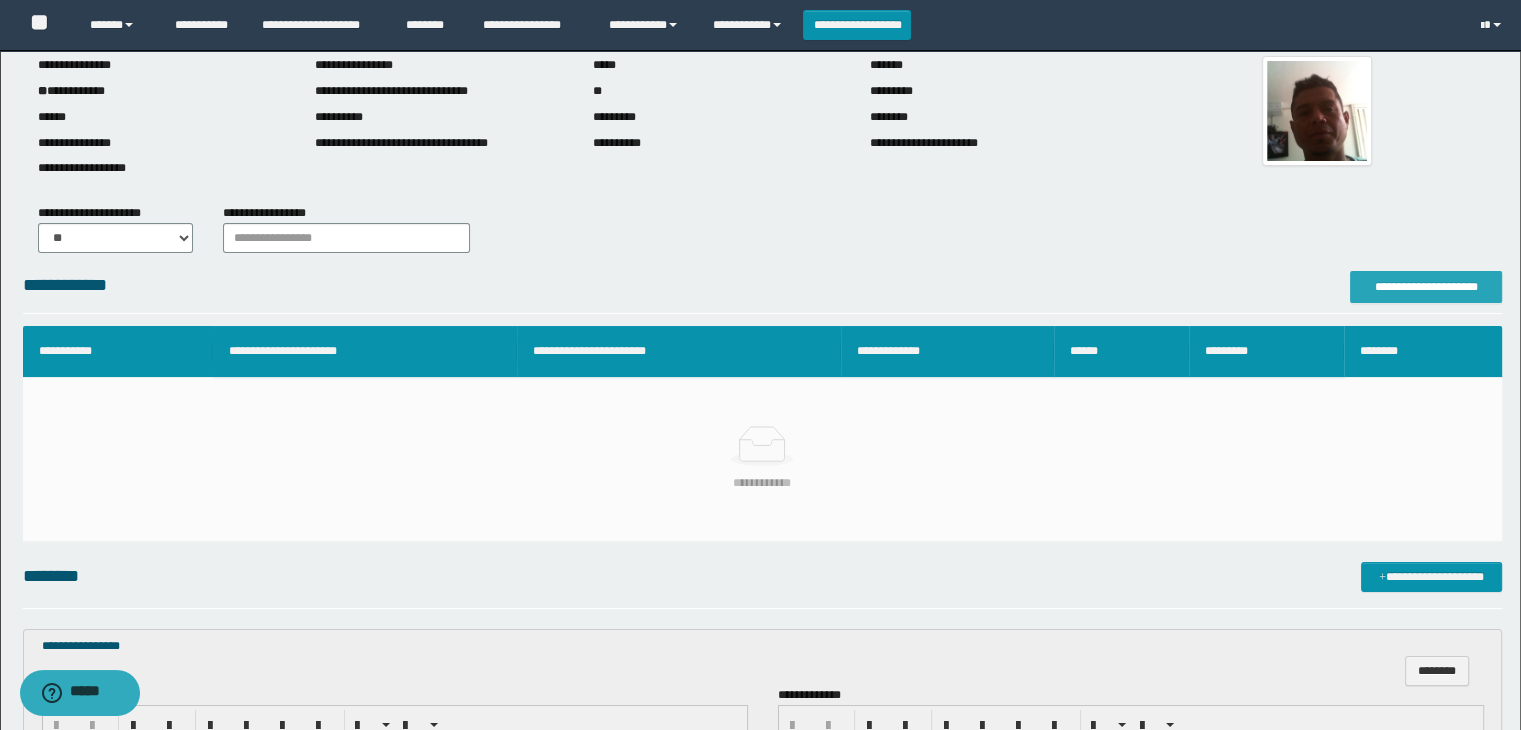 click on "**********" at bounding box center (1426, 287) 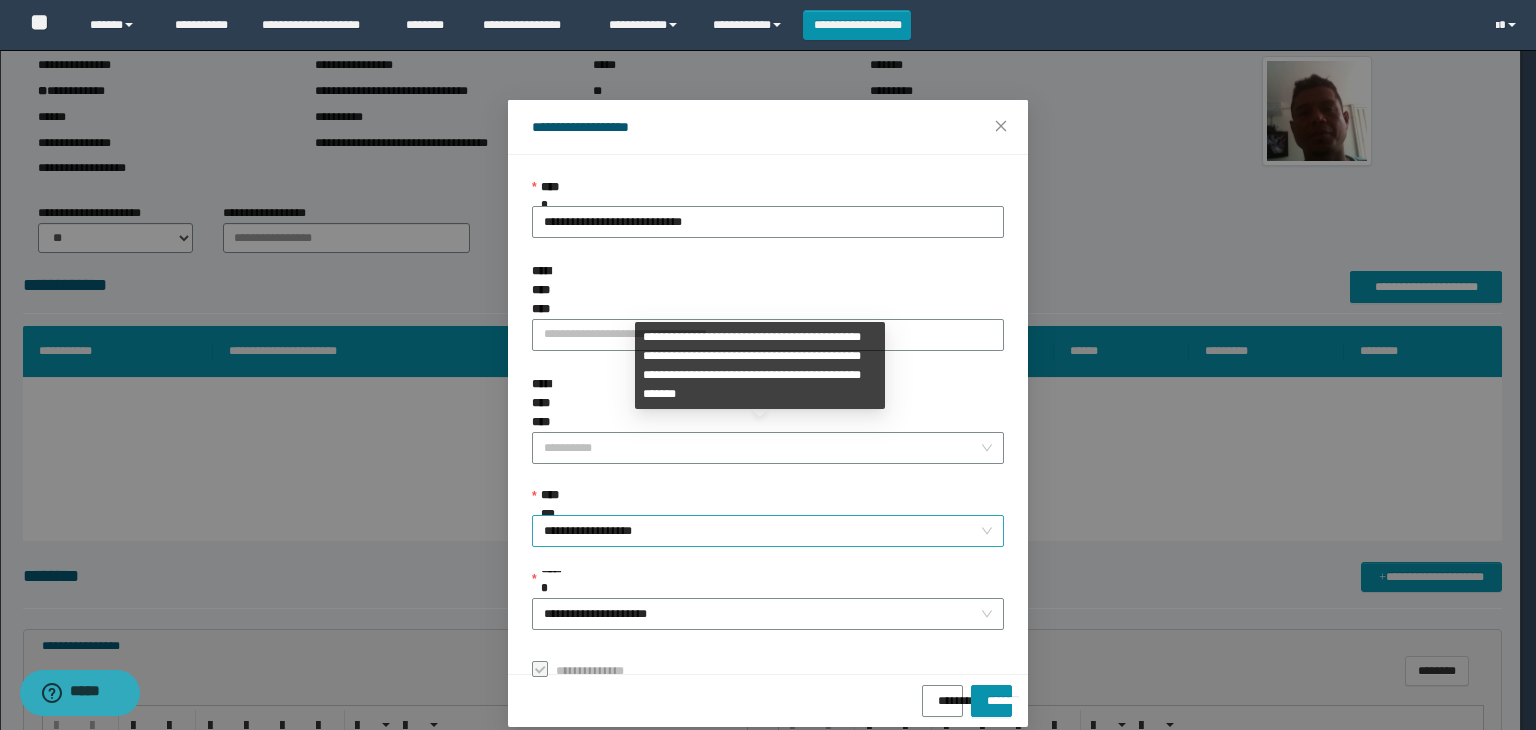 drag, startPoint x: 661, startPoint y: 475, endPoint x: 634, endPoint y: 461, distance: 30.413813 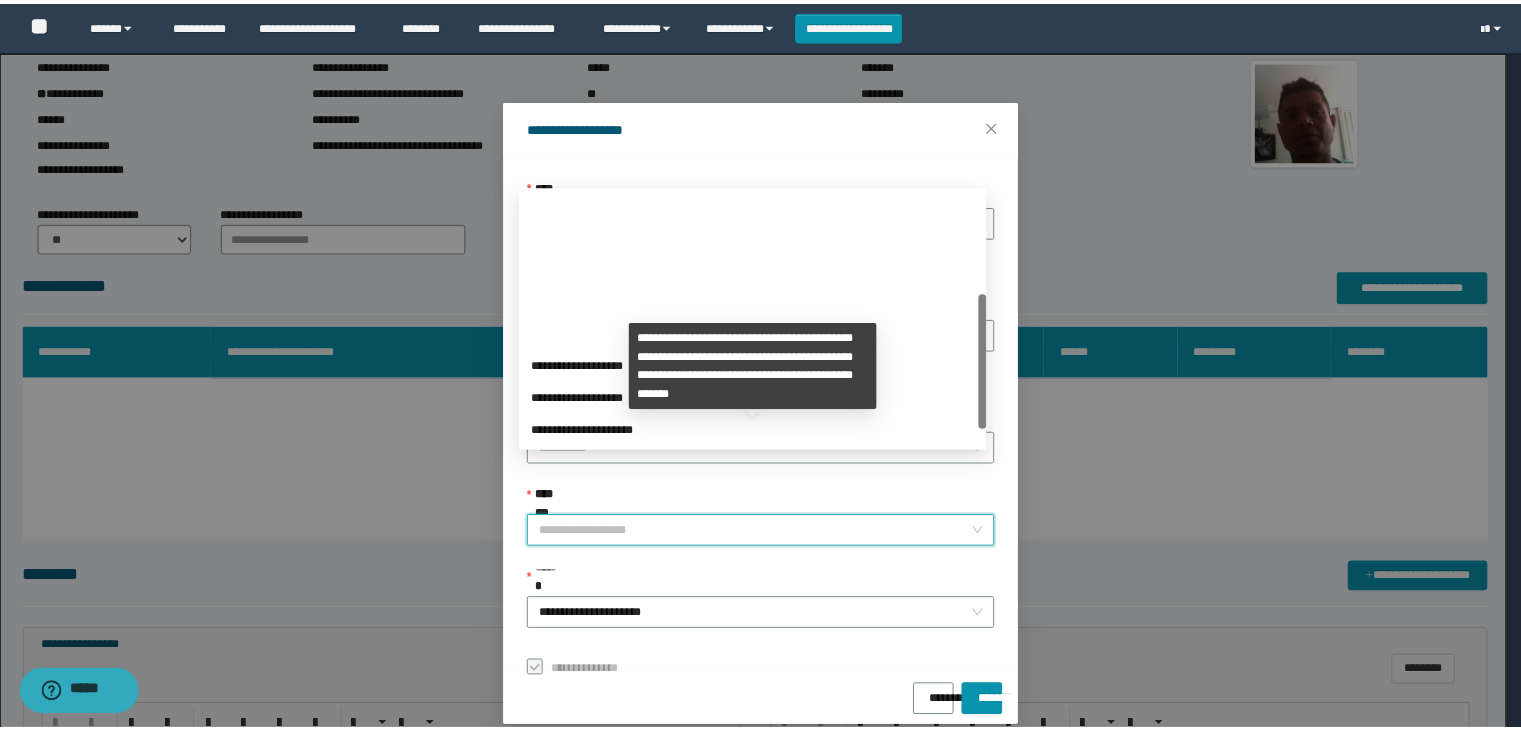 scroll, scrollTop: 192, scrollLeft: 0, axis: vertical 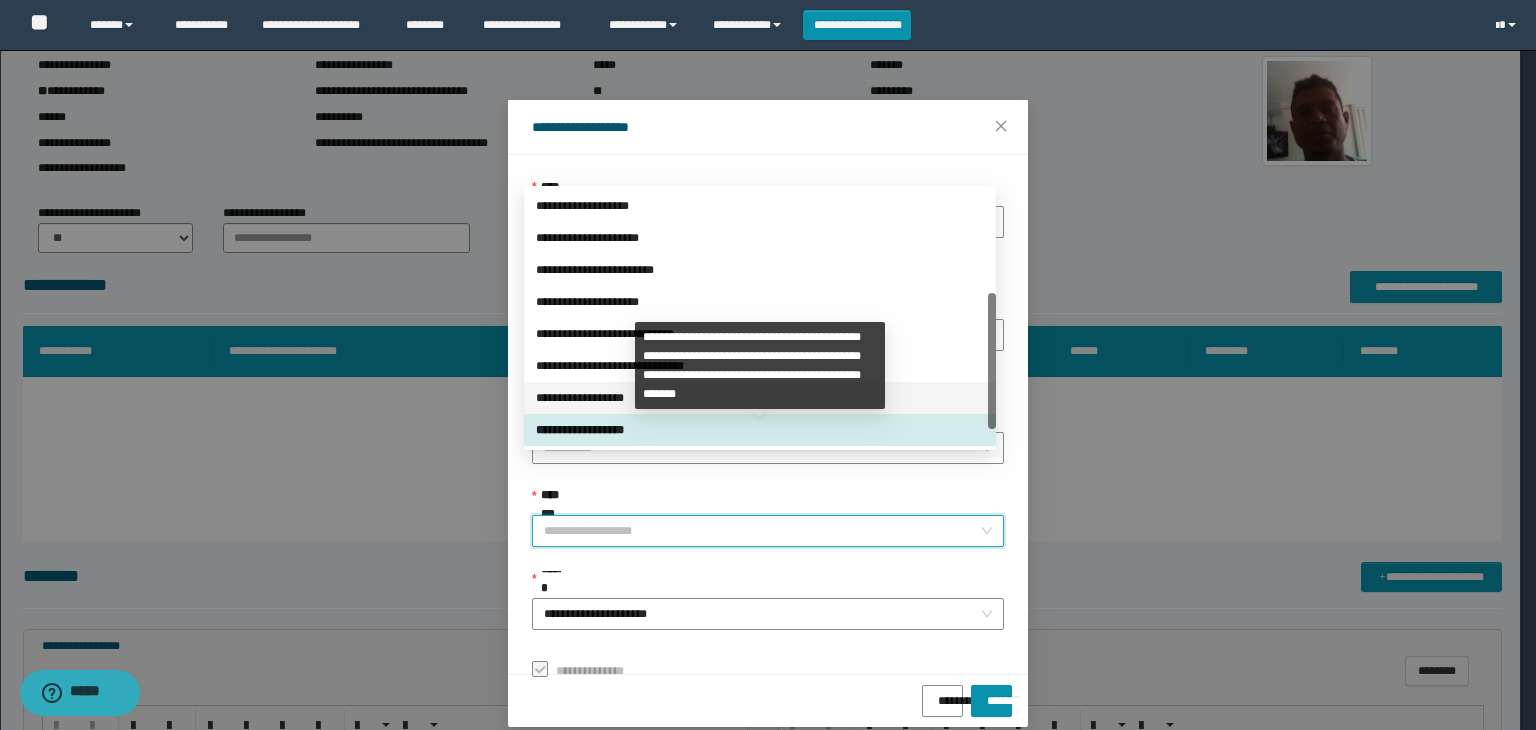 click on "**********" at bounding box center [760, 398] 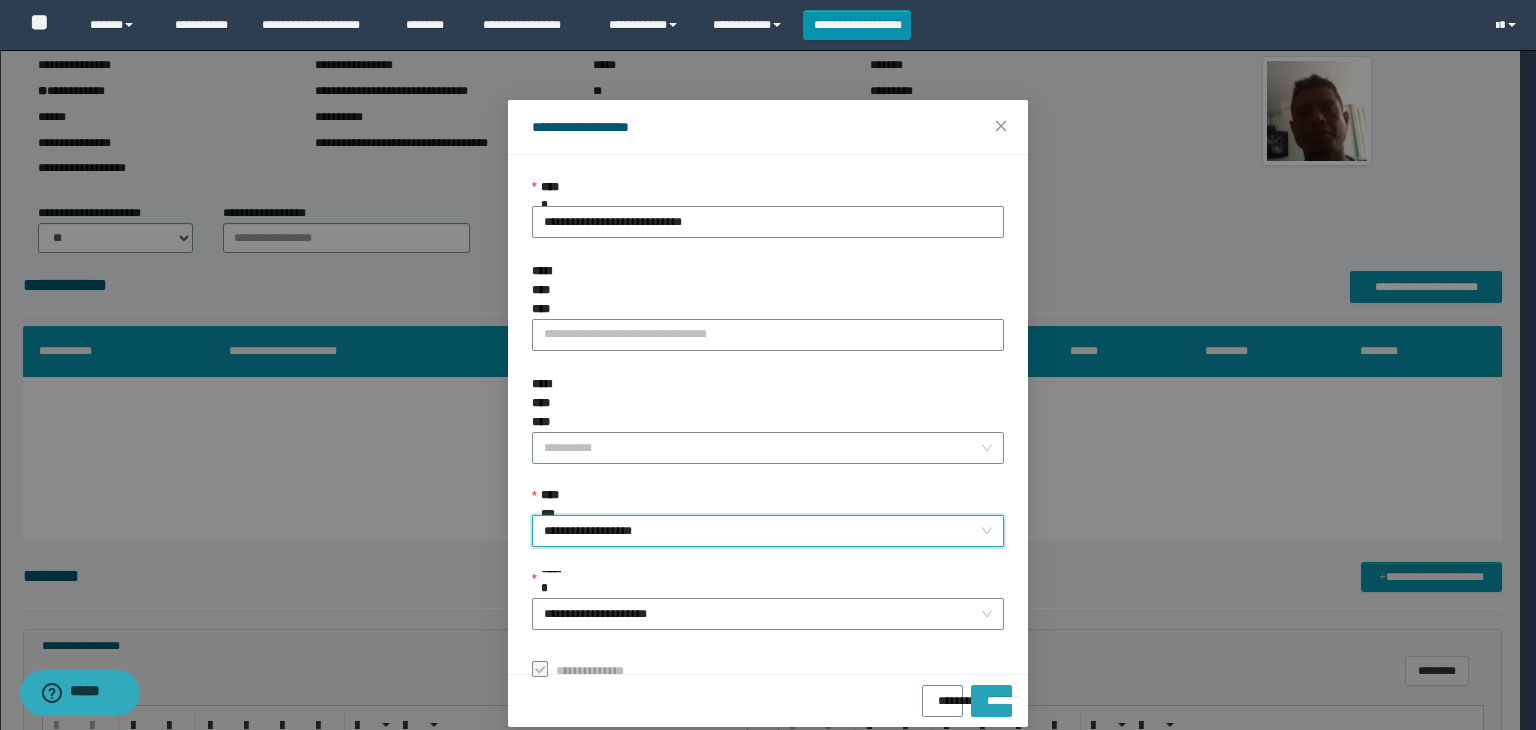 click on "*******" at bounding box center (991, 701) 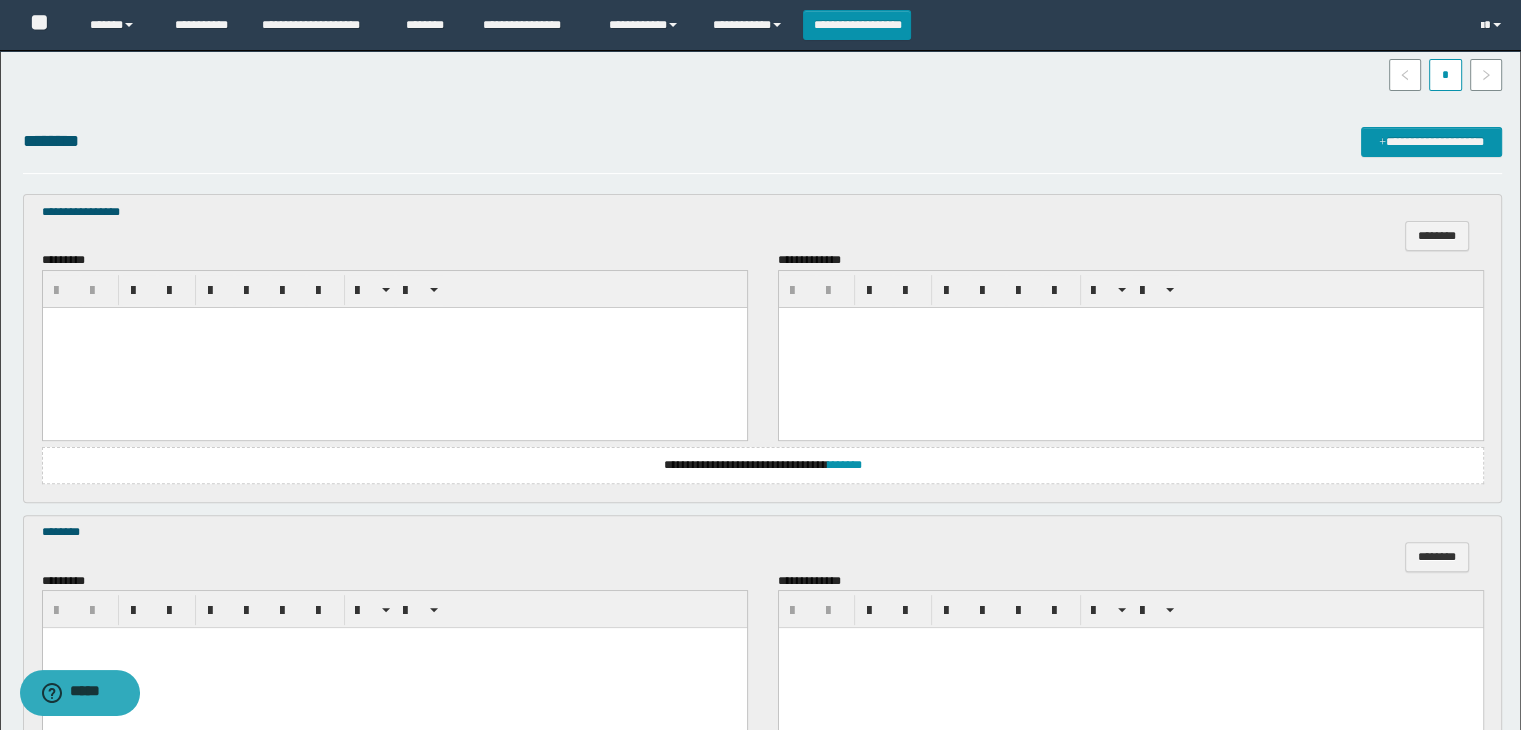 scroll, scrollTop: 600, scrollLeft: 0, axis: vertical 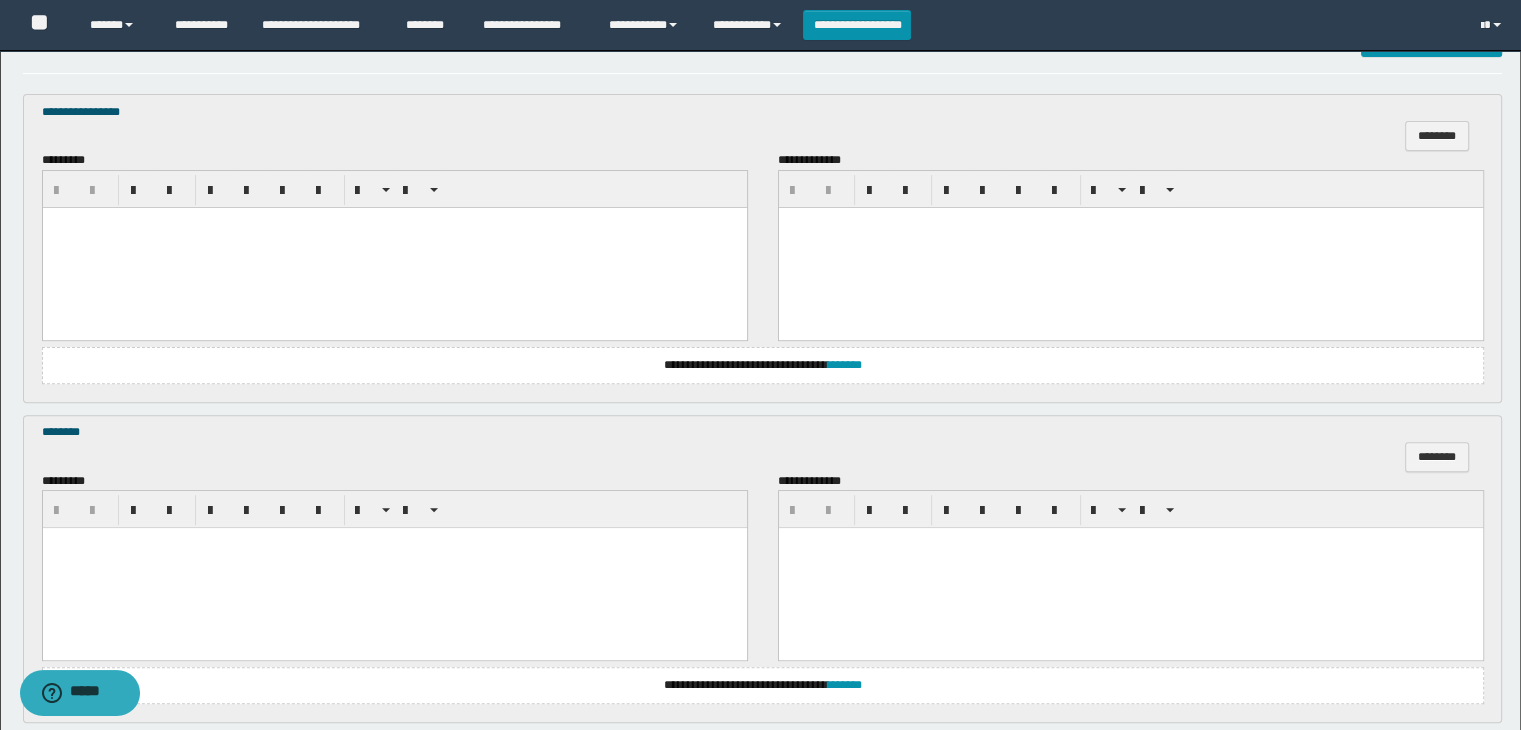 click at bounding box center [394, 247] 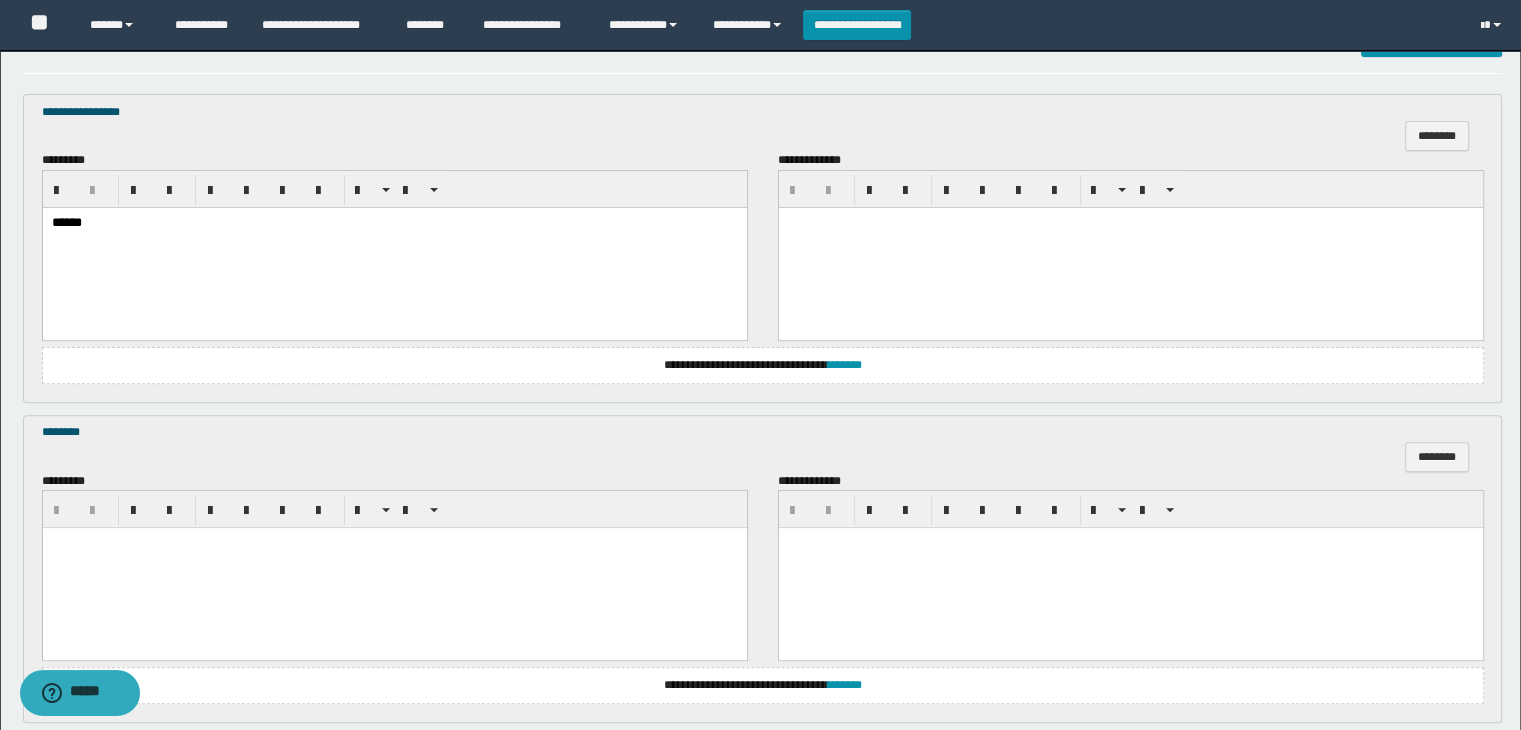 click at bounding box center (394, 543) 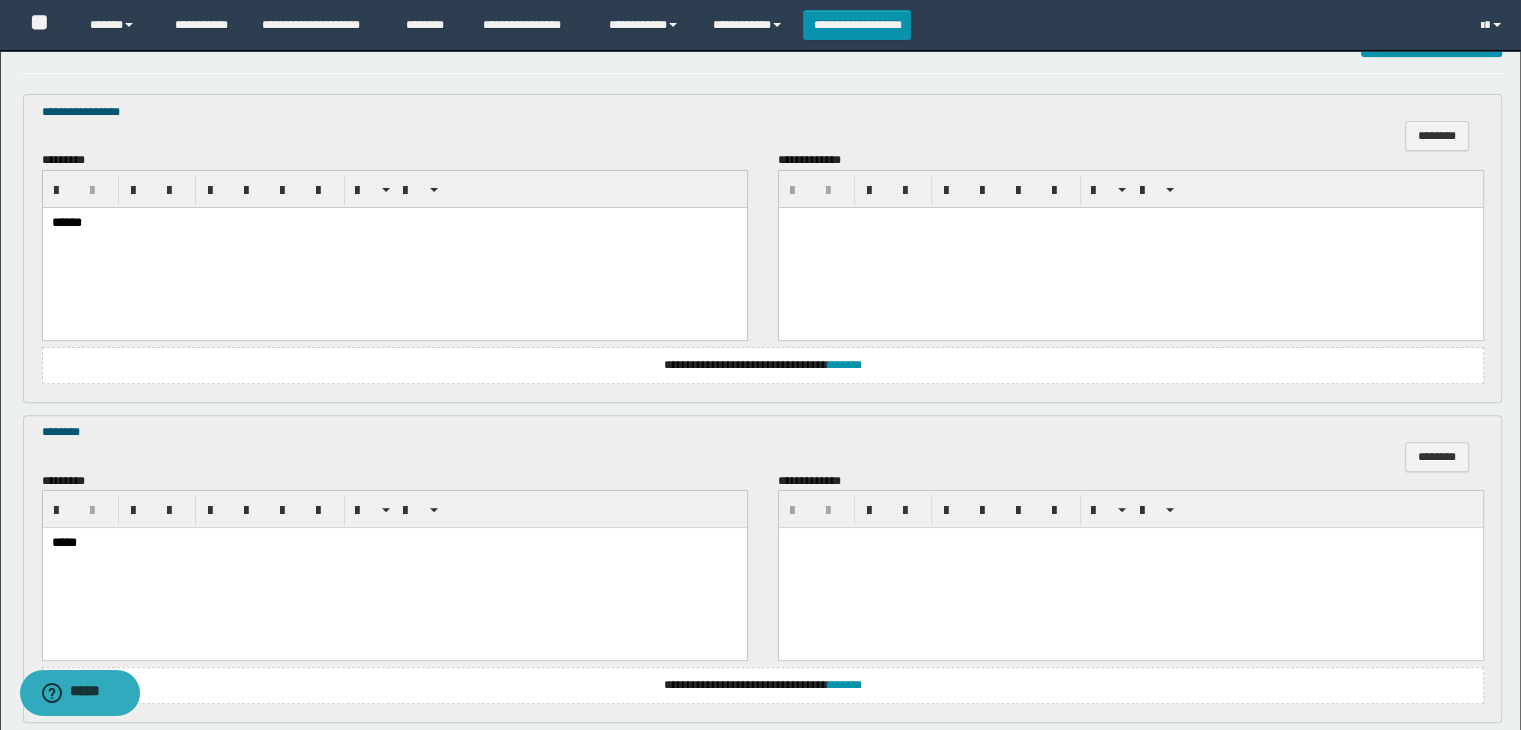 scroll, scrollTop: 800, scrollLeft: 0, axis: vertical 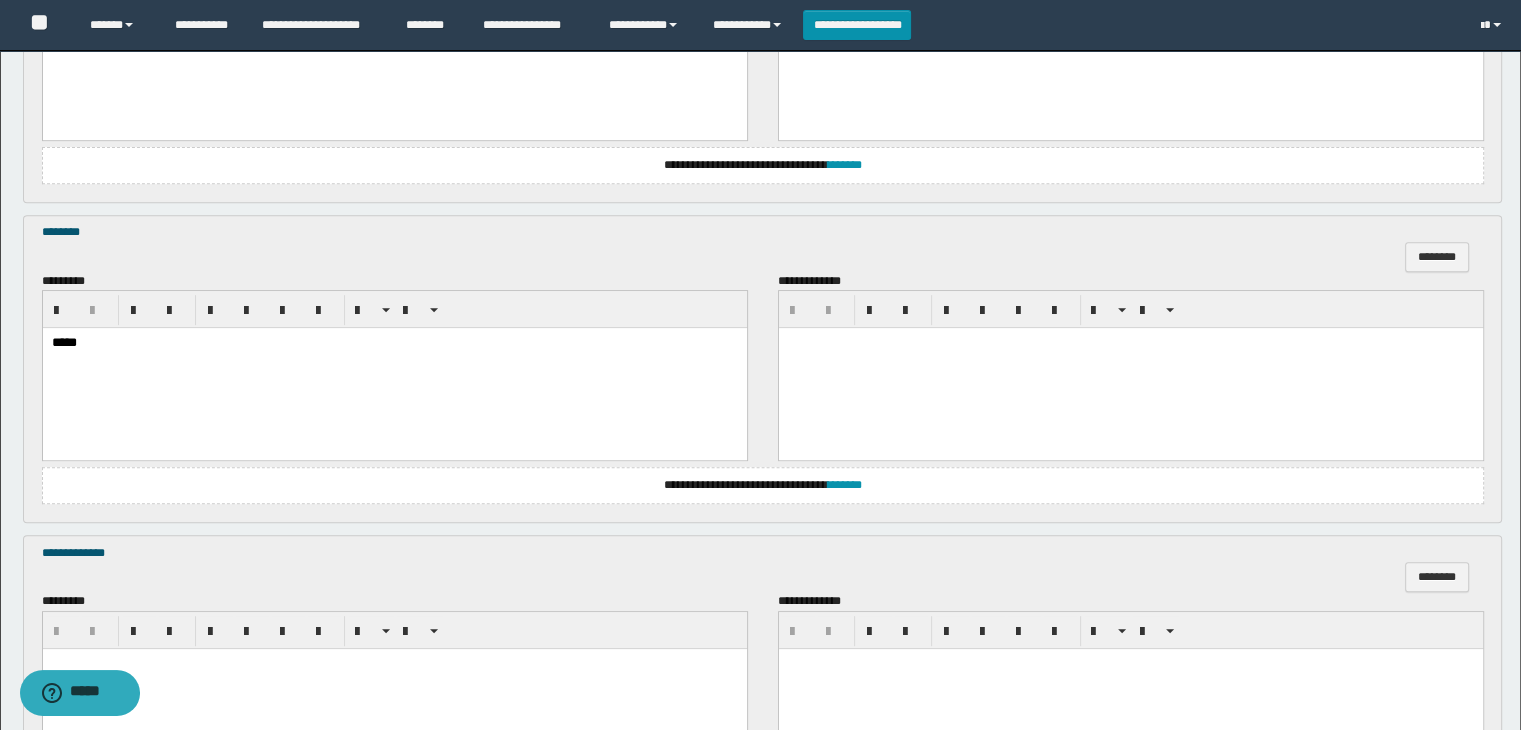 click at bounding box center [394, 663] 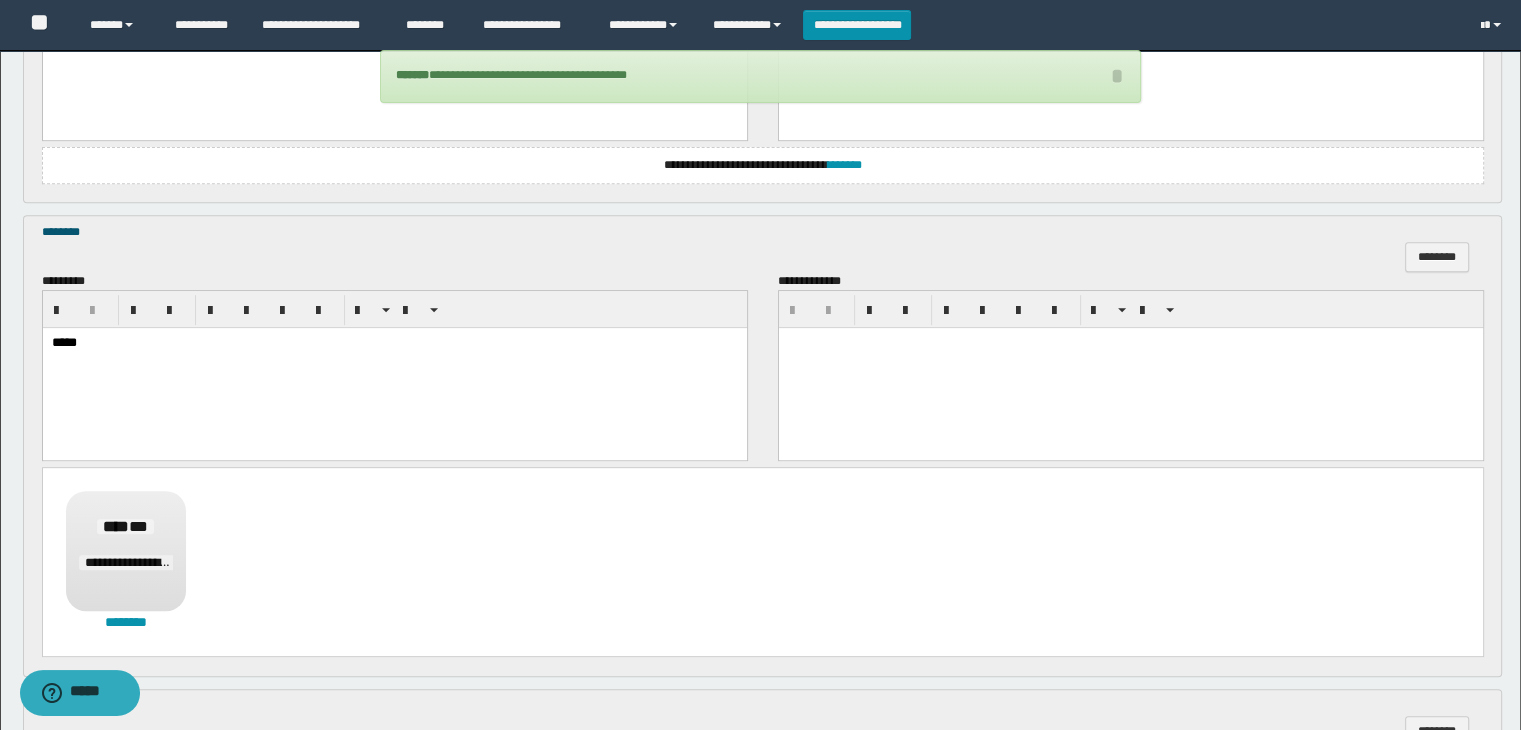 scroll, scrollTop: 1216, scrollLeft: 0, axis: vertical 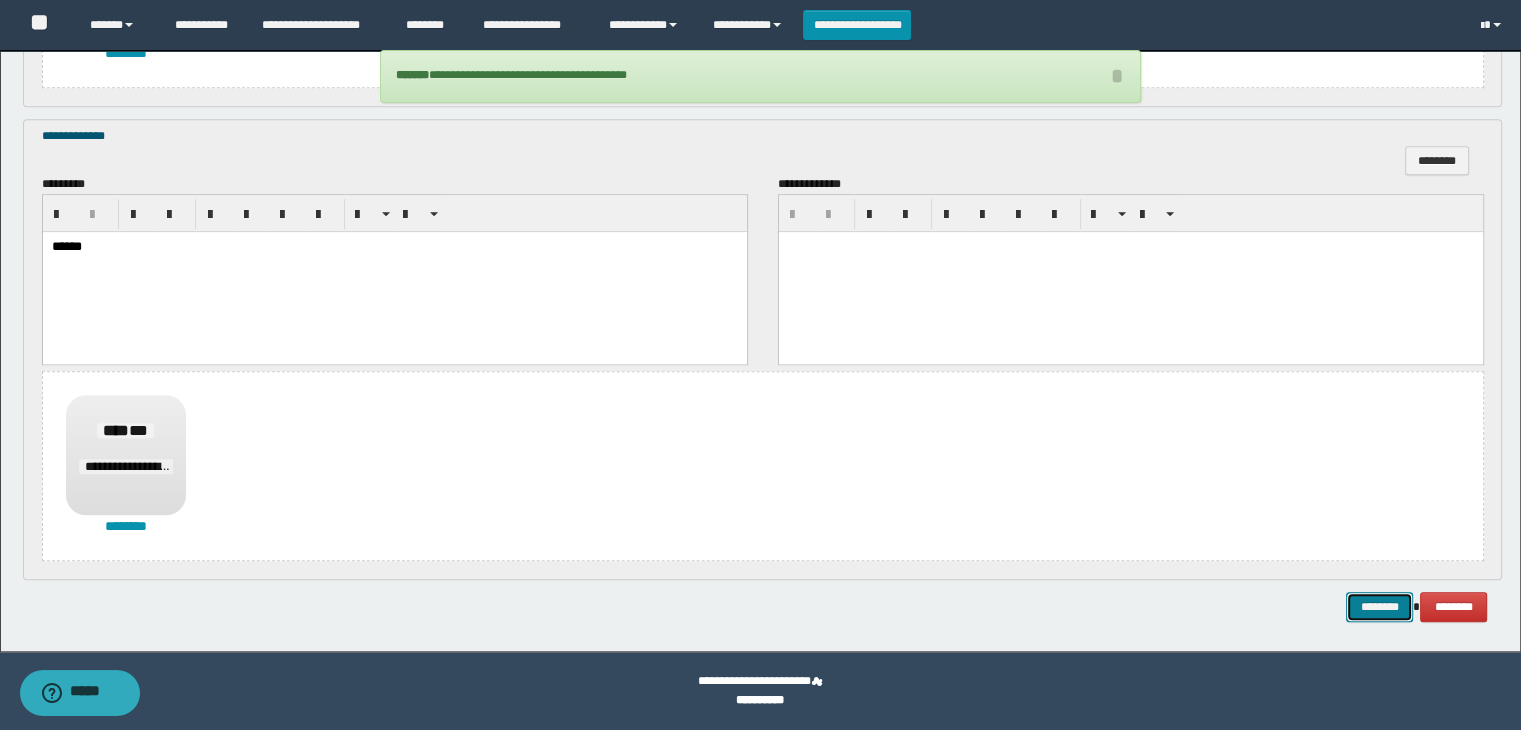 click on "********" at bounding box center (1379, 607) 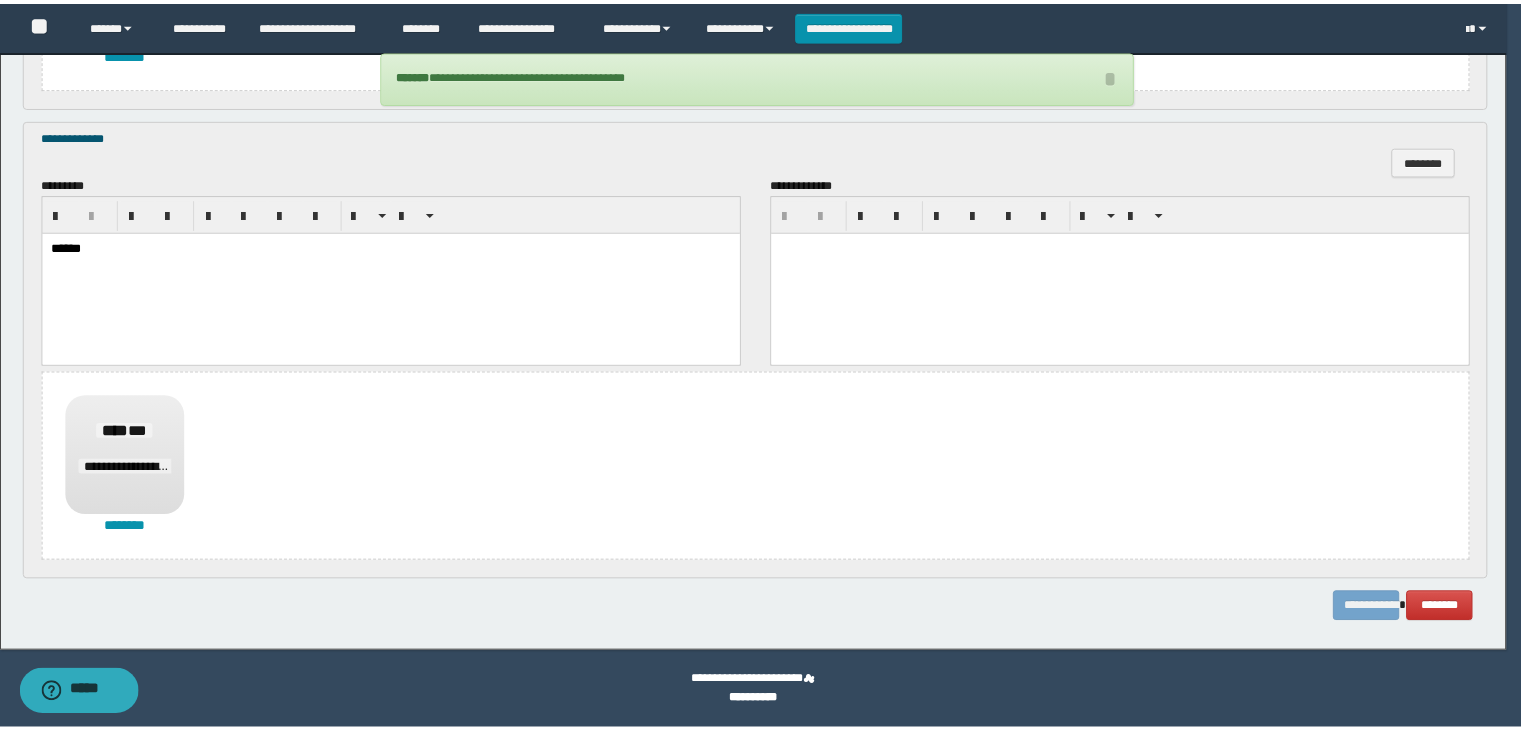 scroll, scrollTop: 0, scrollLeft: 0, axis: both 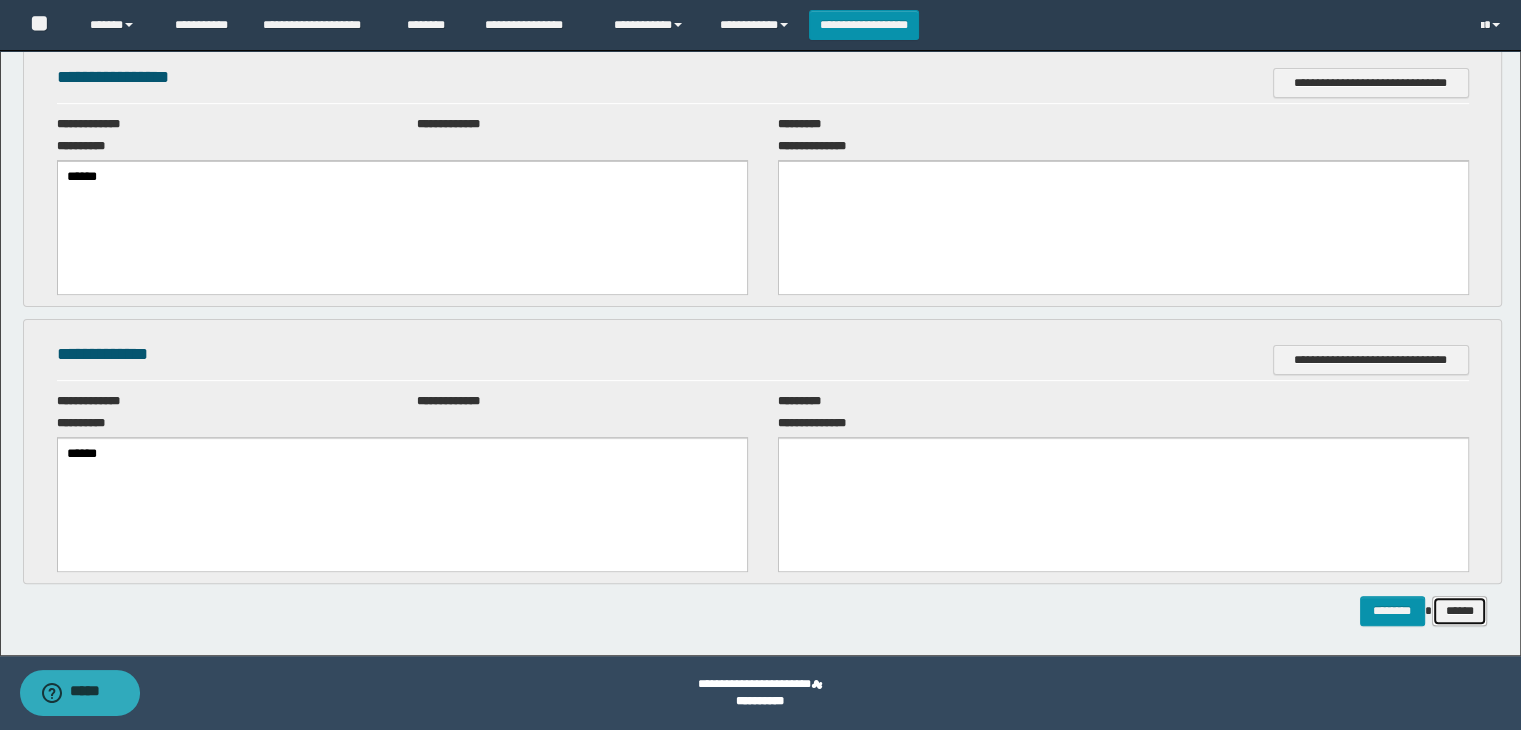 click on "******" at bounding box center (1460, 611) 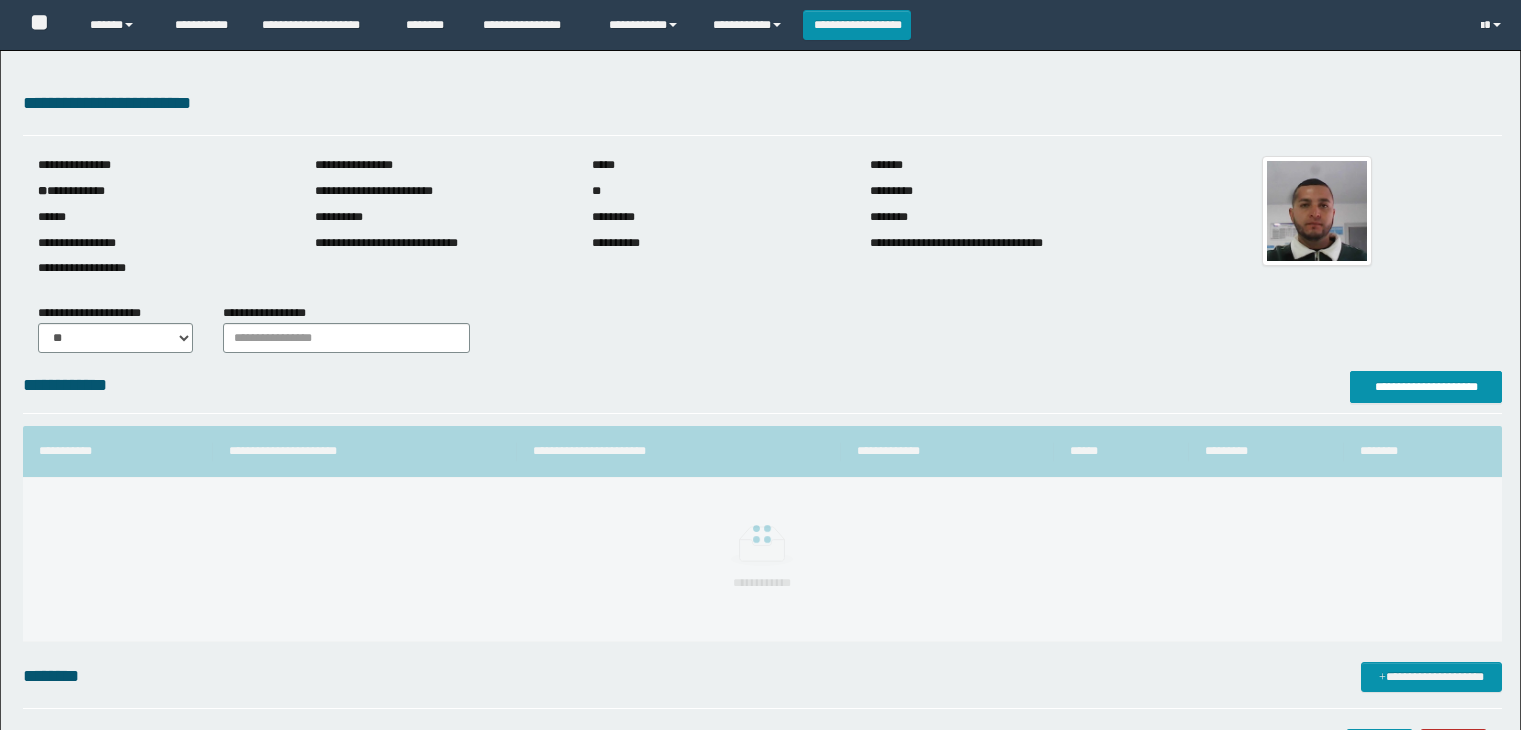 scroll, scrollTop: 0, scrollLeft: 0, axis: both 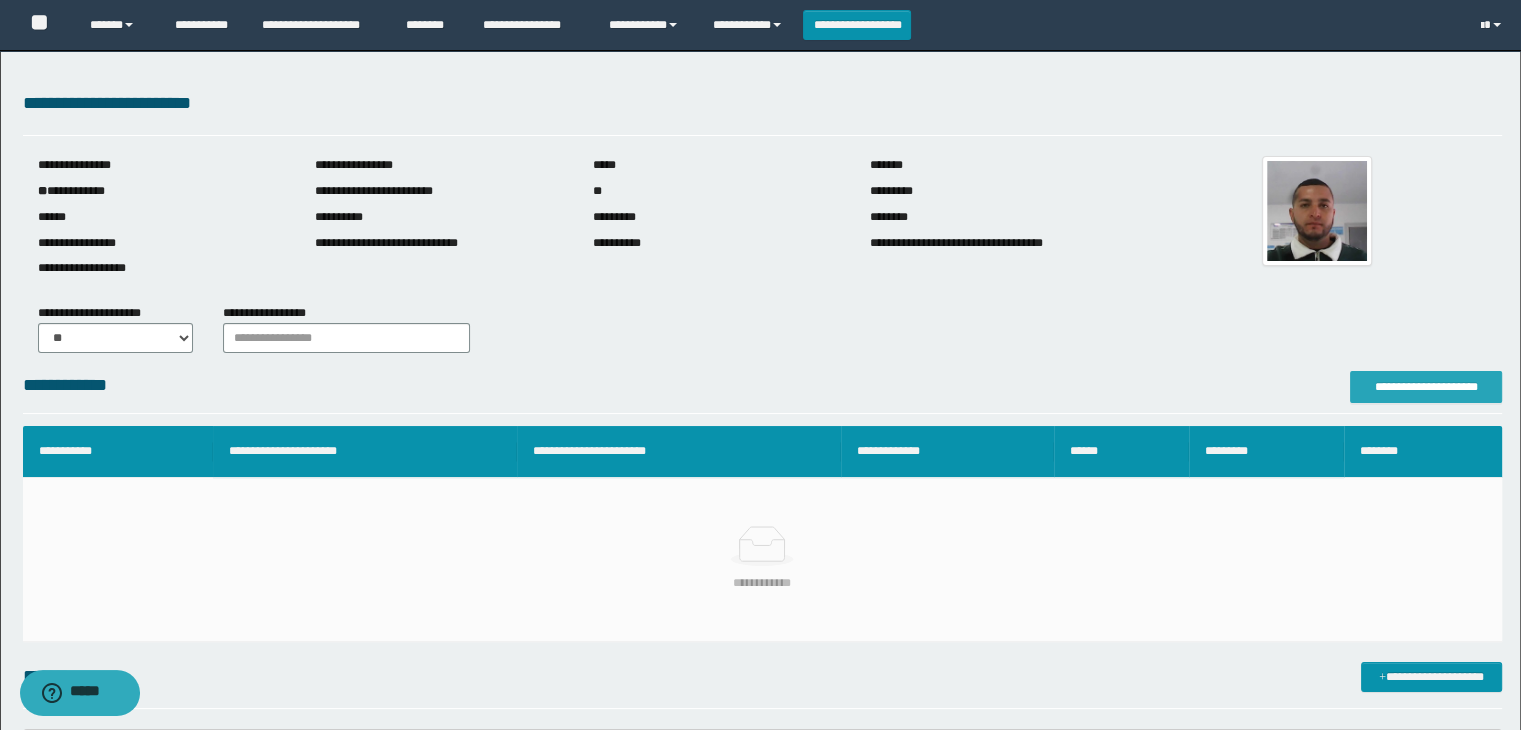 click on "**********" at bounding box center [1426, 387] 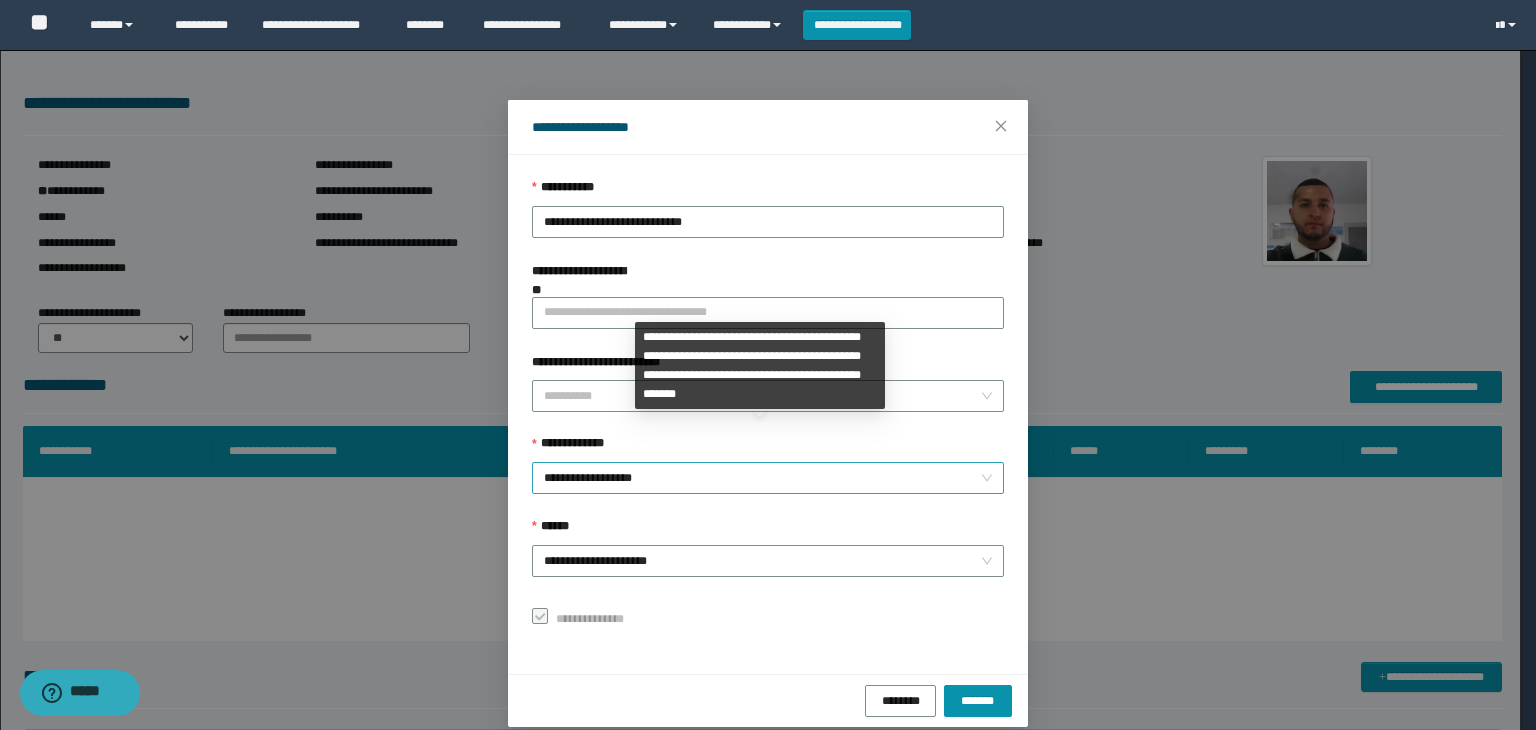 click on "**********" at bounding box center [768, 478] 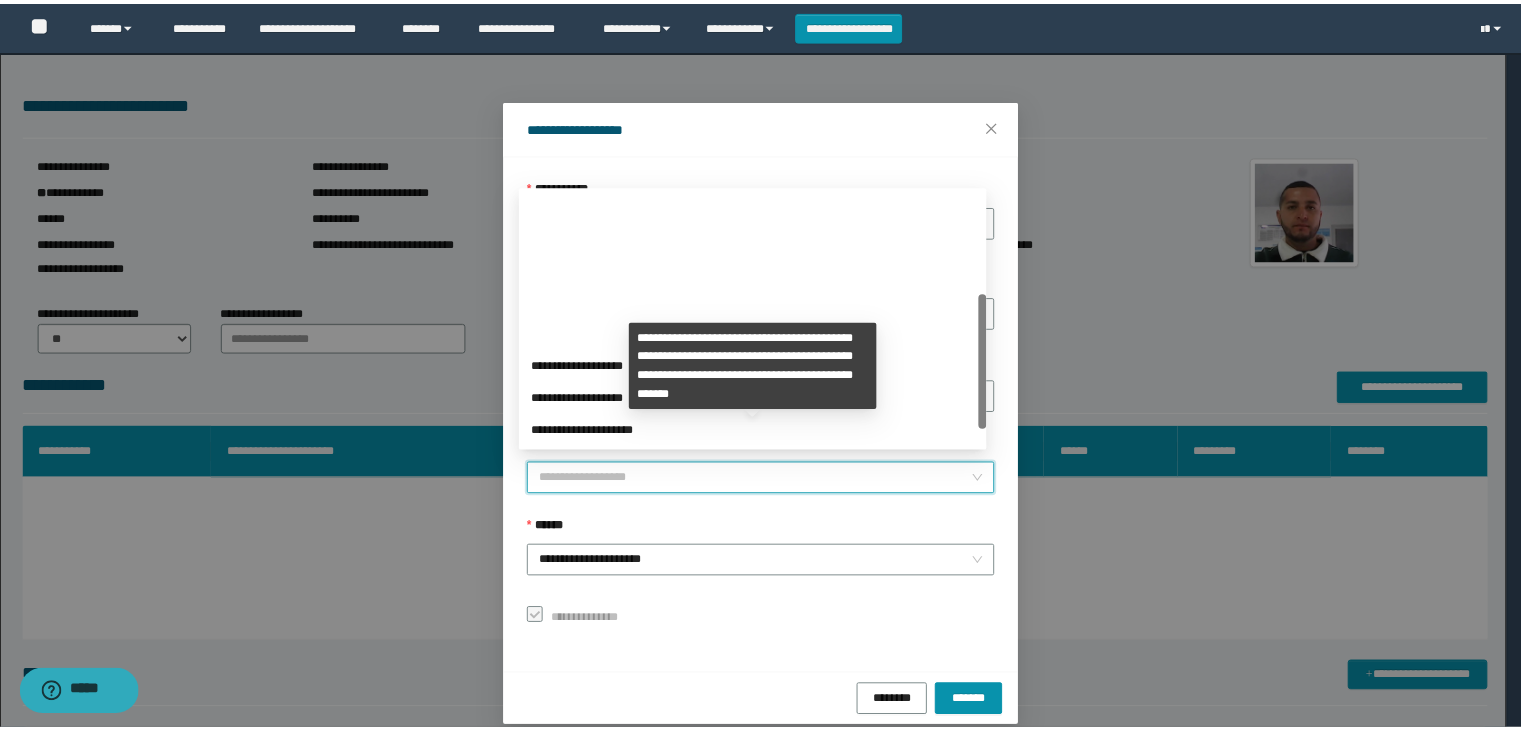 scroll, scrollTop: 192, scrollLeft: 0, axis: vertical 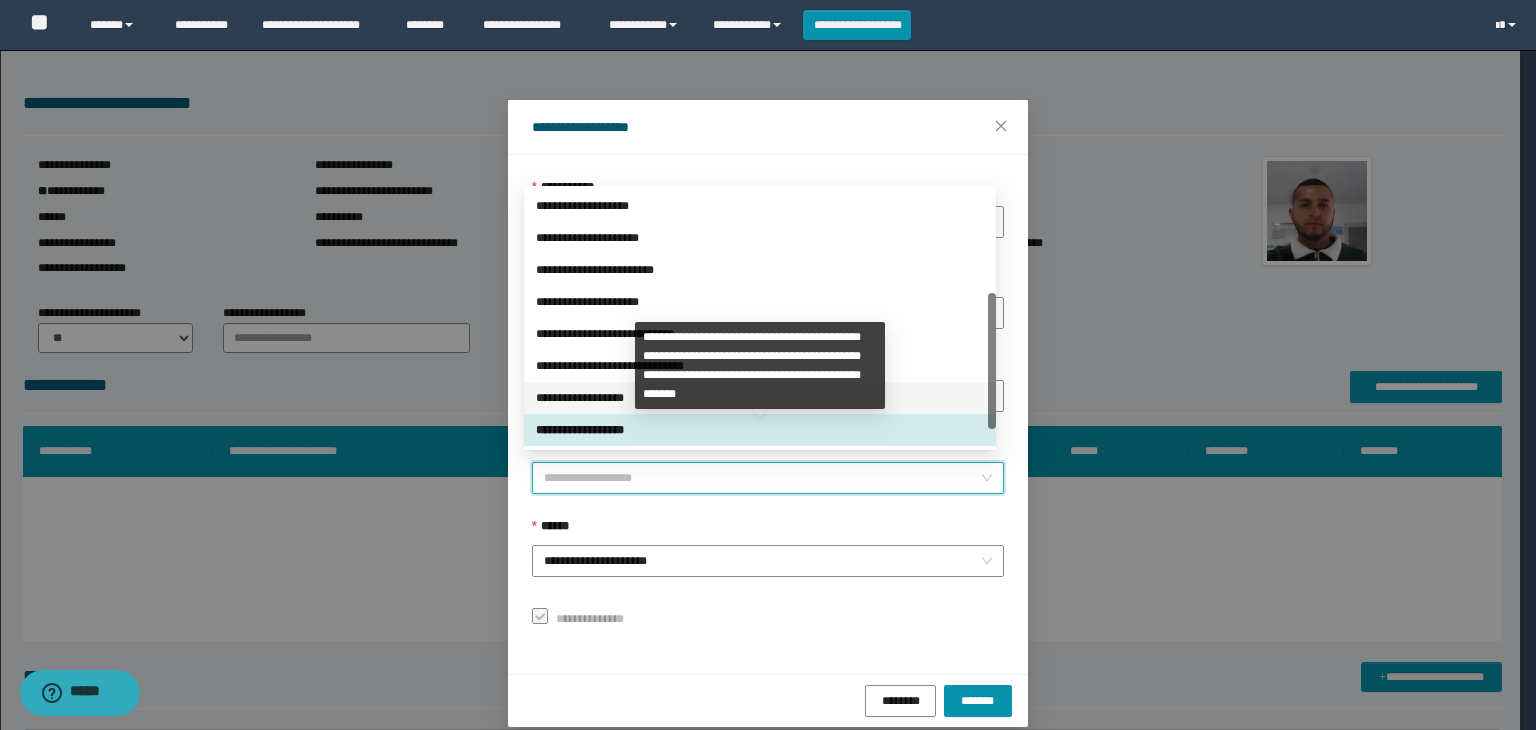 click on "**********" at bounding box center (760, 398) 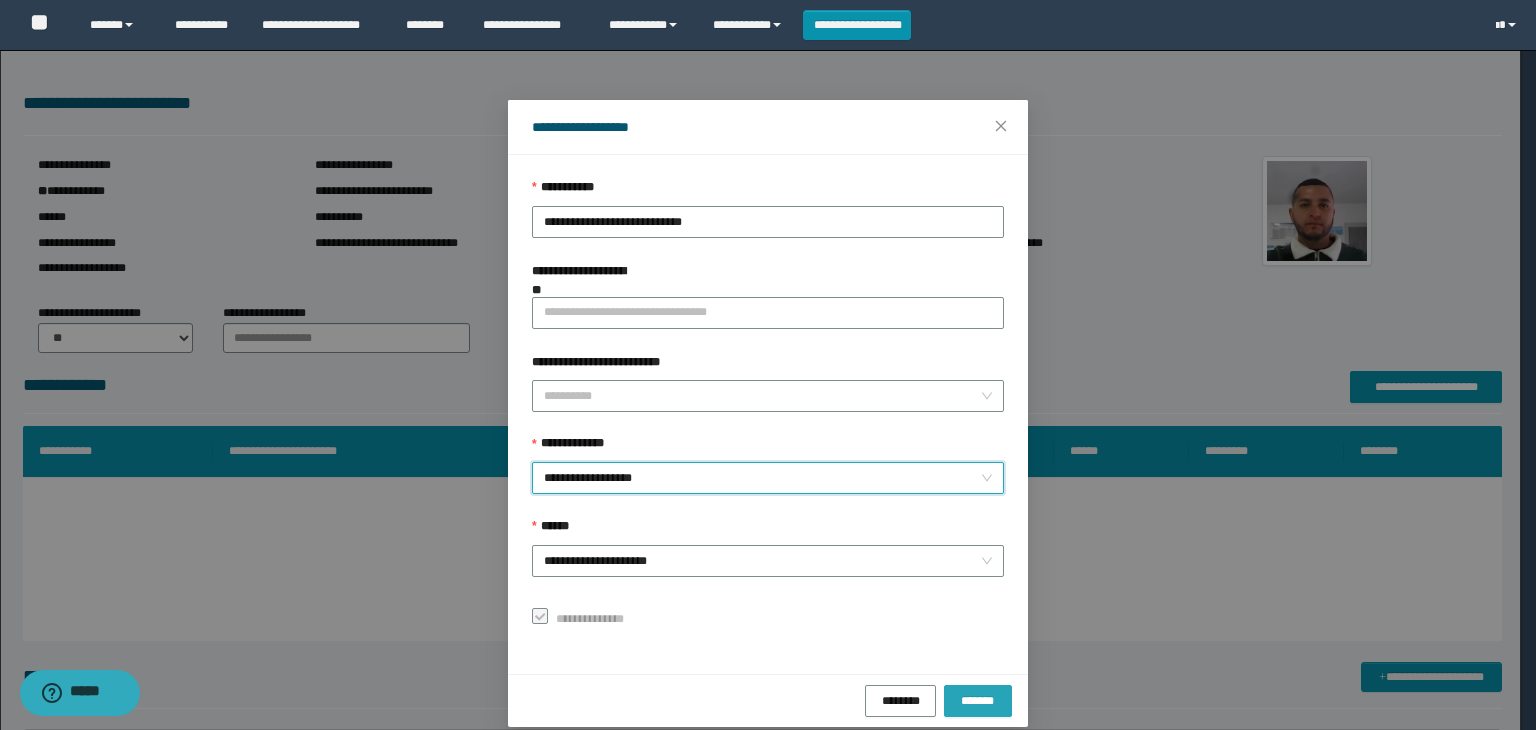click on "*******" at bounding box center (978, 700) 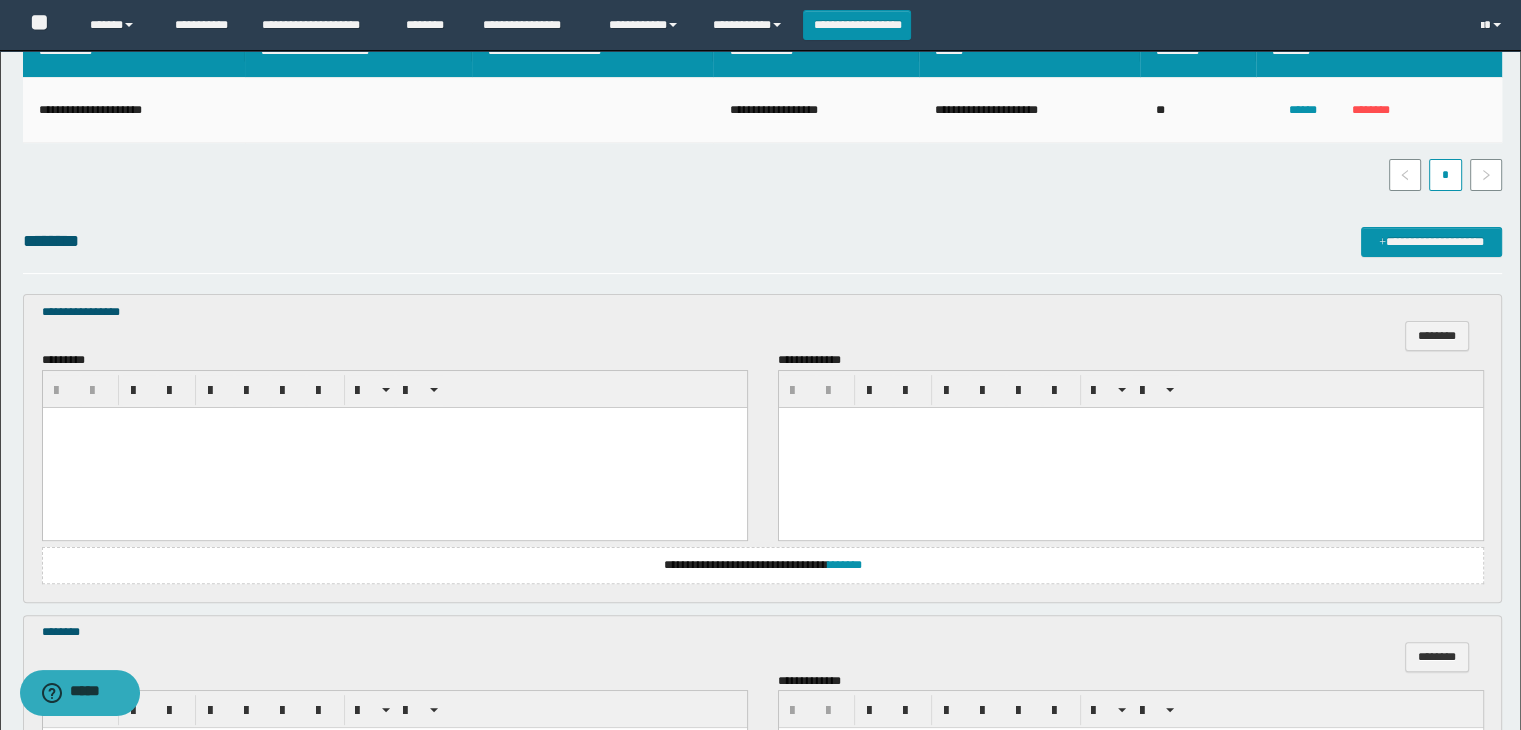 scroll, scrollTop: 600, scrollLeft: 0, axis: vertical 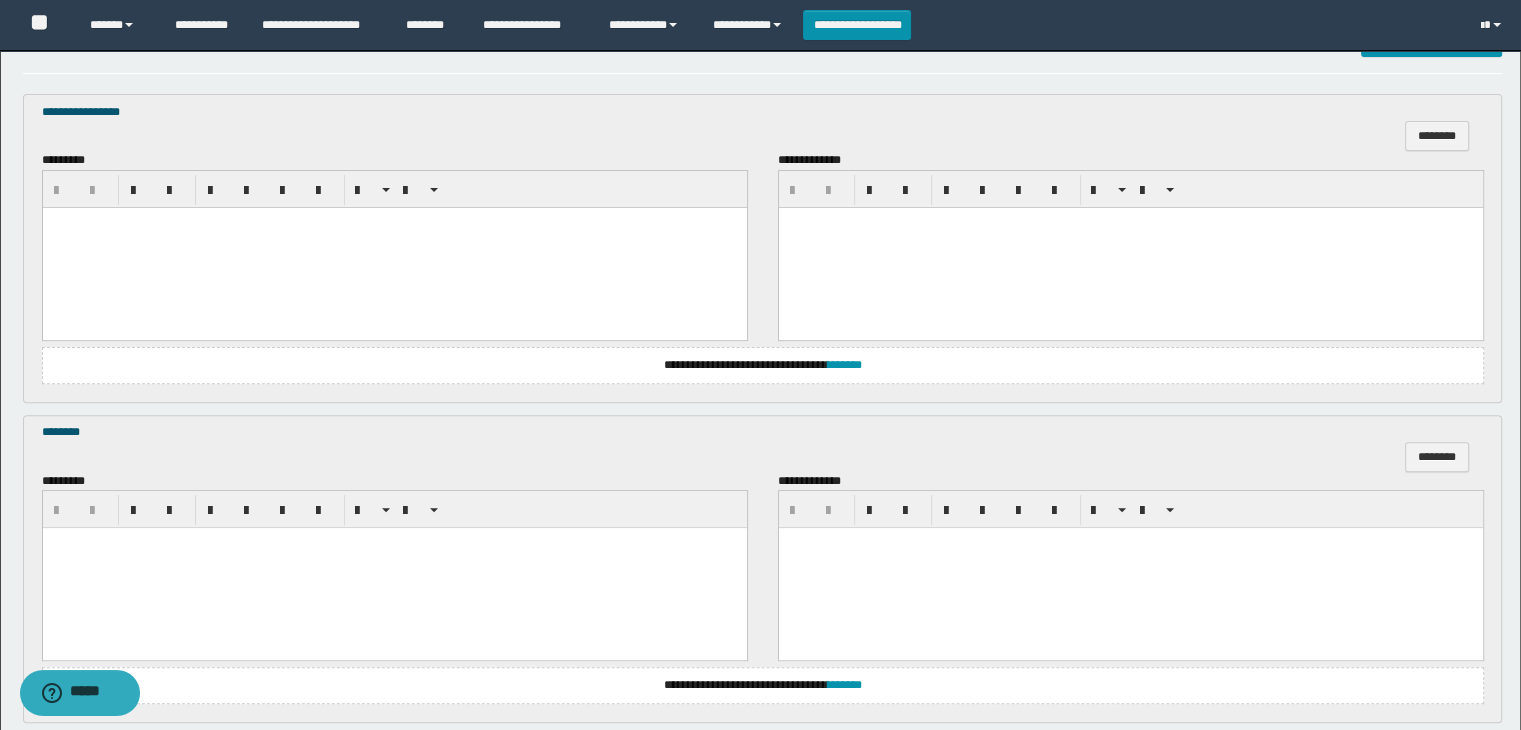 click at bounding box center [394, 247] 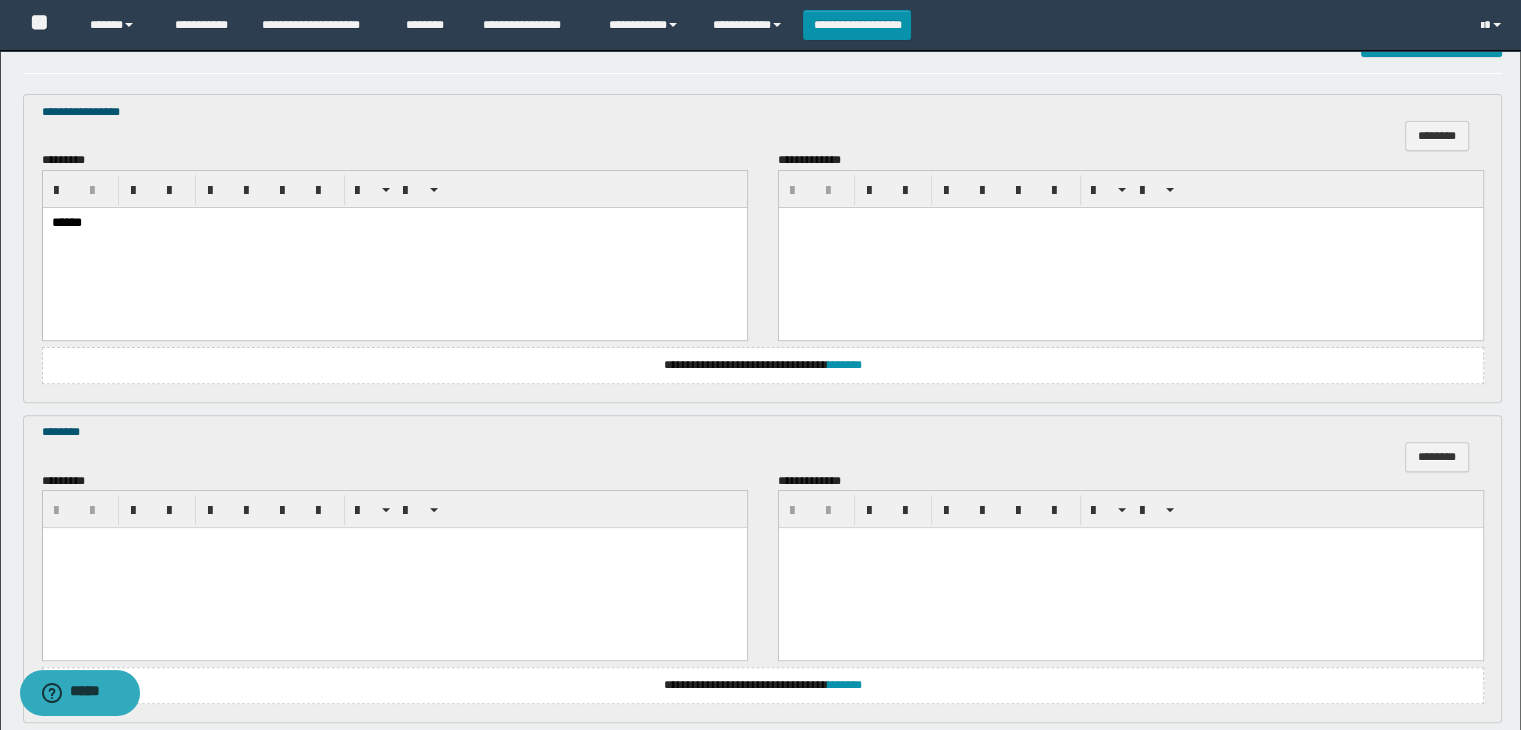 scroll, scrollTop: 900, scrollLeft: 0, axis: vertical 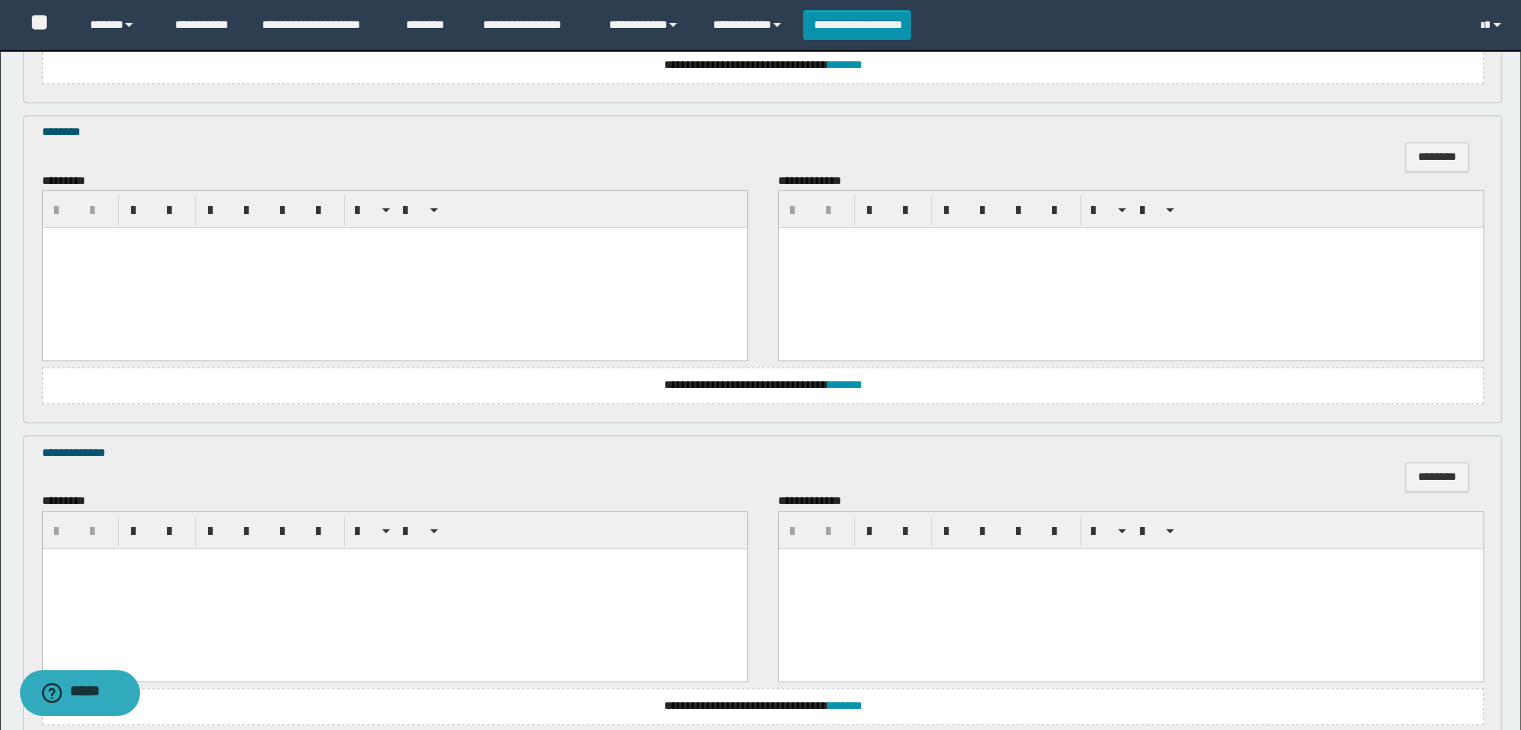 click at bounding box center (394, 268) 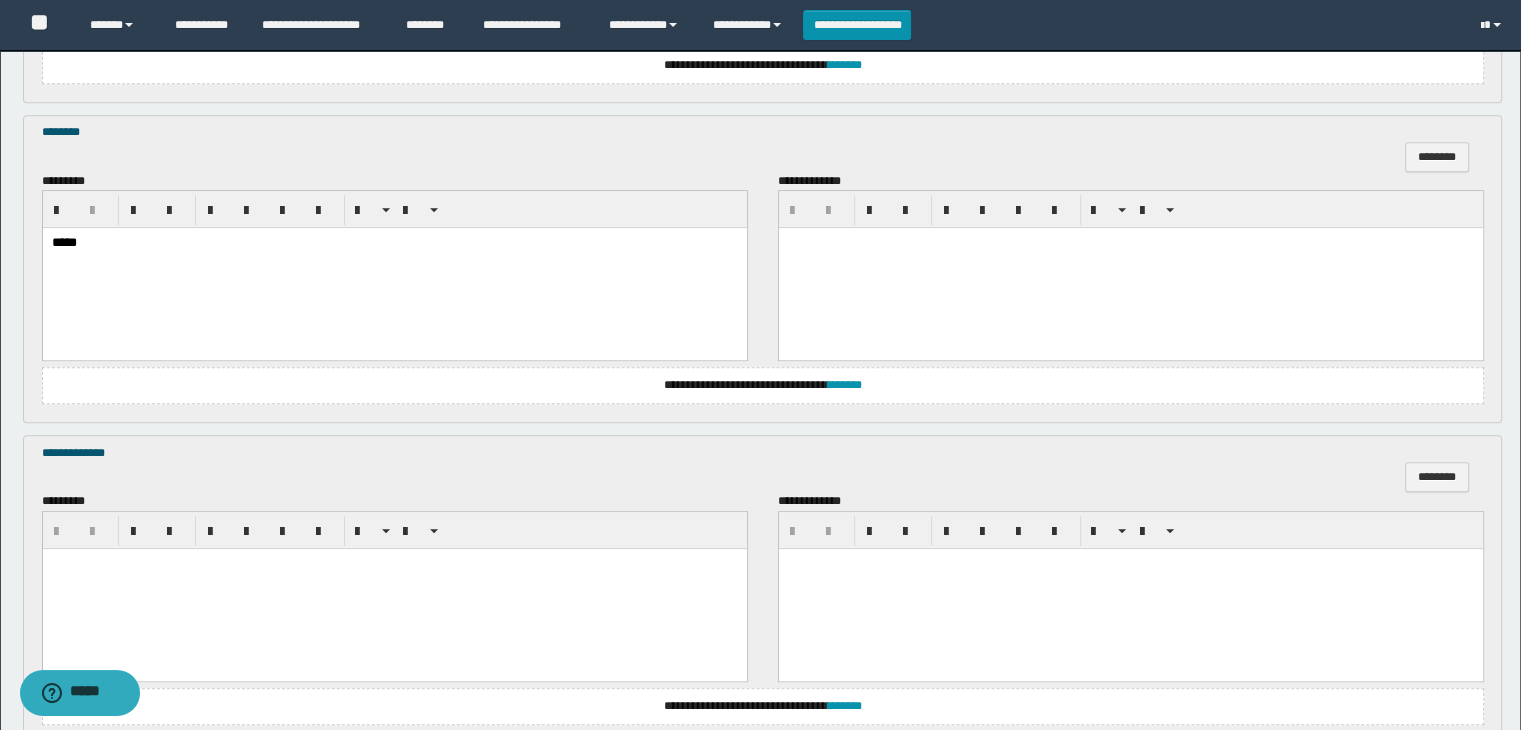 scroll, scrollTop: 1064, scrollLeft: 0, axis: vertical 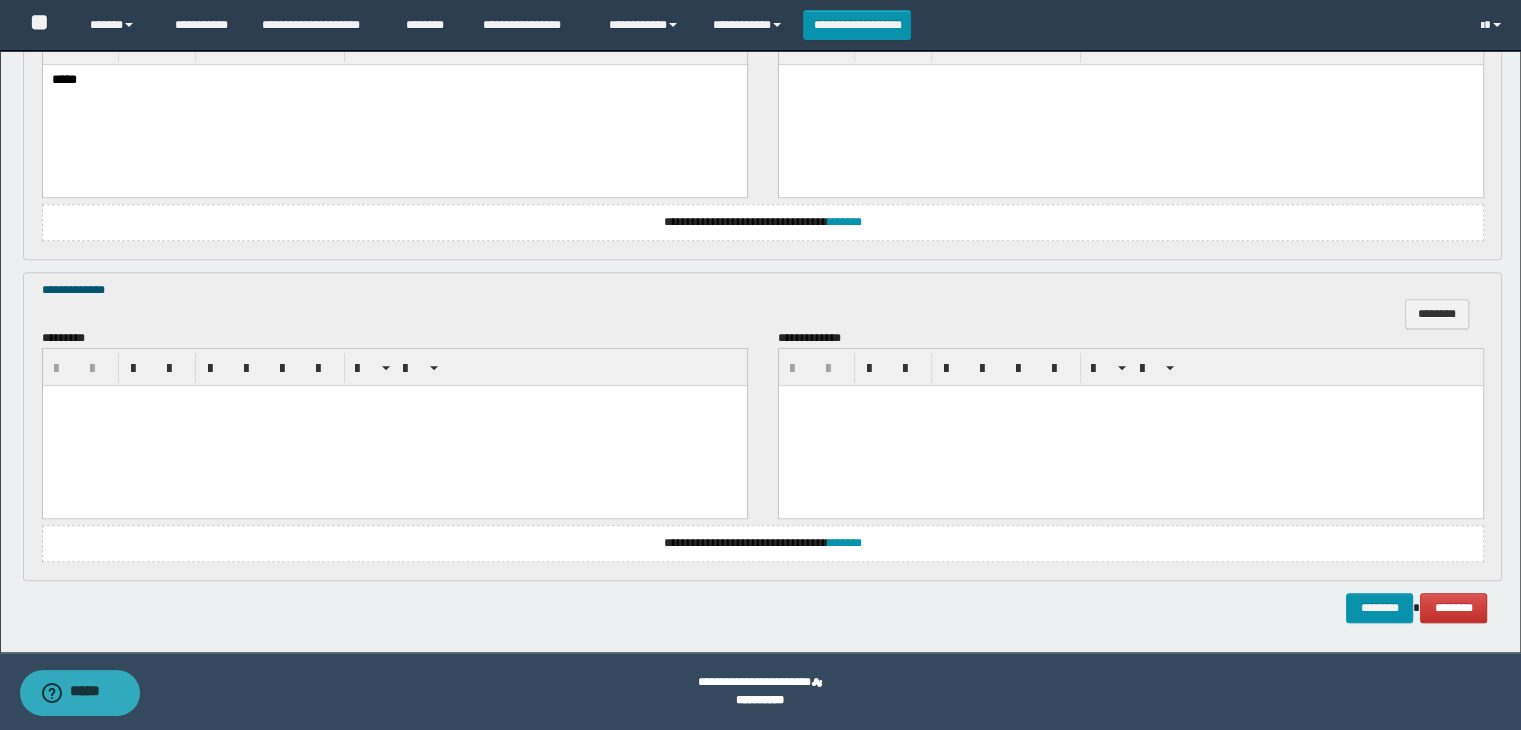 click at bounding box center [394, 425] 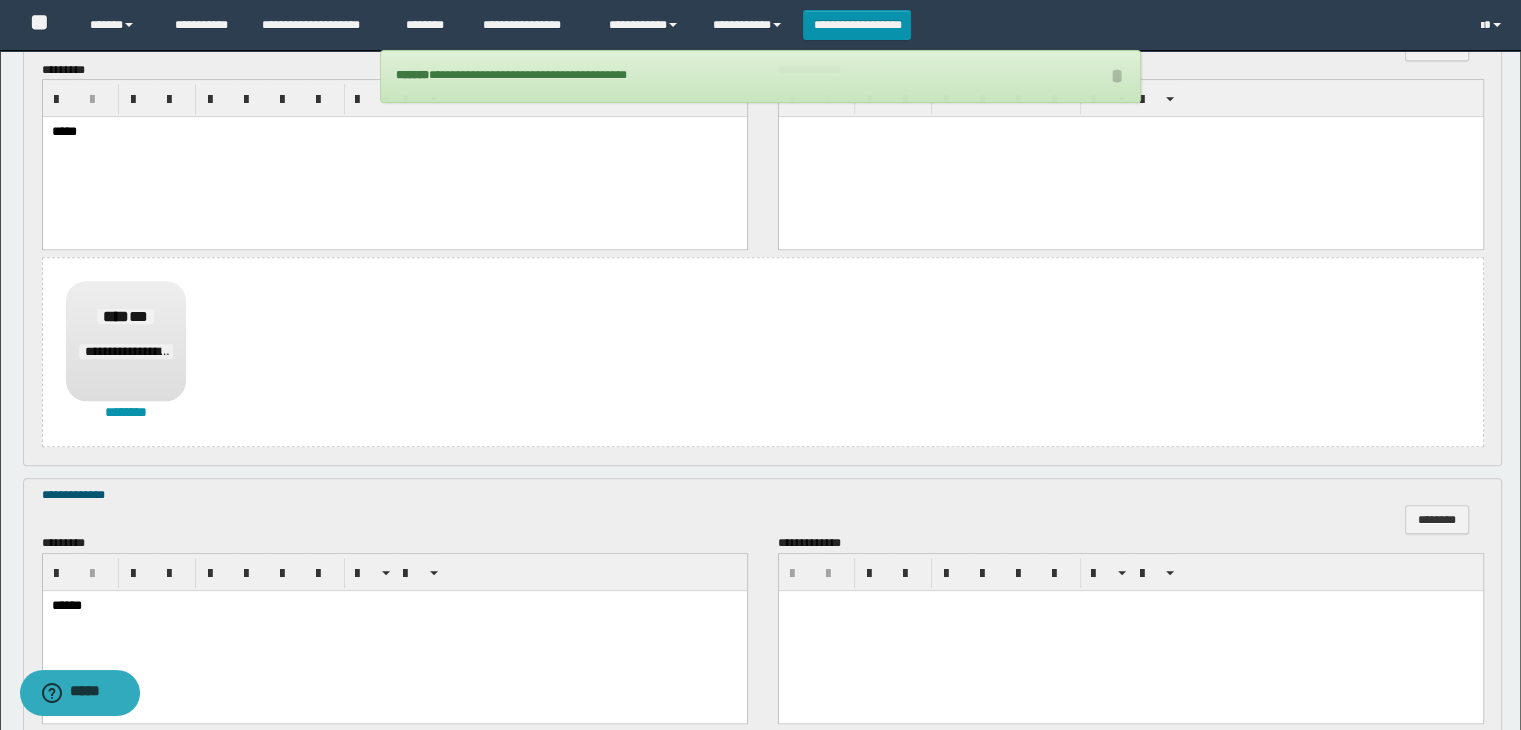 scroll, scrollTop: 1523, scrollLeft: 0, axis: vertical 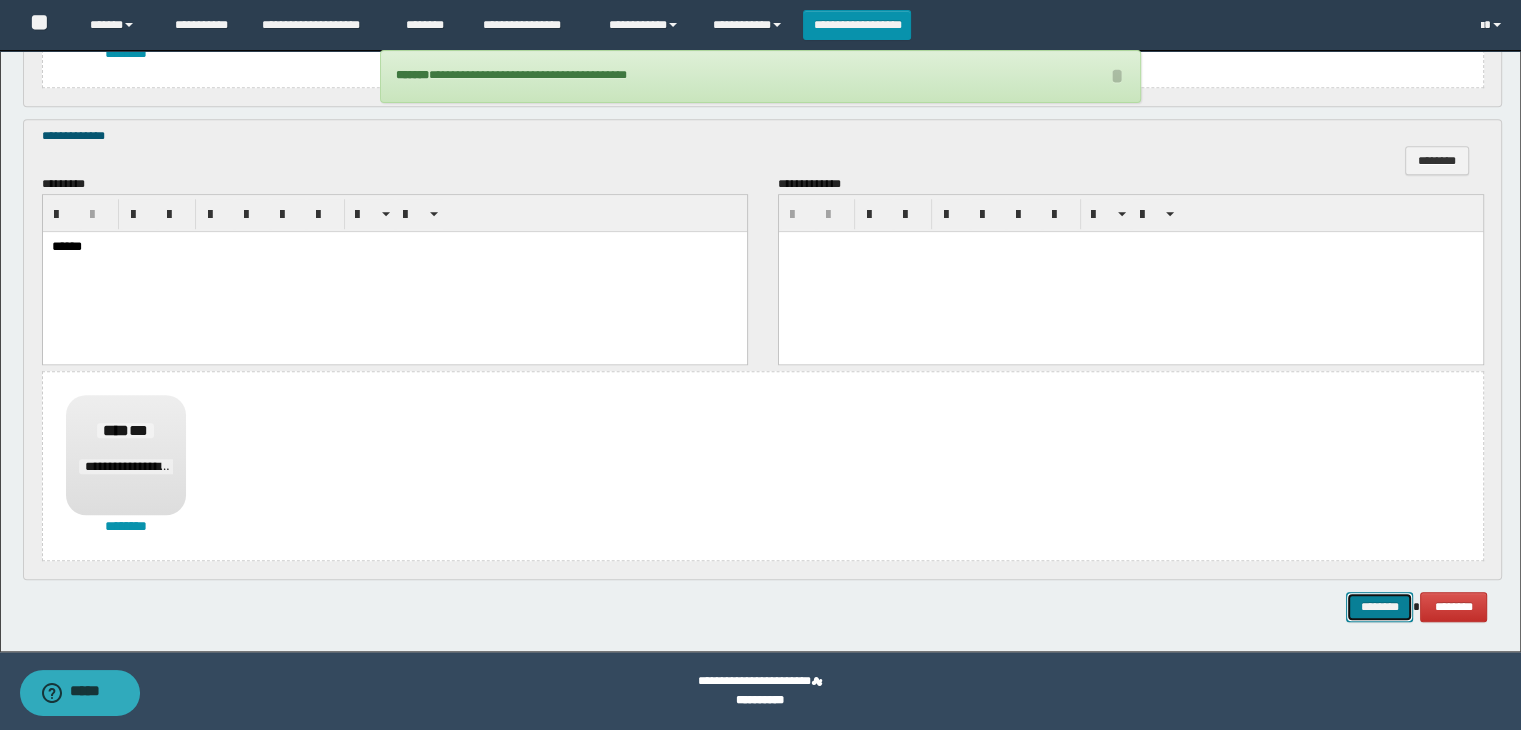 click on "********" at bounding box center [1379, 607] 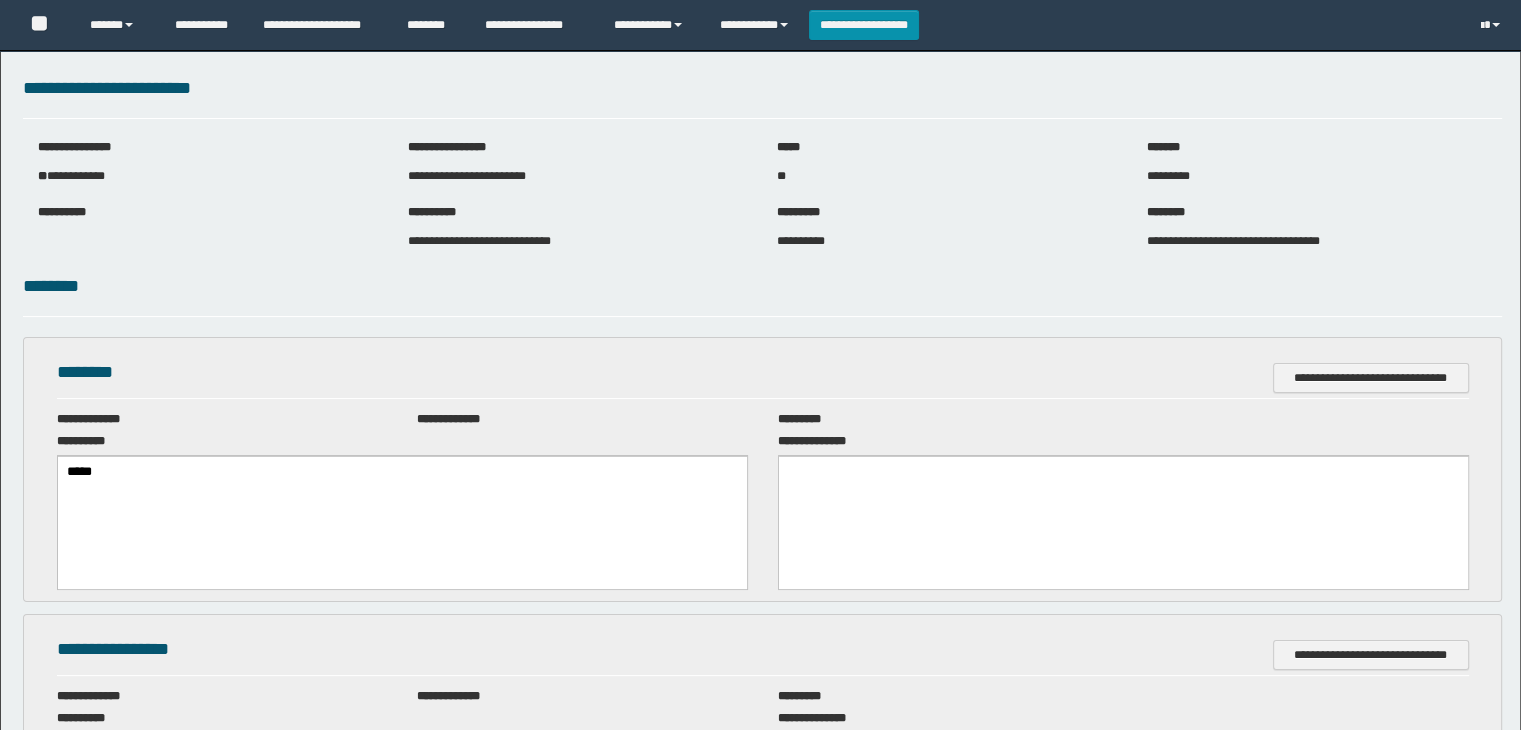 scroll, scrollTop: 0, scrollLeft: 0, axis: both 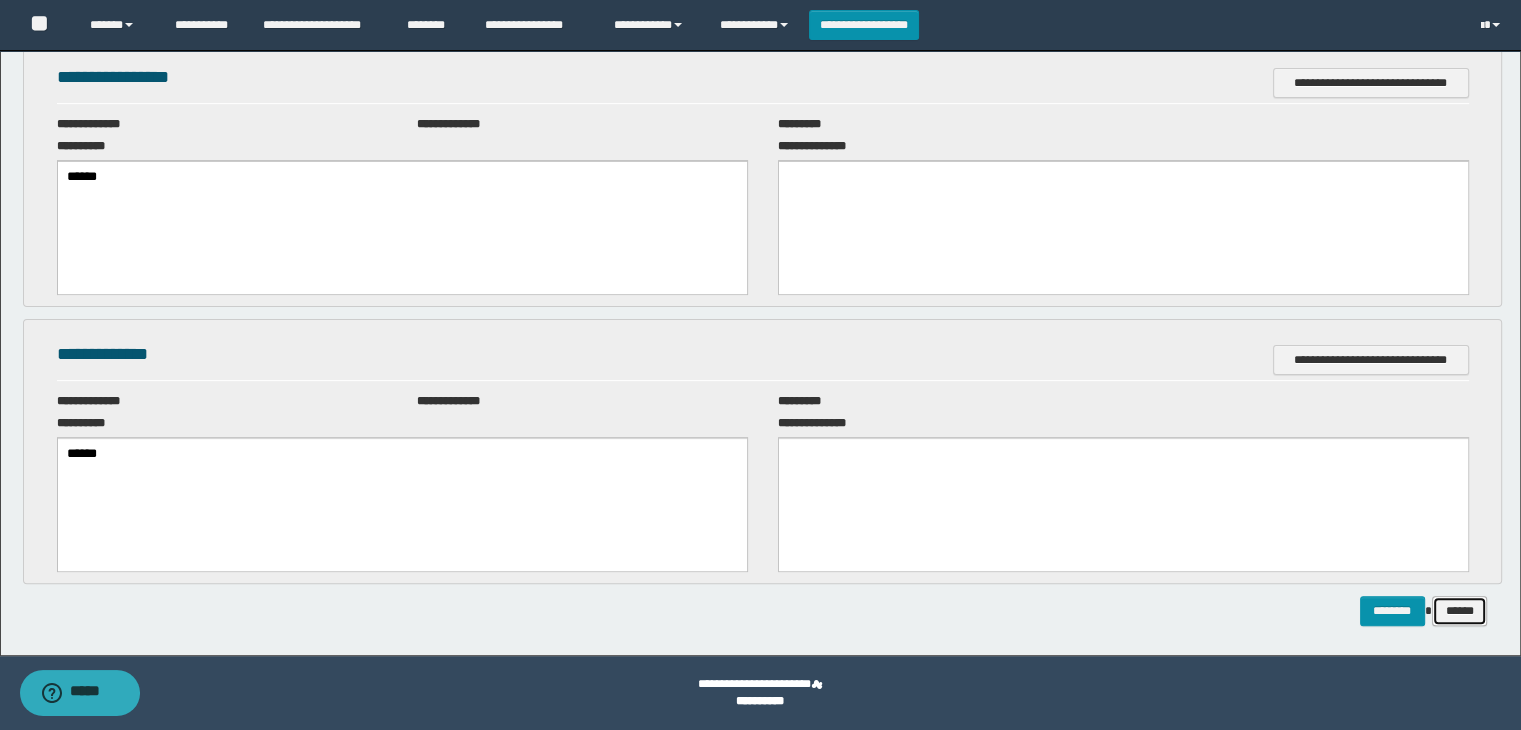 click on "******" at bounding box center [1460, 611] 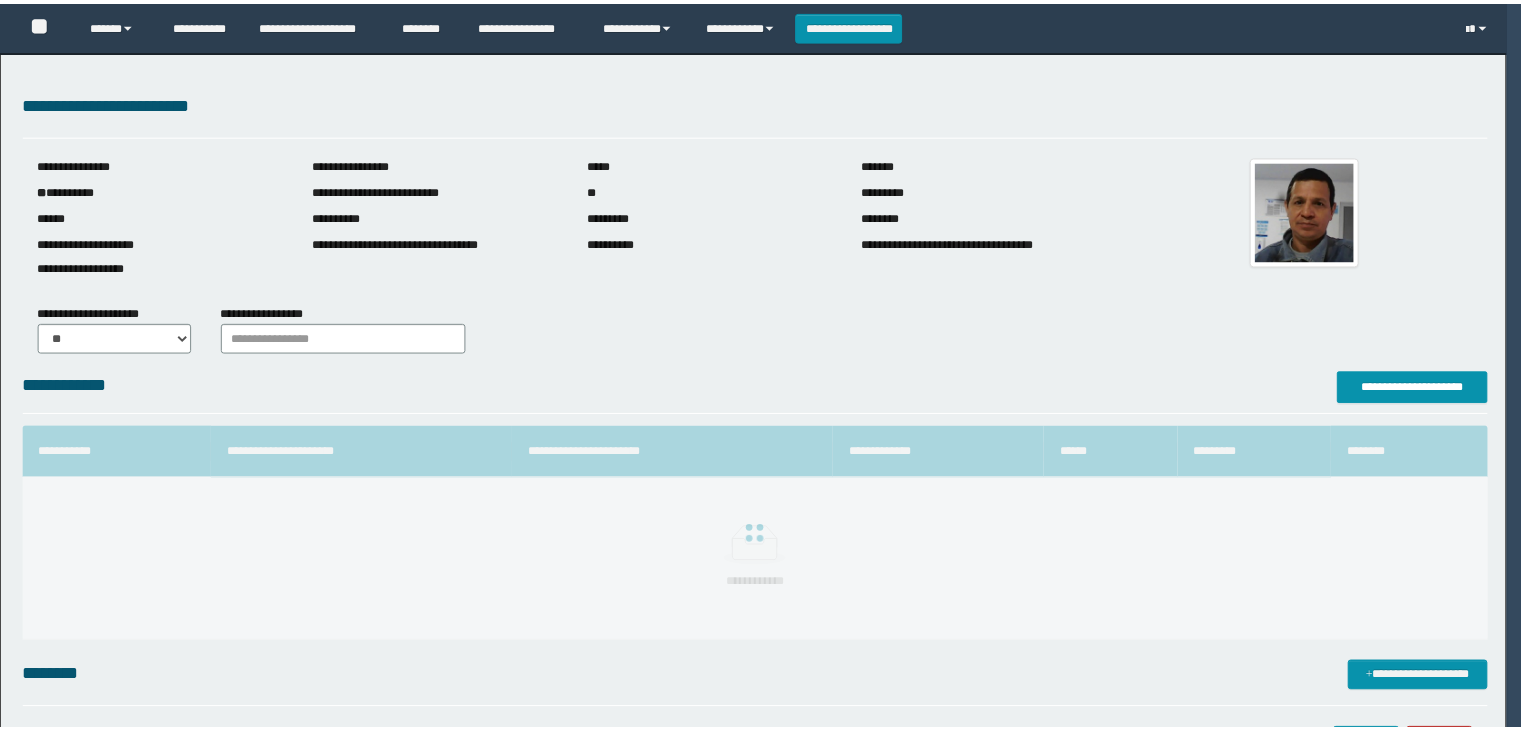 scroll, scrollTop: 0, scrollLeft: 0, axis: both 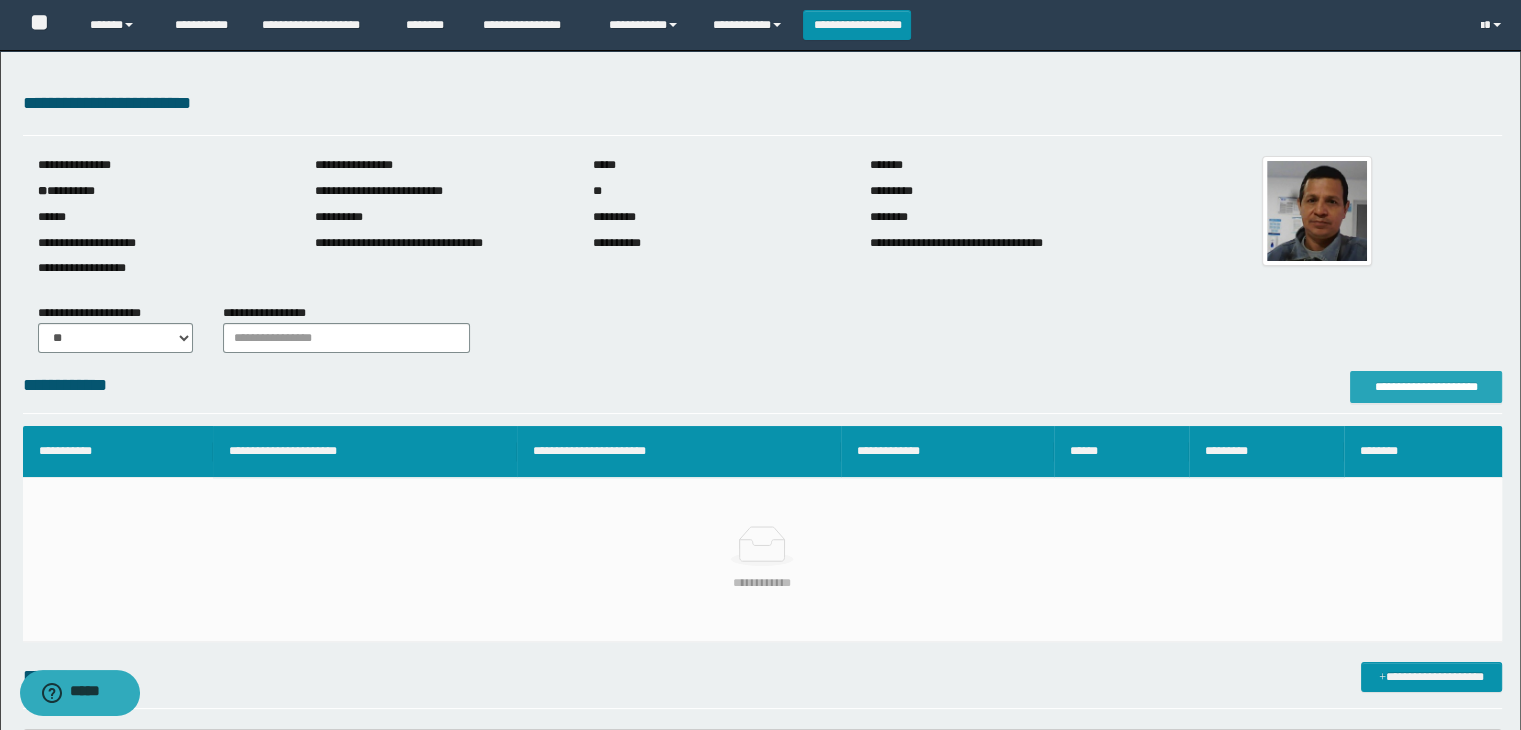 click on "**********" at bounding box center (1426, 387) 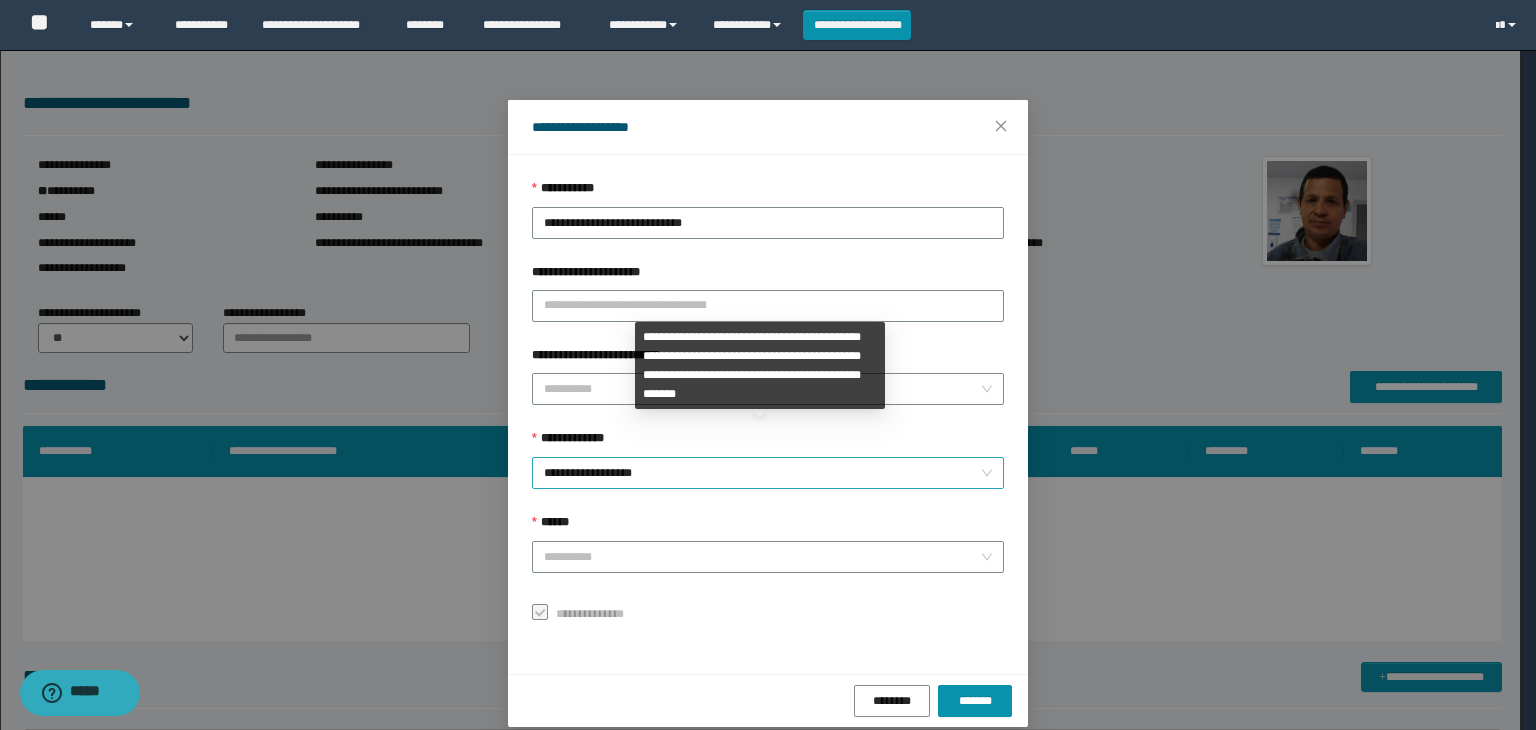 click on "**********" at bounding box center [768, 473] 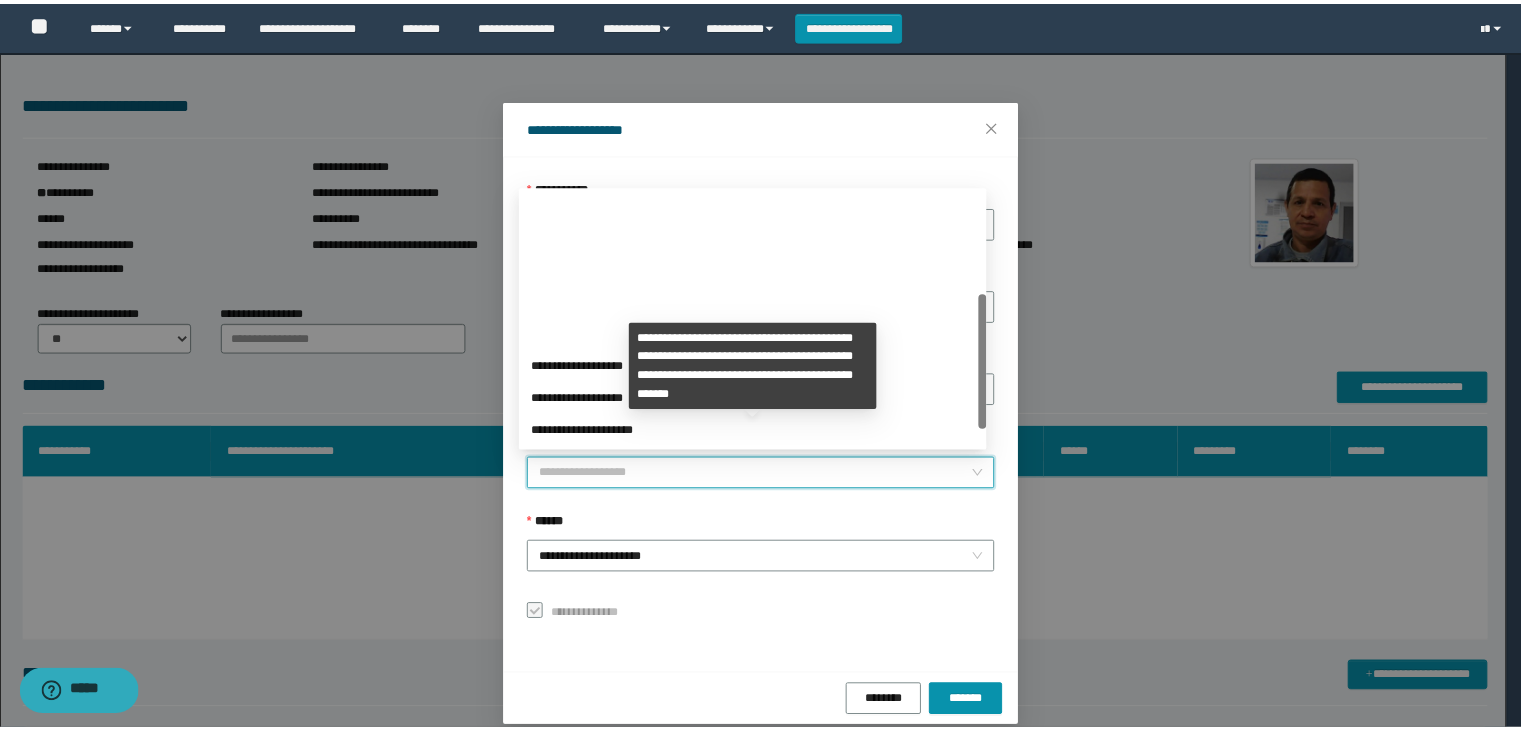 scroll, scrollTop: 192, scrollLeft: 0, axis: vertical 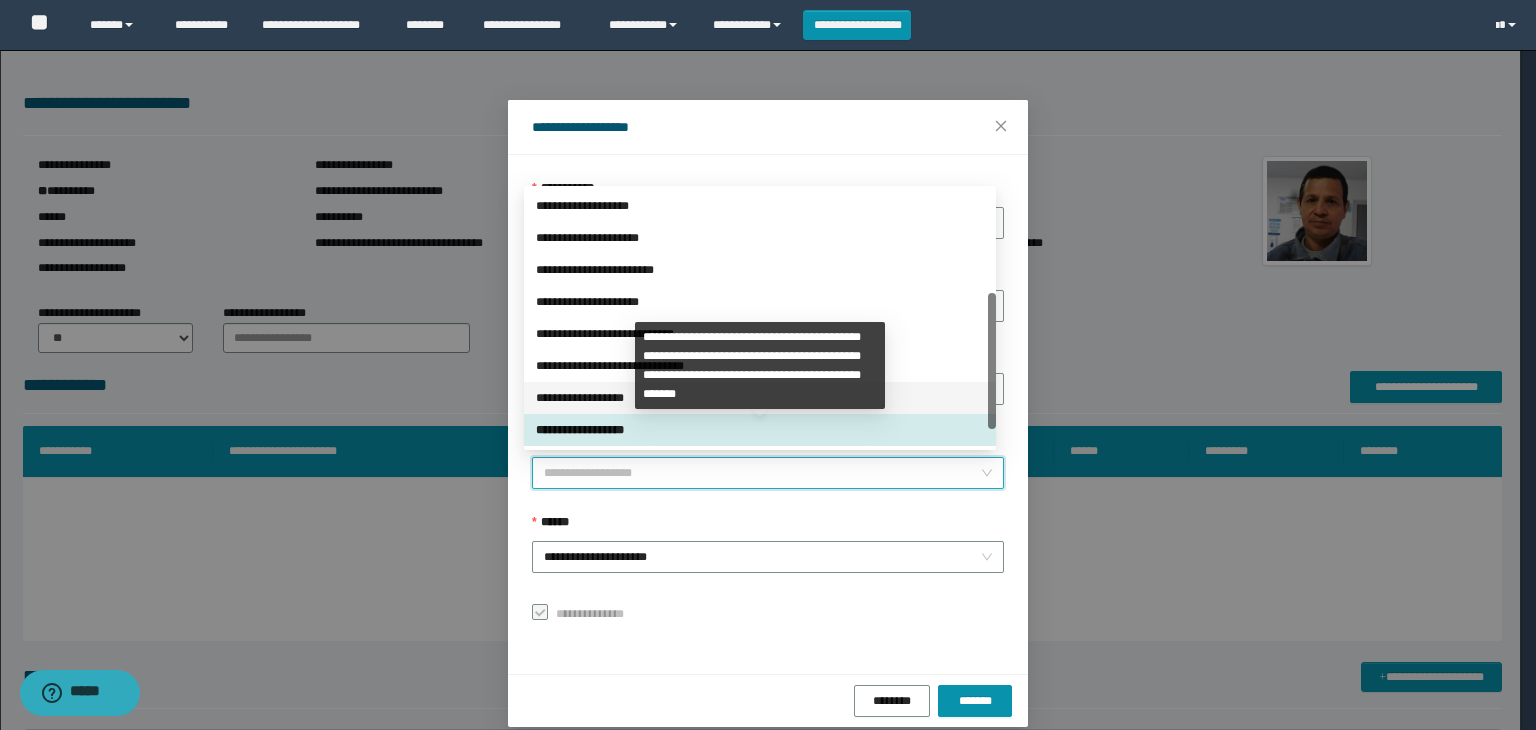 click on "**********" at bounding box center (760, 398) 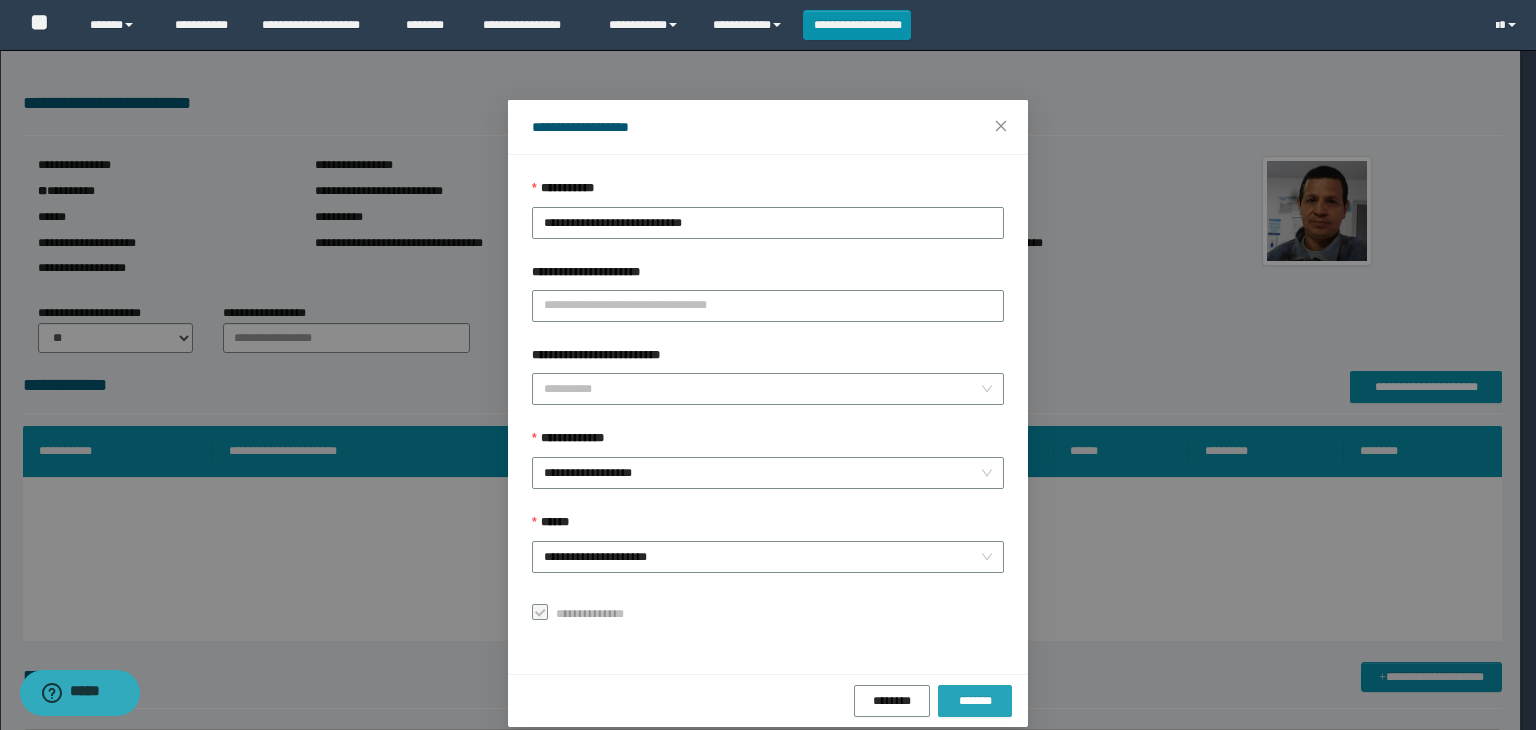 click on "*******" at bounding box center [975, 701] 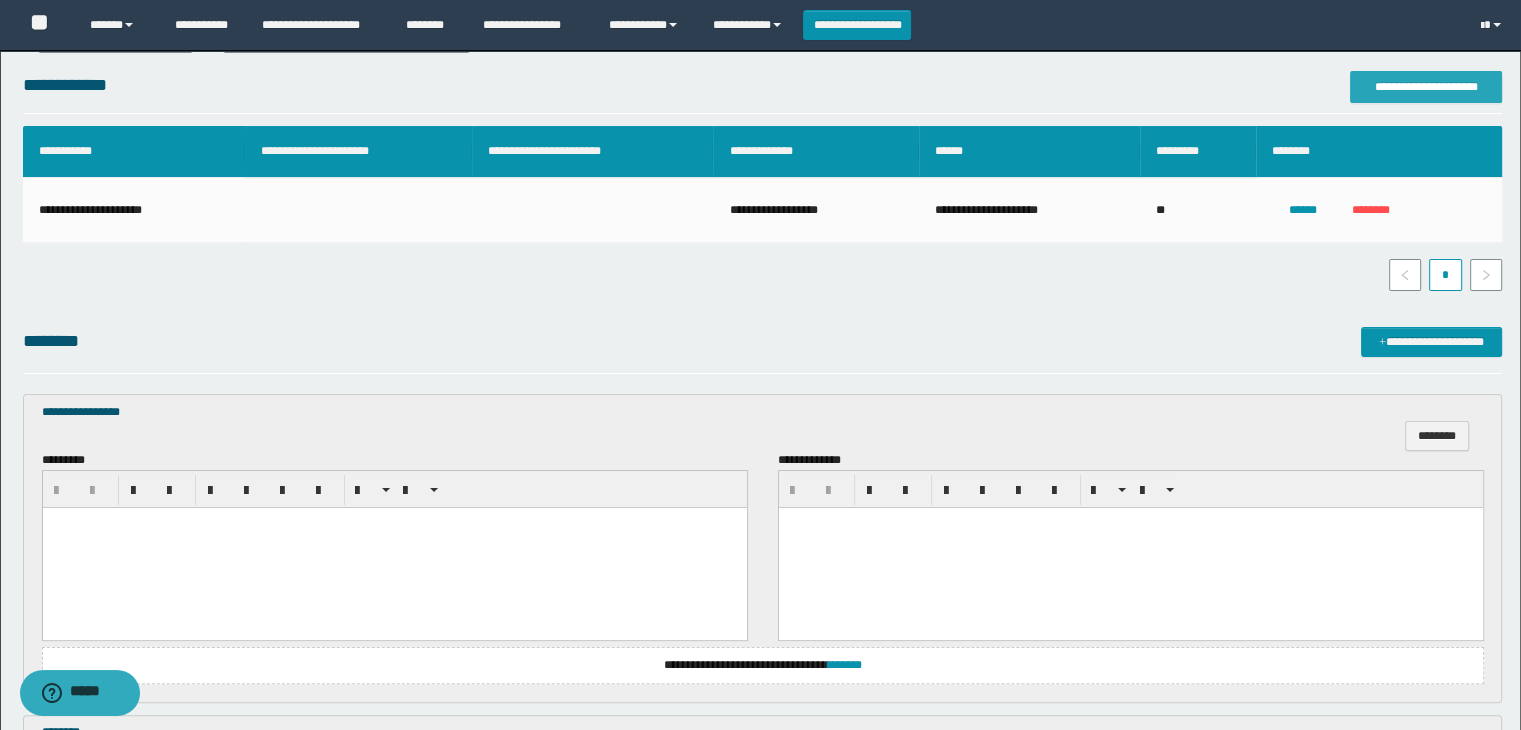 scroll, scrollTop: 400, scrollLeft: 0, axis: vertical 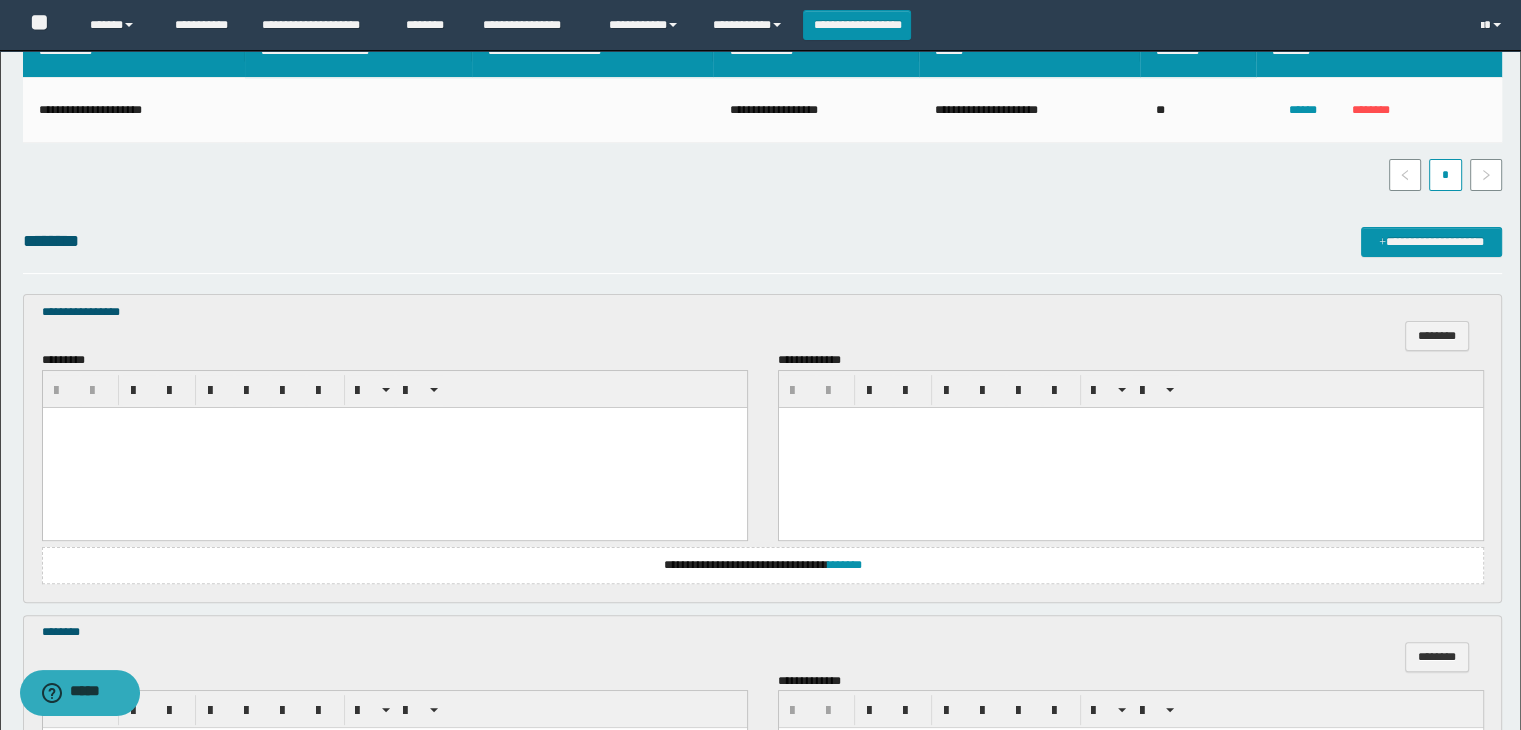 click at bounding box center [394, 447] 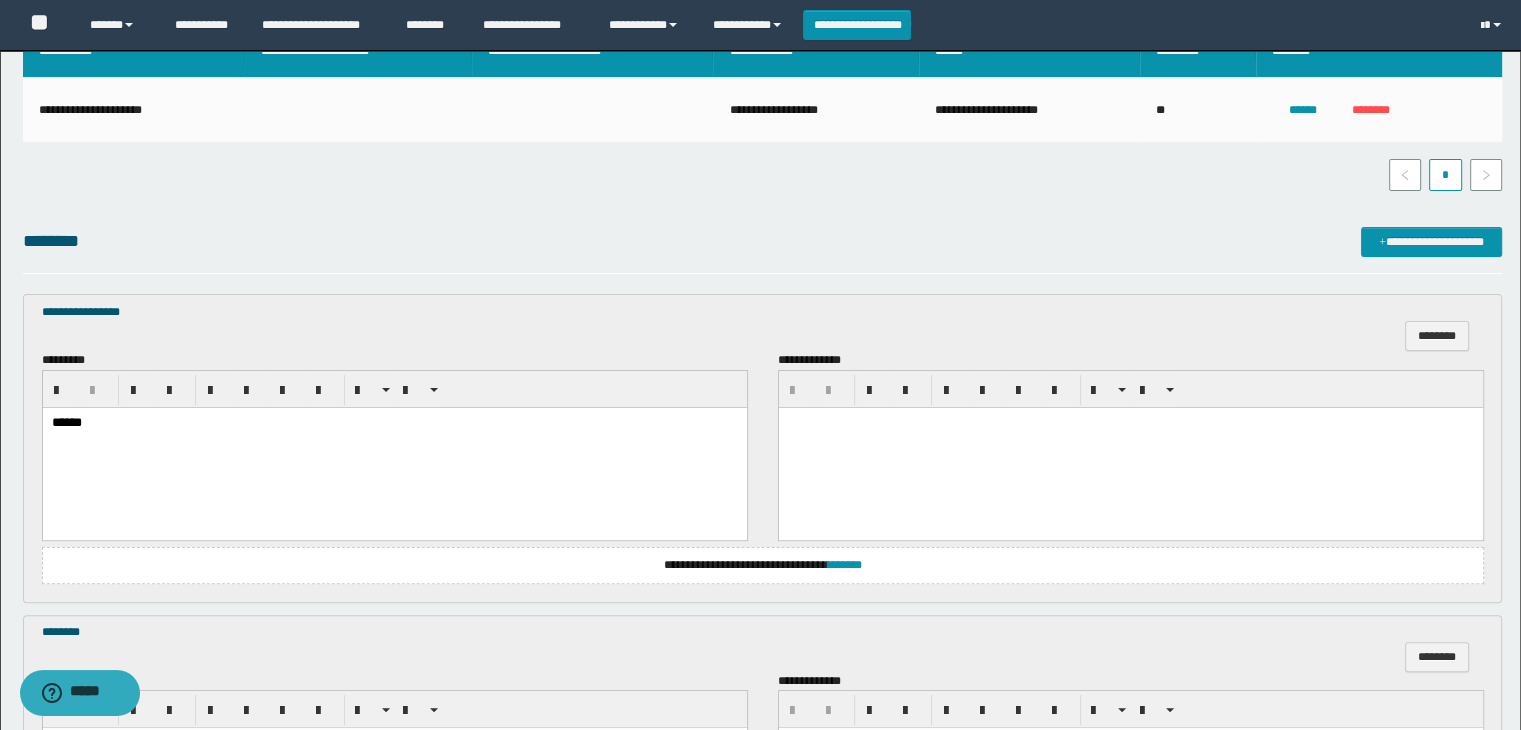 scroll, scrollTop: 600, scrollLeft: 0, axis: vertical 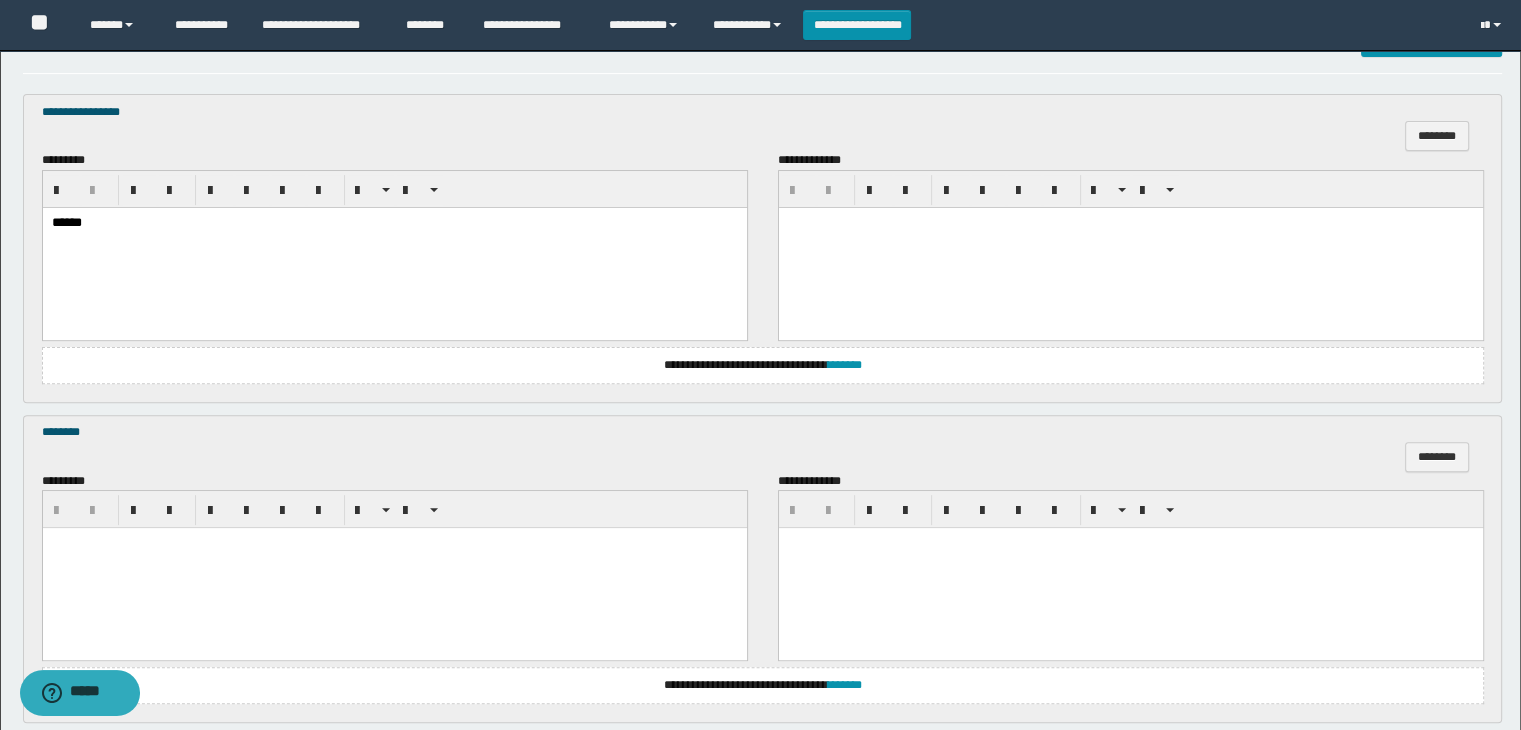 click at bounding box center (394, 568) 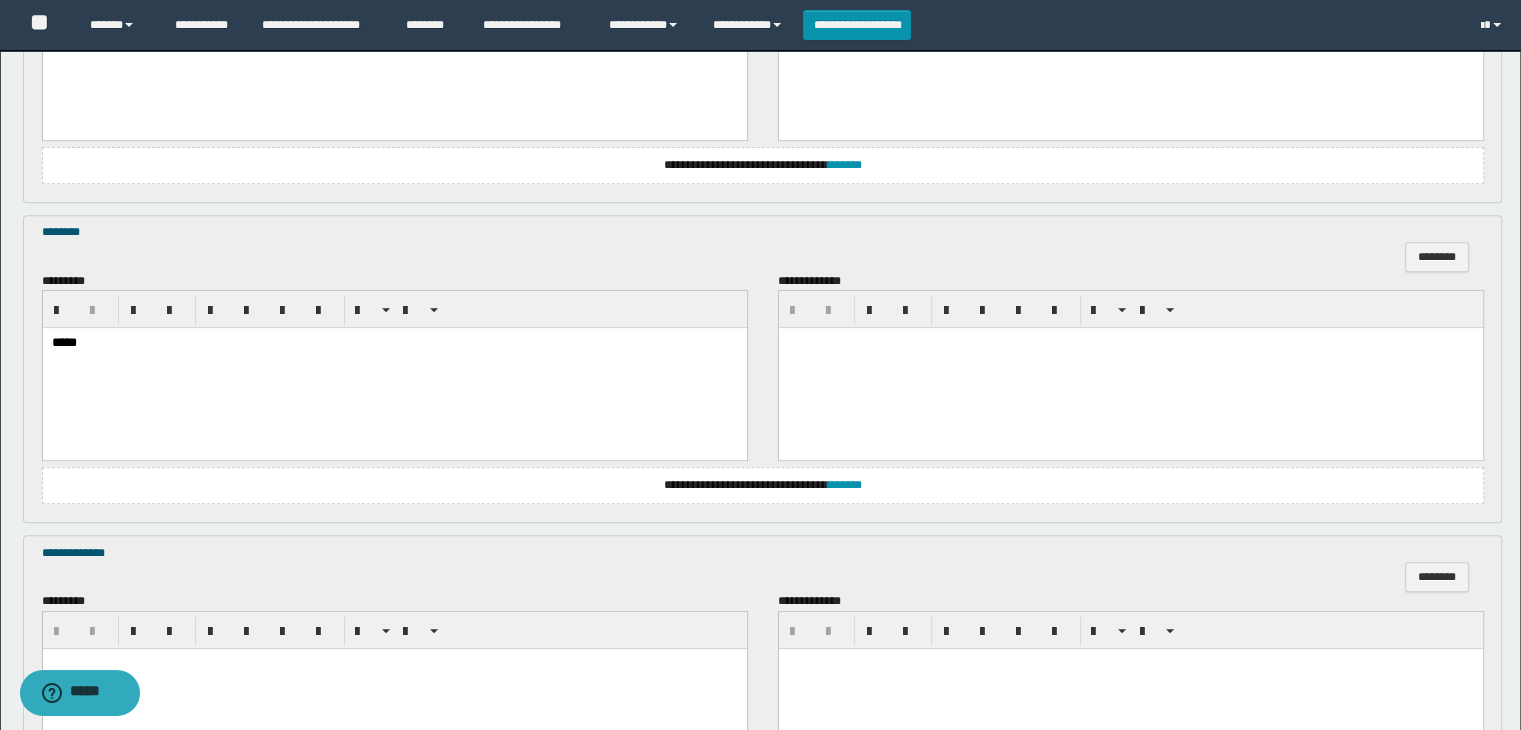 scroll, scrollTop: 900, scrollLeft: 0, axis: vertical 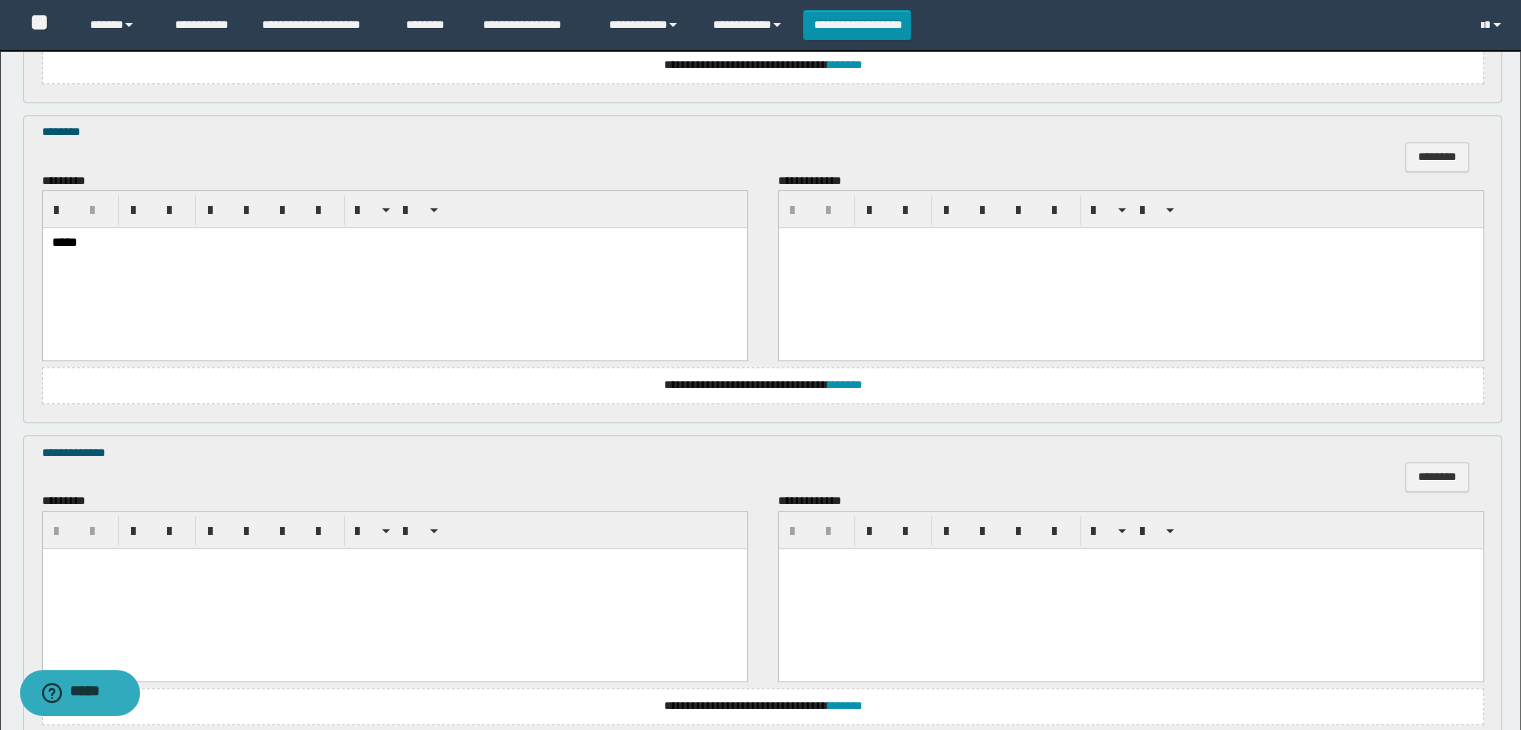 click at bounding box center (394, 588) 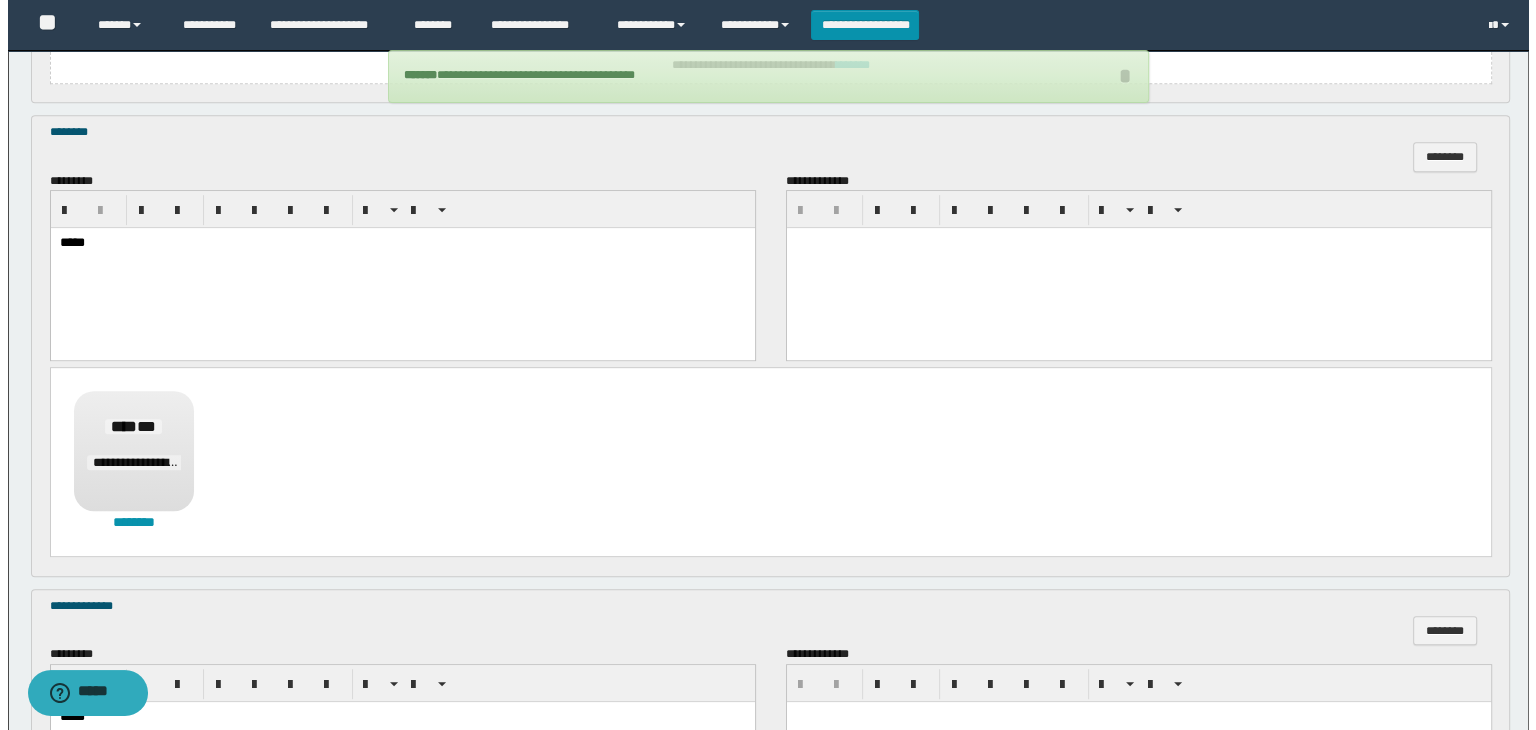 scroll, scrollTop: 500, scrollLeft: 0, axis: vertical 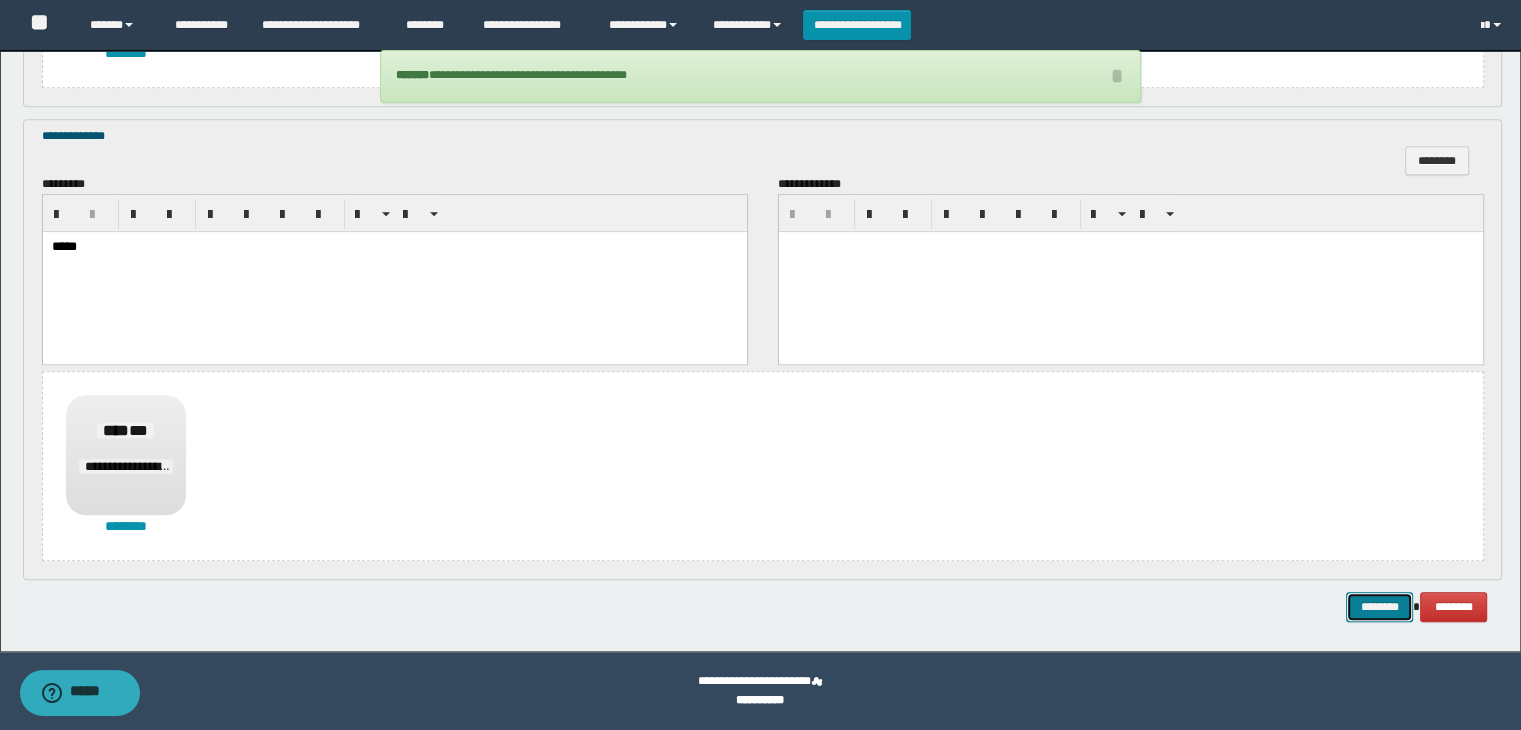 click on "********" at bounding box center [1379, 607] 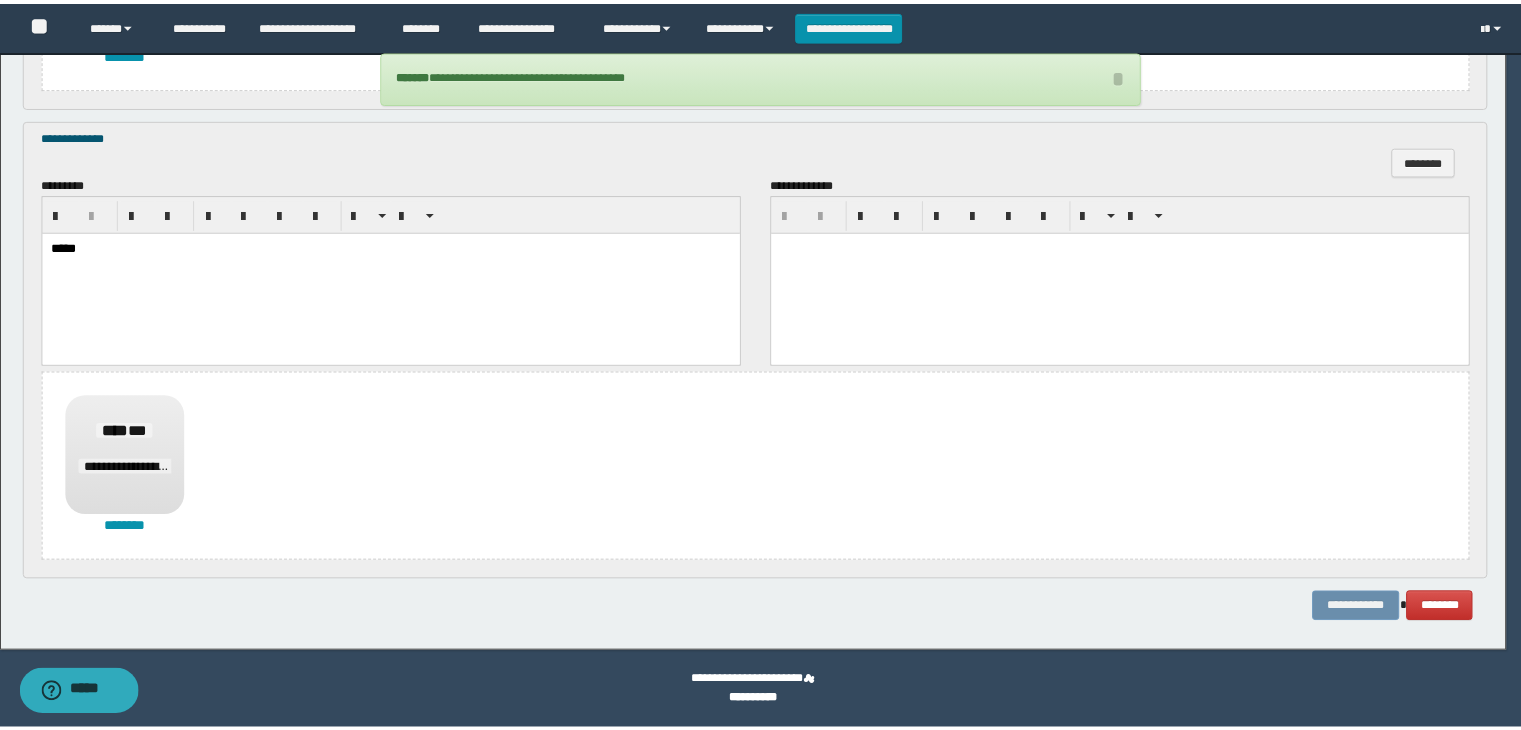 scroll, scrollTop: 0, scrollLeft: 0, axis: both 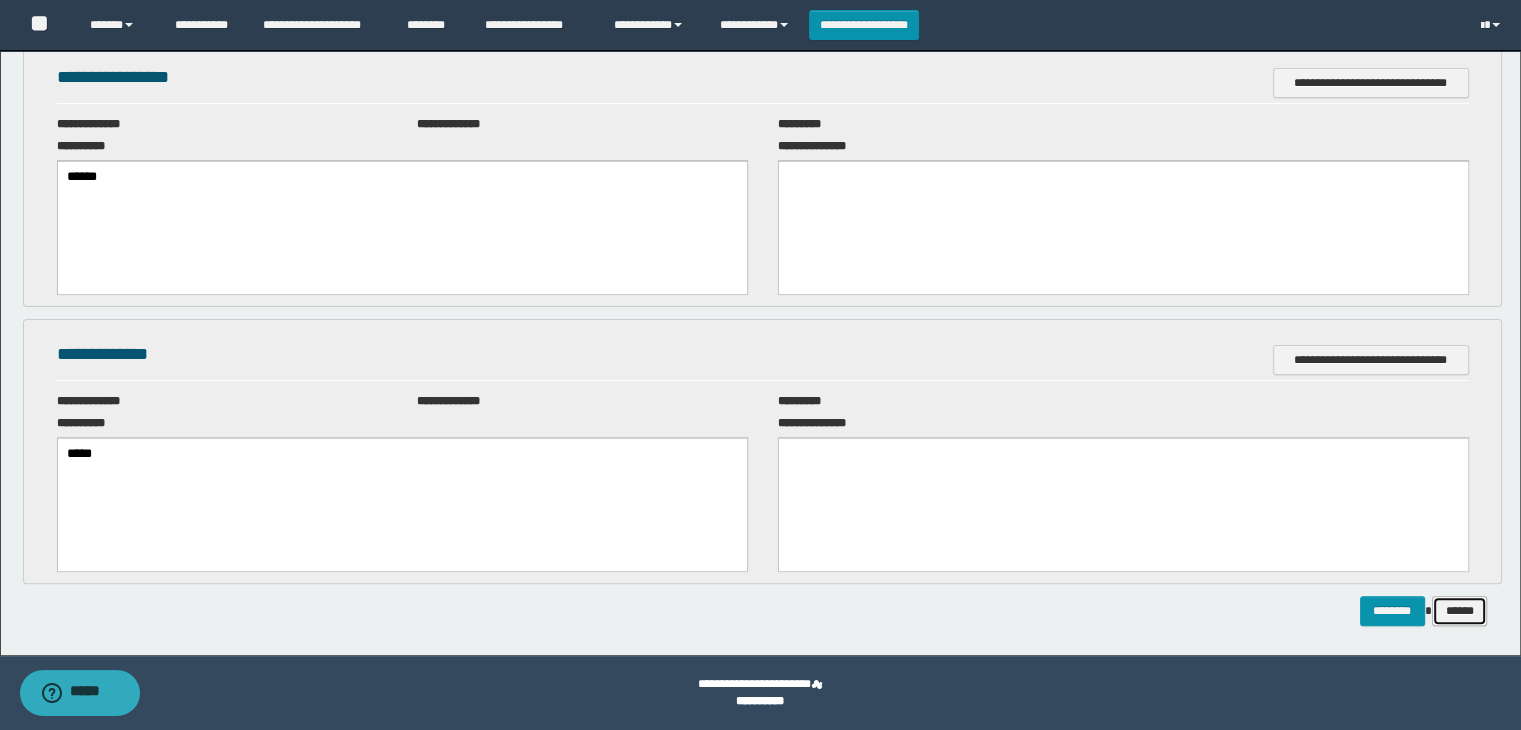 click on "******" at bounding box center (1460, 611) 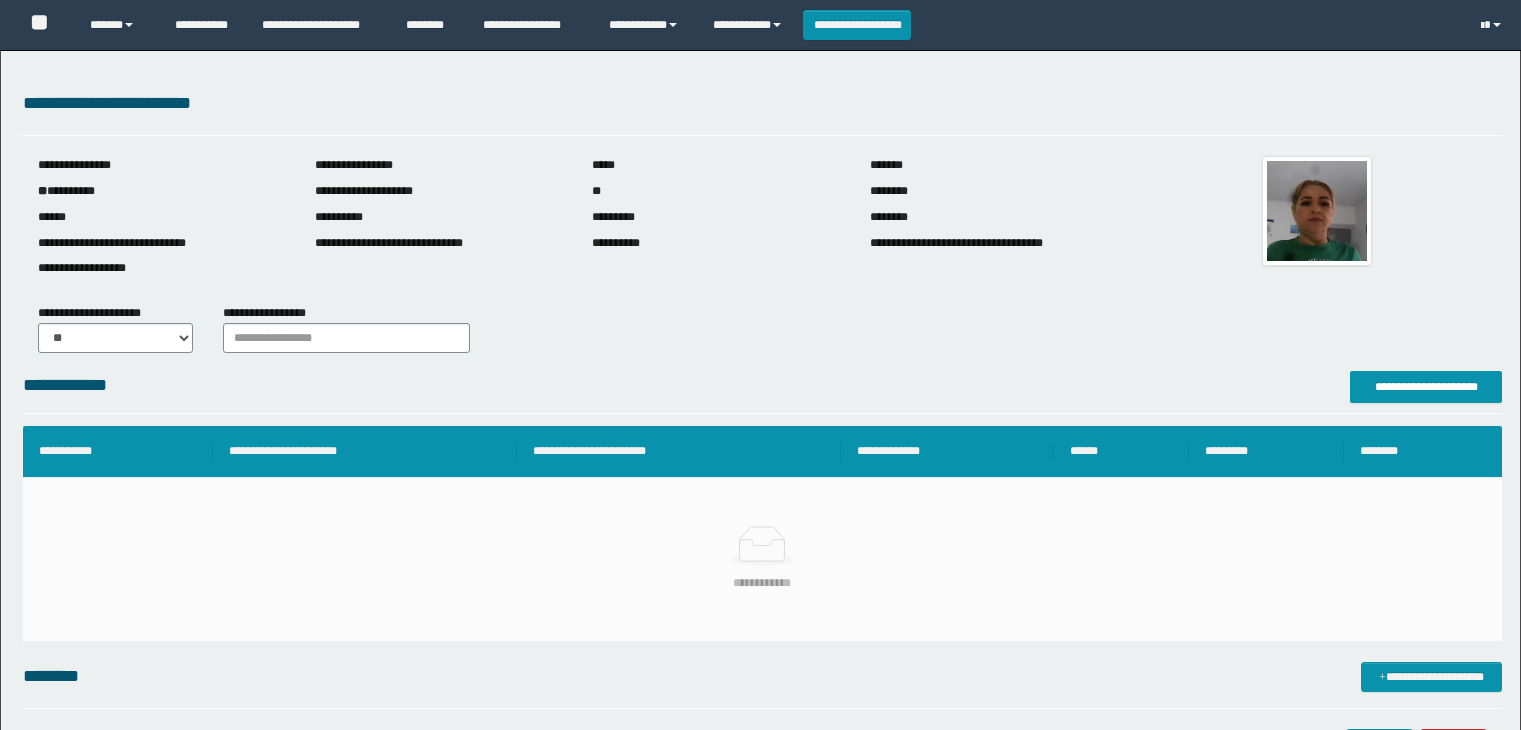 scroll, scrollTop: 0, scrollLeft: 0, axis: both 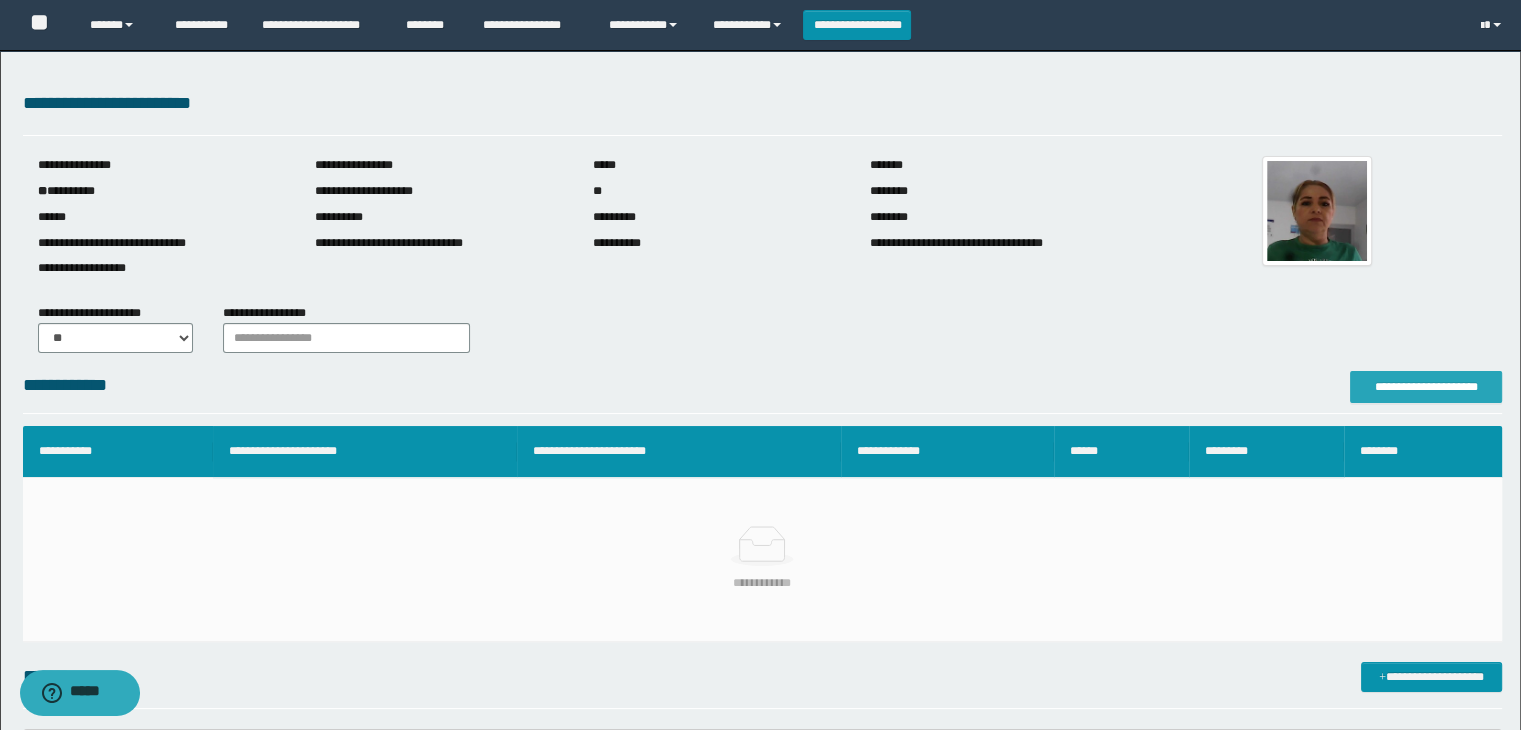 click on "**********" at bounding box center [1426, 387] 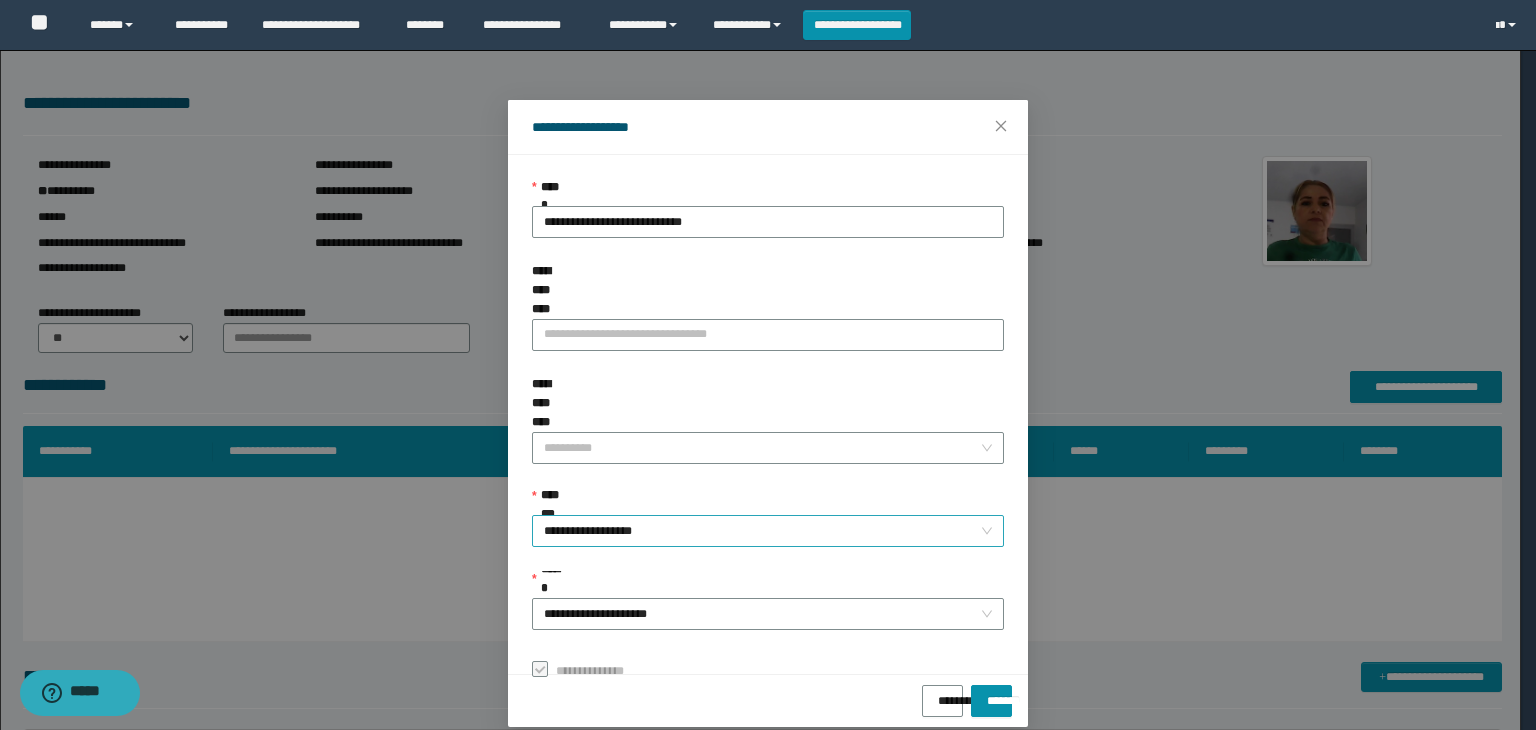 click on "**********" at bounding box center (768, 531) 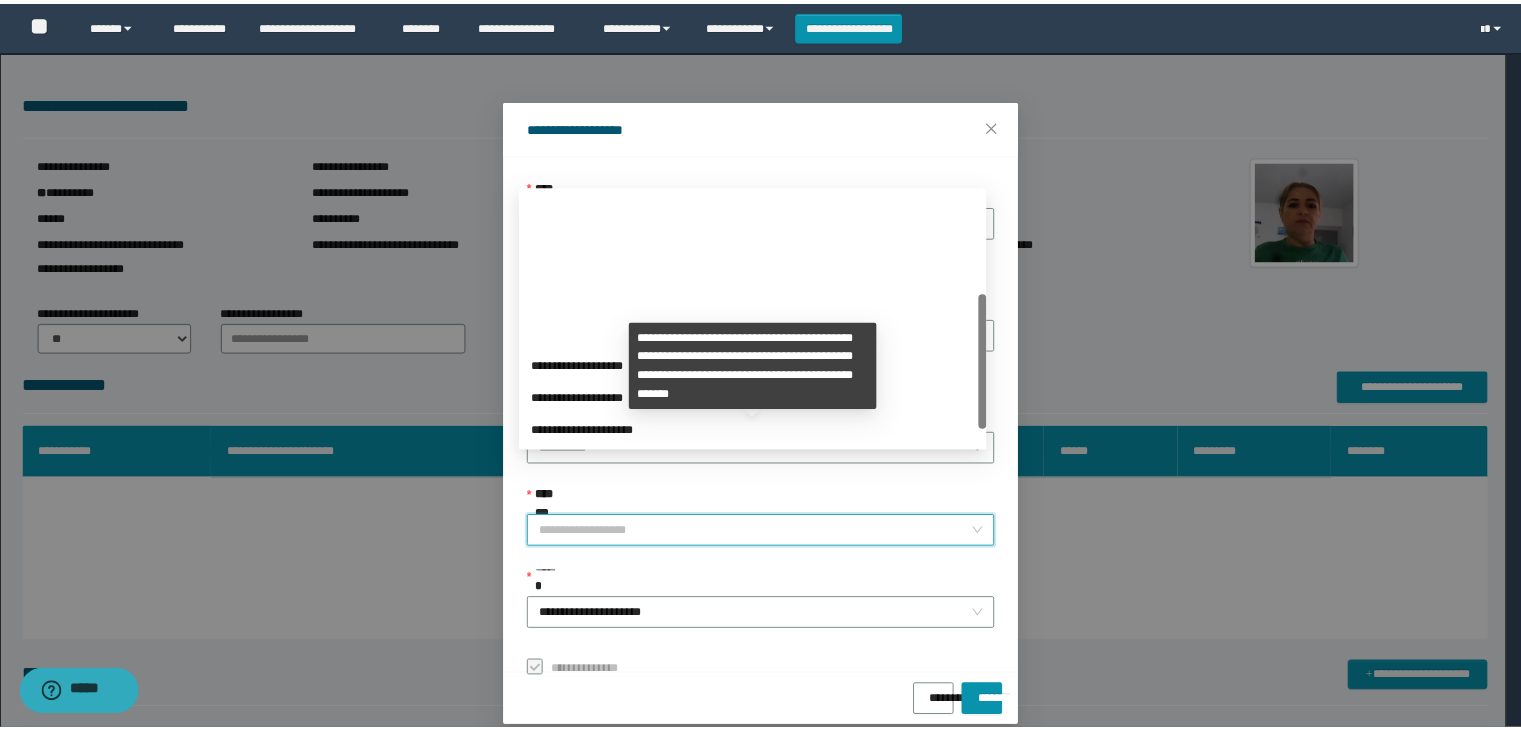 scroll, scrollTop: 192, scrollLeft: 0, axis: vertical 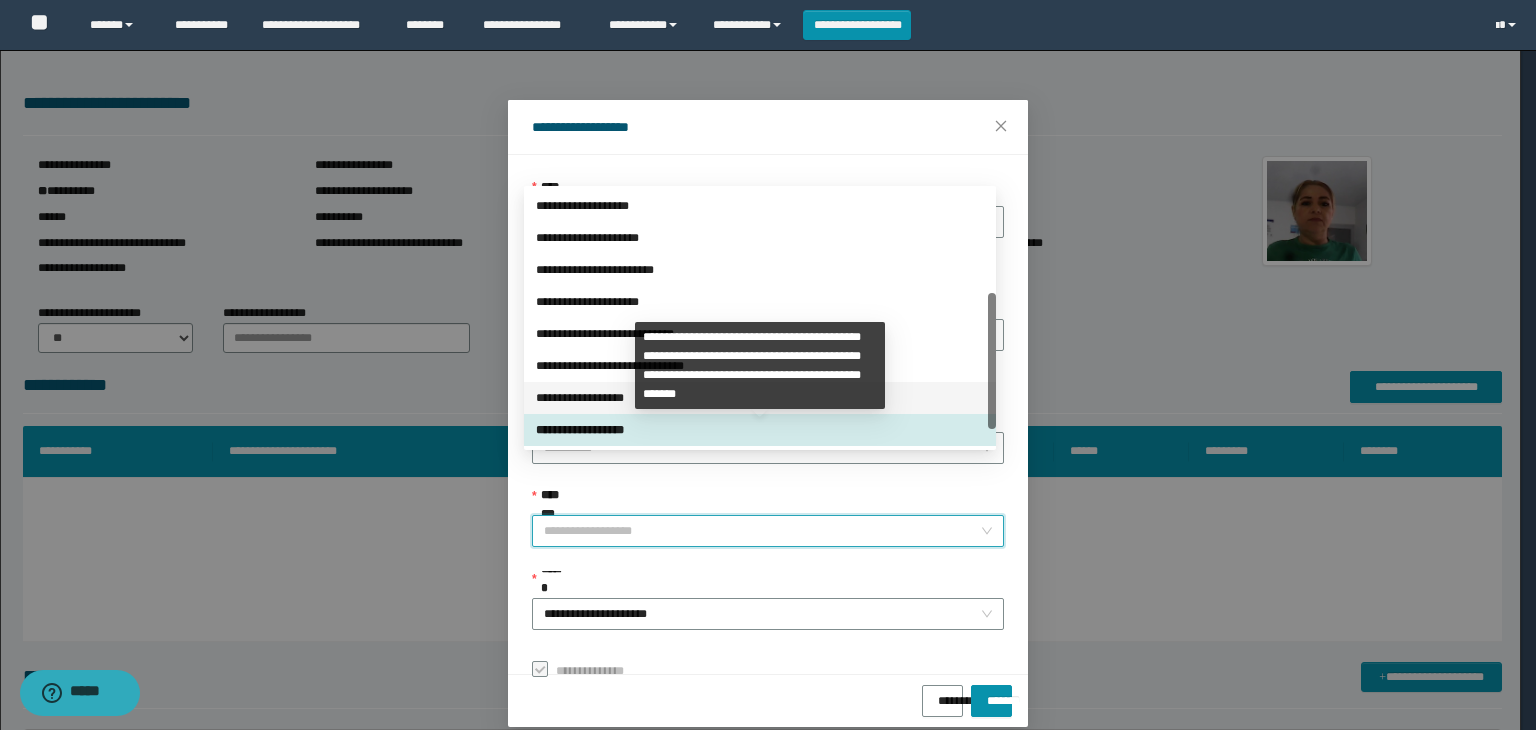 click on "**********" at bounding box center (760, 398) 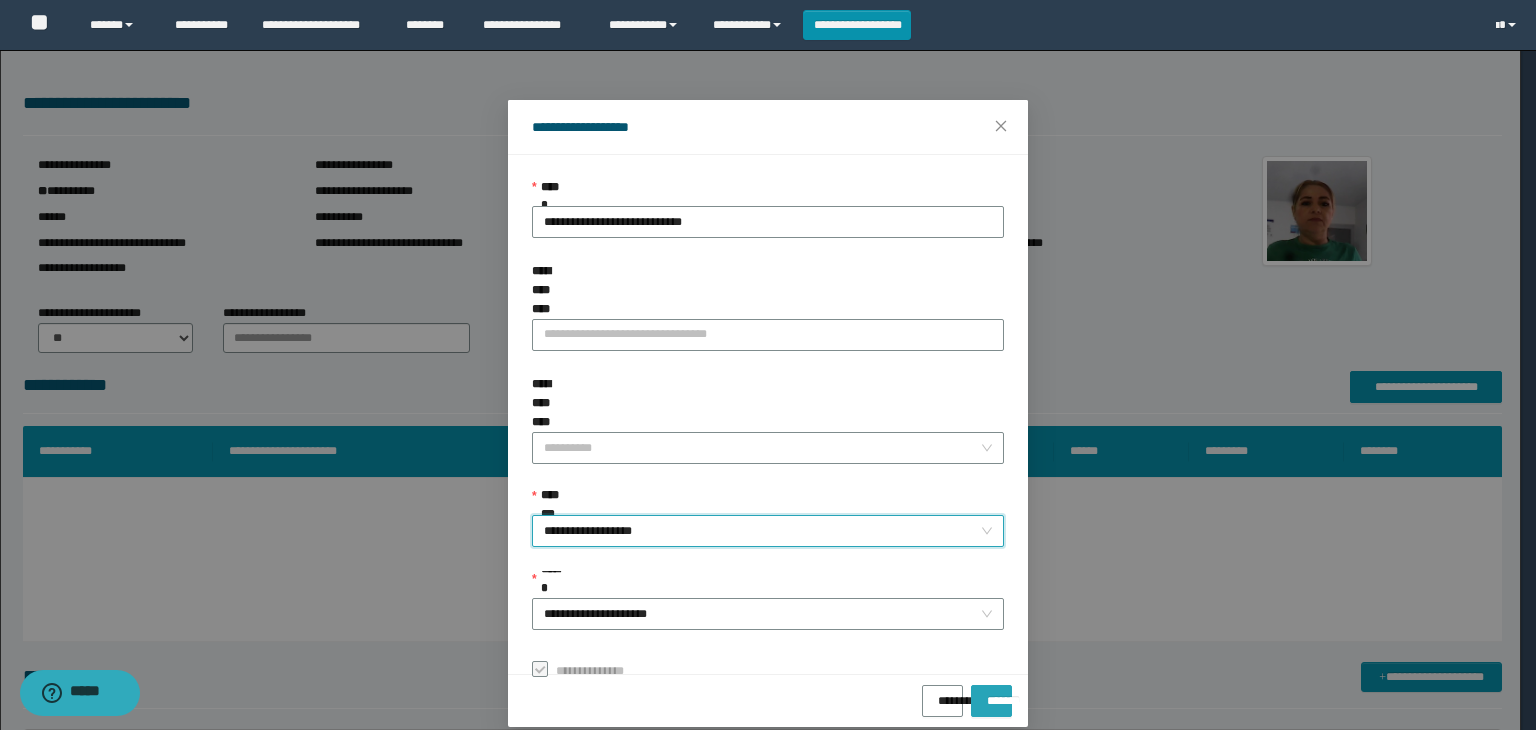 click on "*******" at bounding box center [991, 694] 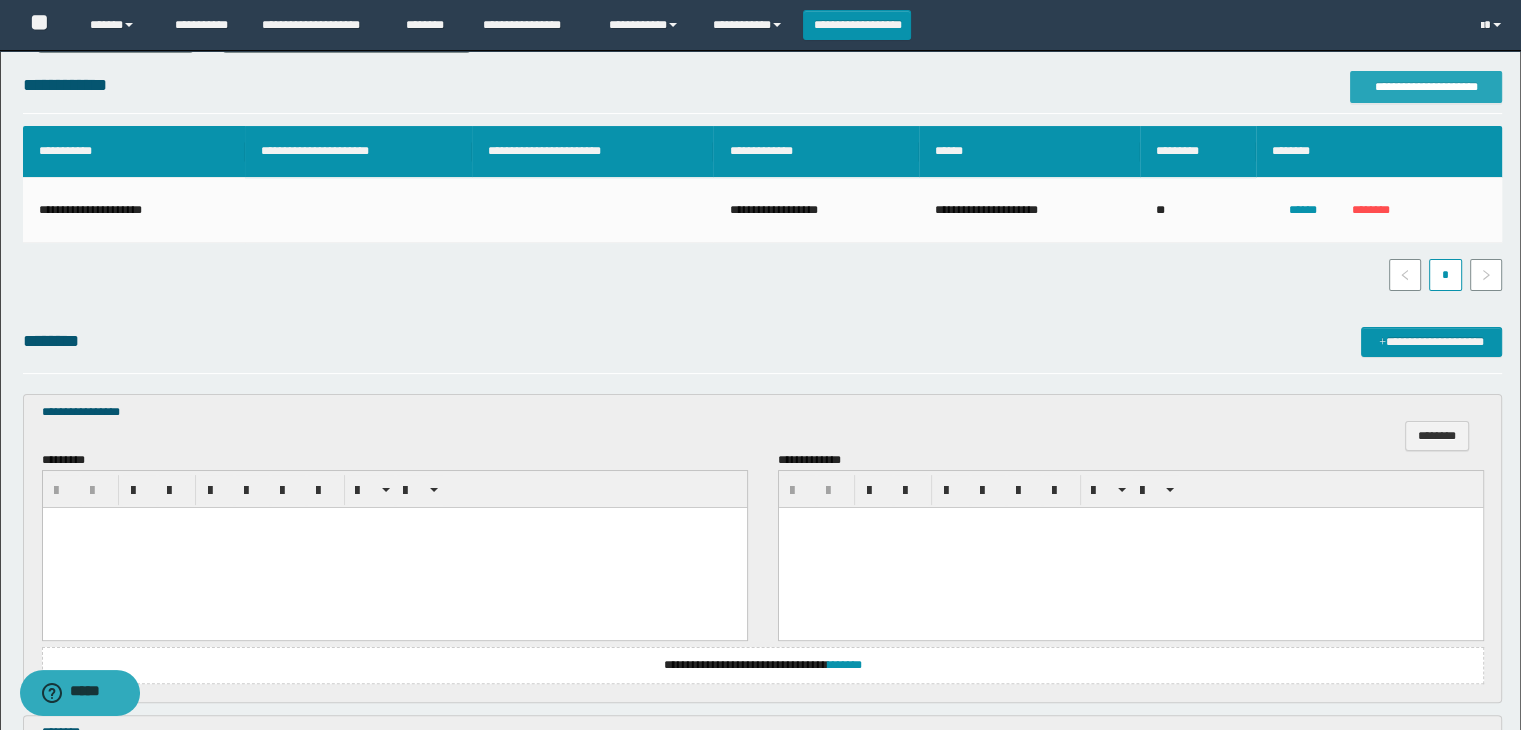 scroll, scrollTop: 400, scrollLeft: 0, axis: vertical 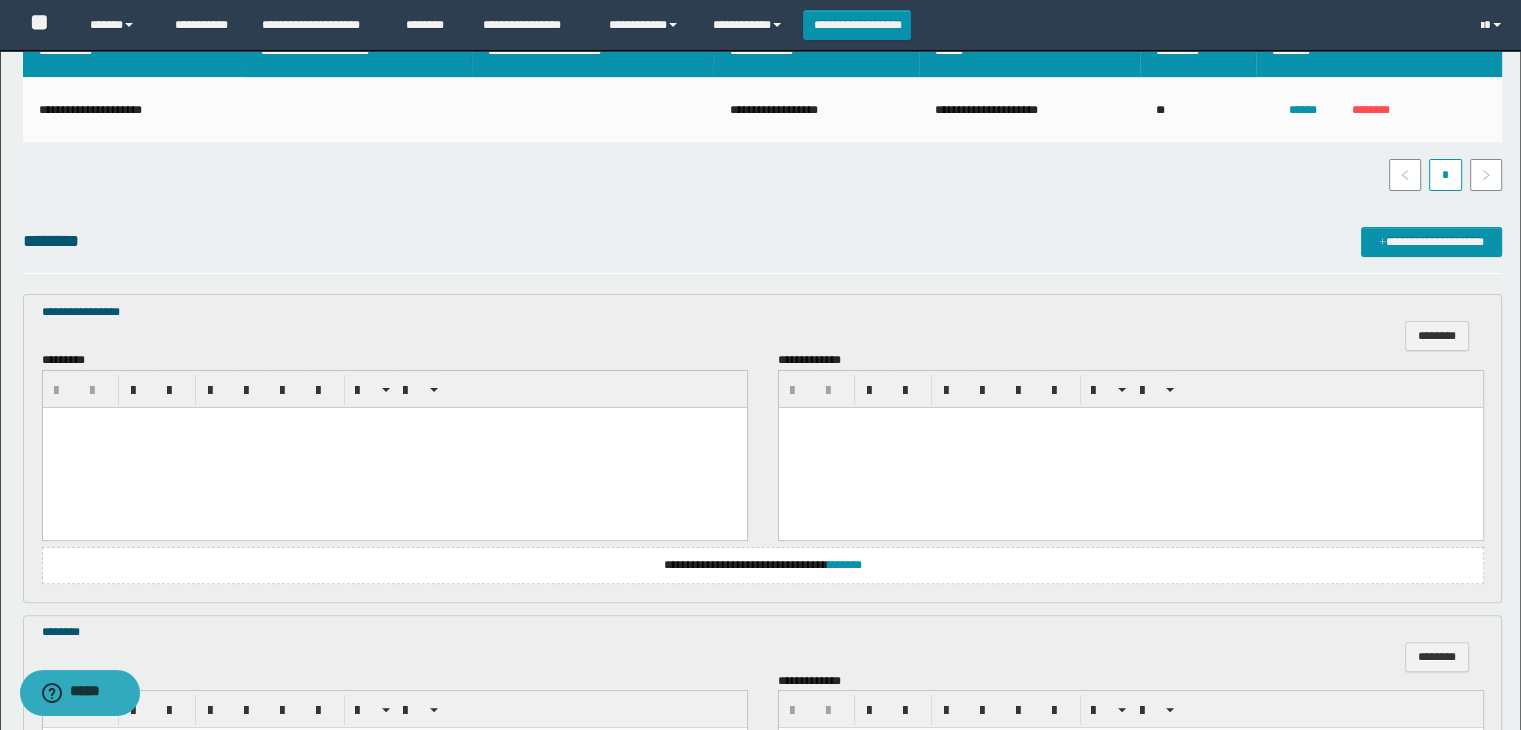 click at bounding box center (394, 447) 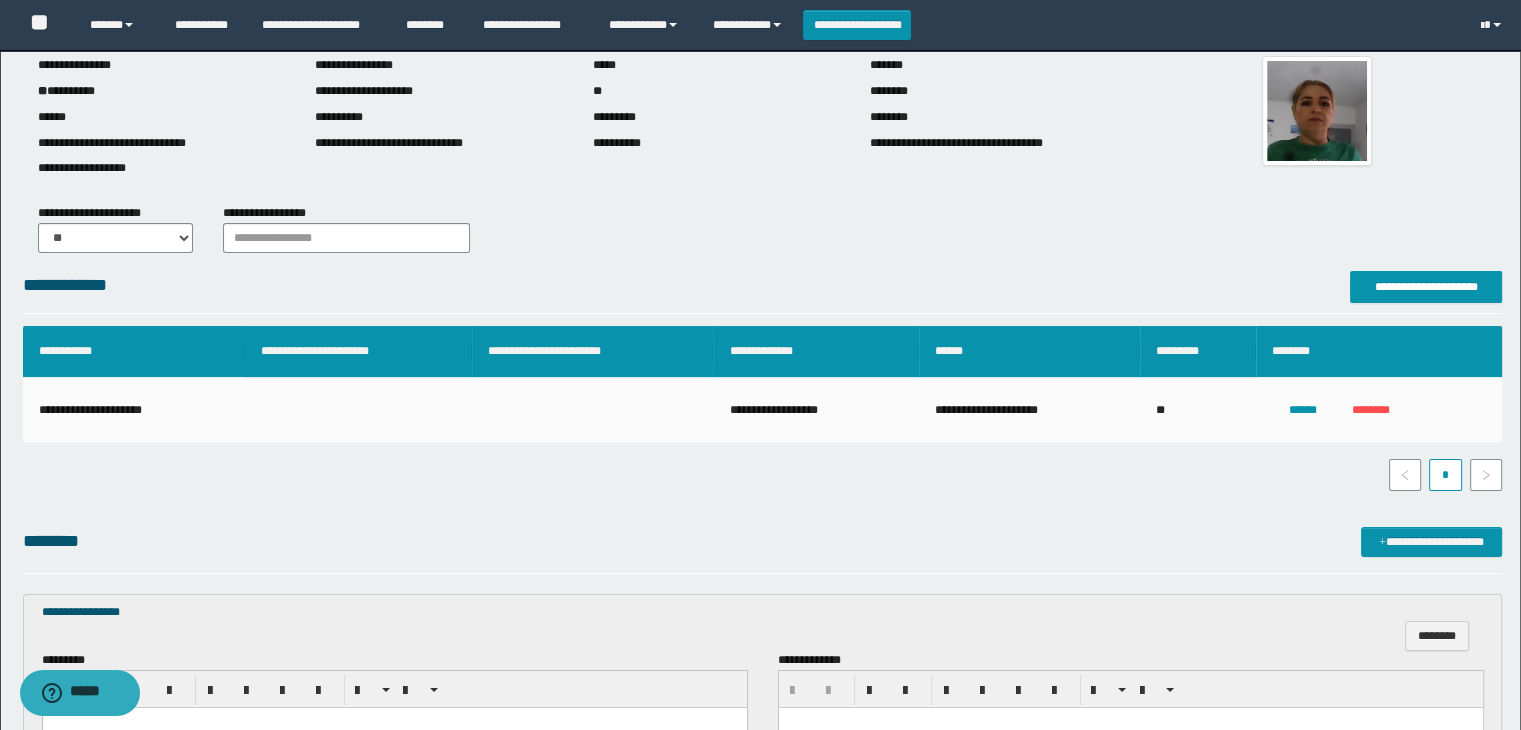 scroll, scrollTop: 600, scrollLeft: 0, axis: vertical 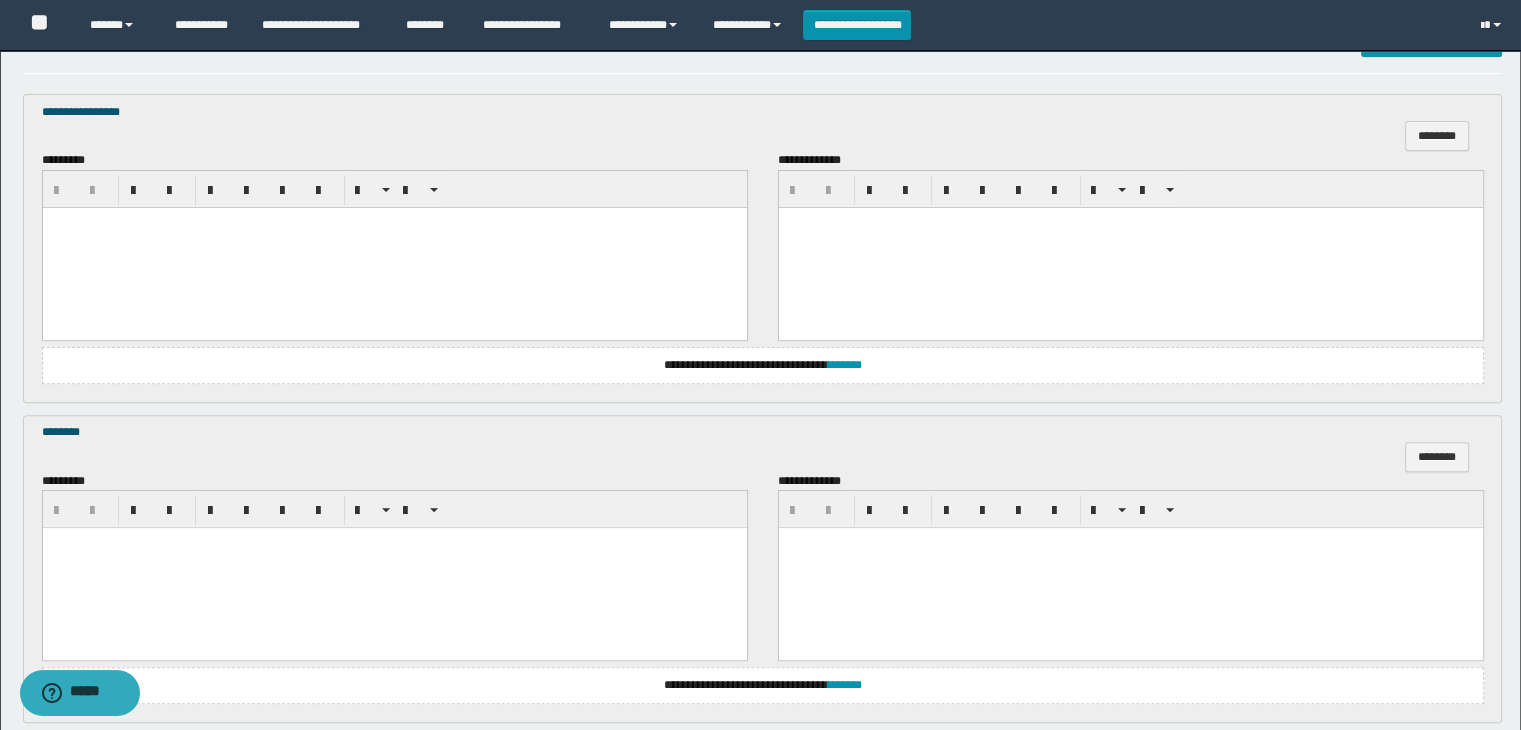 click at bounding box center [394, 247] 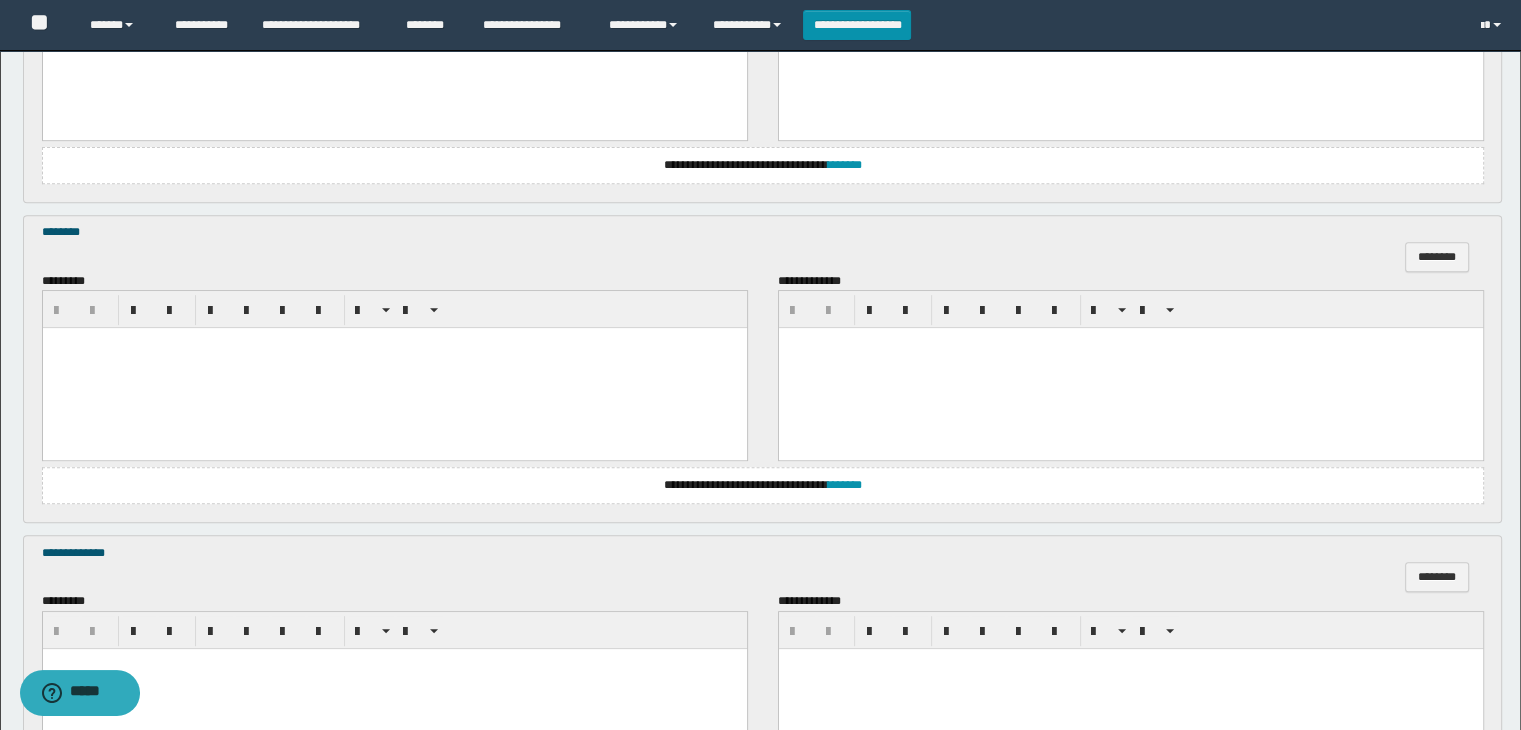 scroll, scrollTop: 900, scrollLeft: 0, axis: vertical 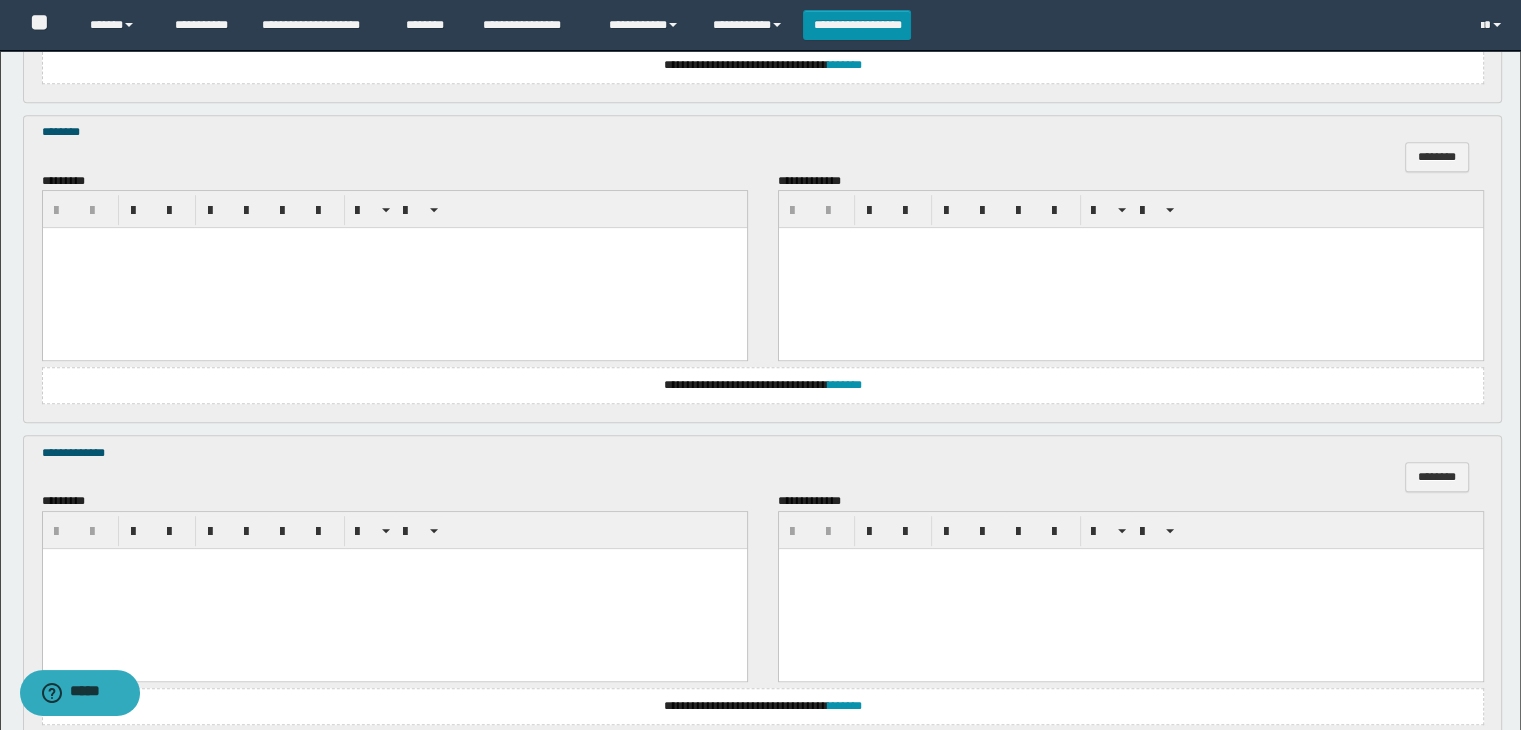 click at bounding box center (394, 268) 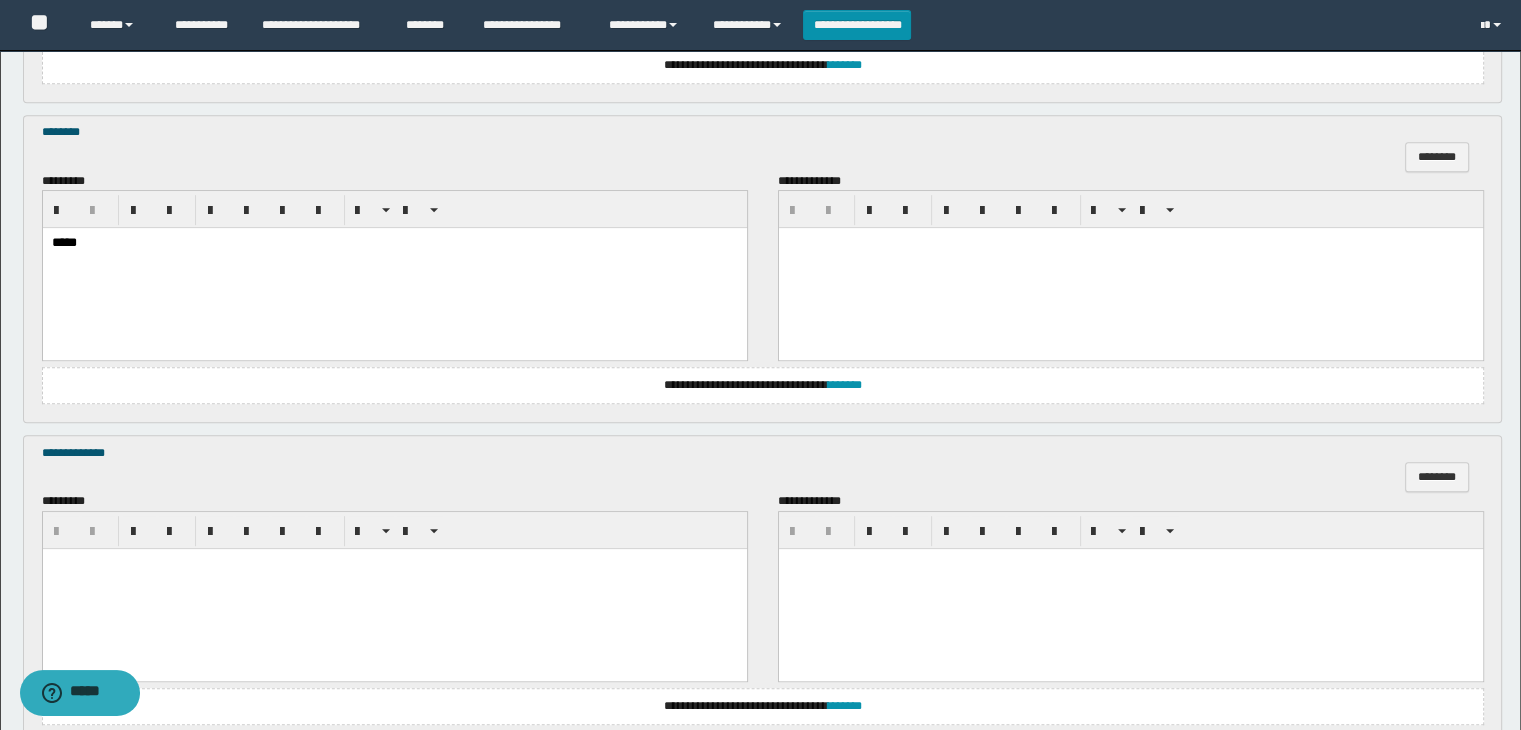 scroll, scrollTop: 1064, scrollLeft: 0, axis: vertical 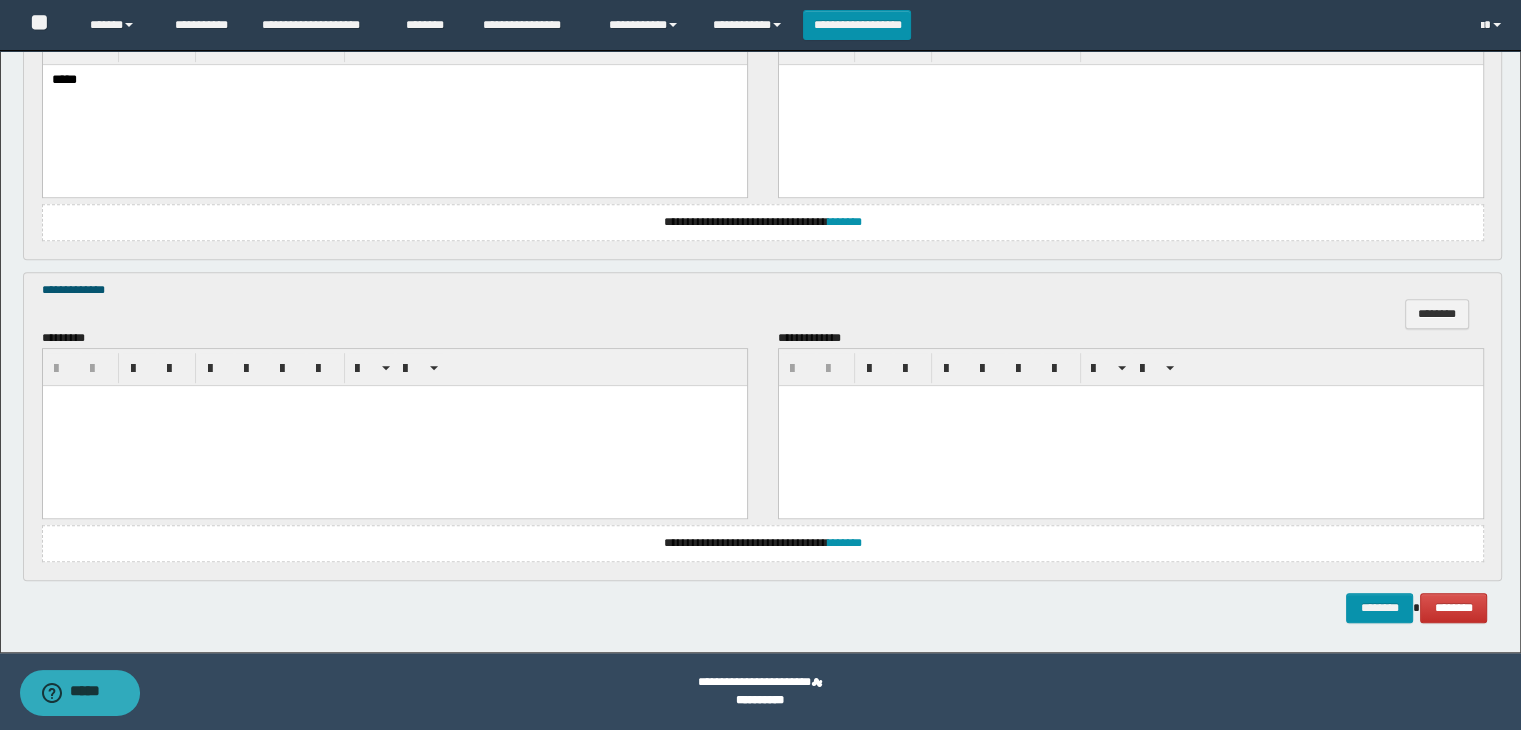 click at bounding box center [394, 425] 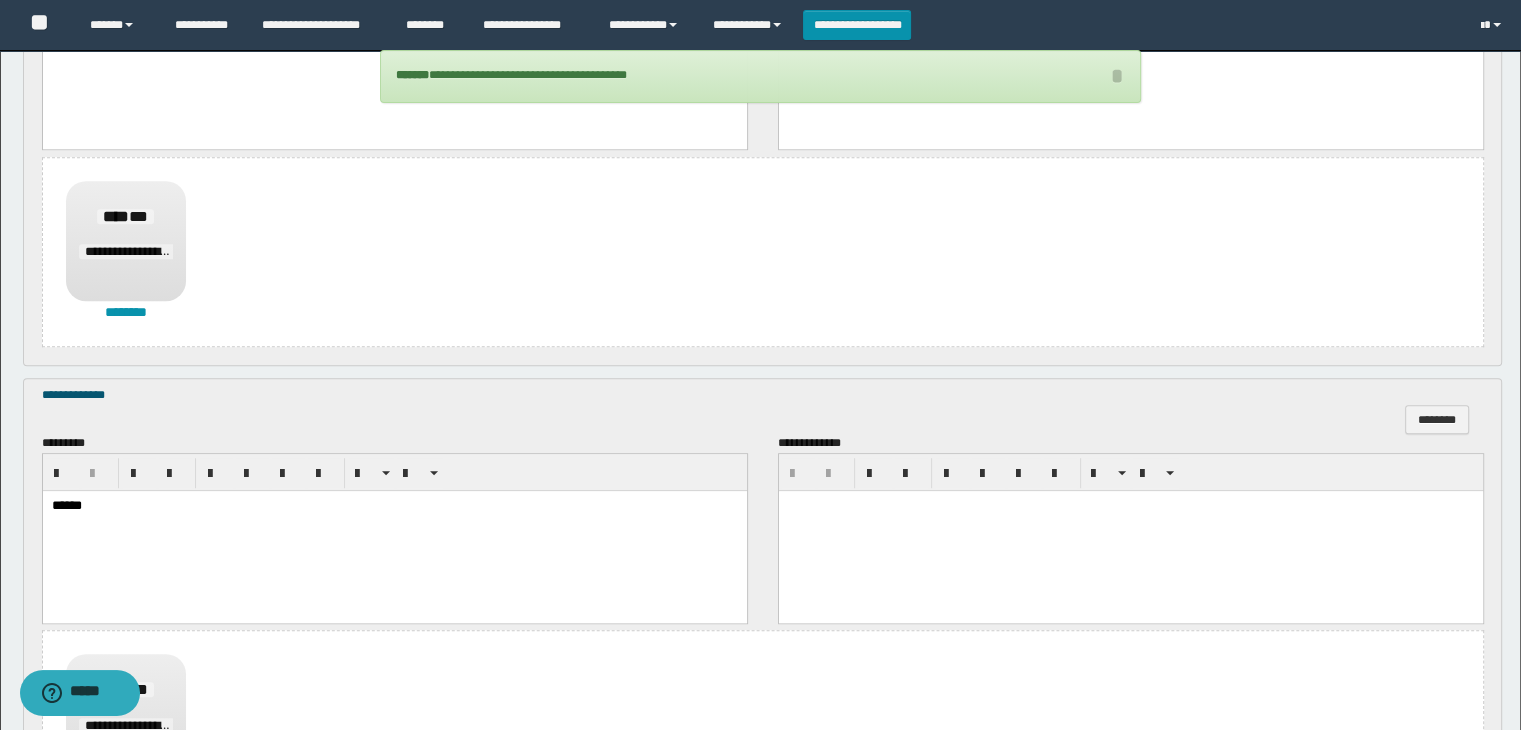scroll, scrollTop: 1523, scrollLeft: 0, axis: vertical 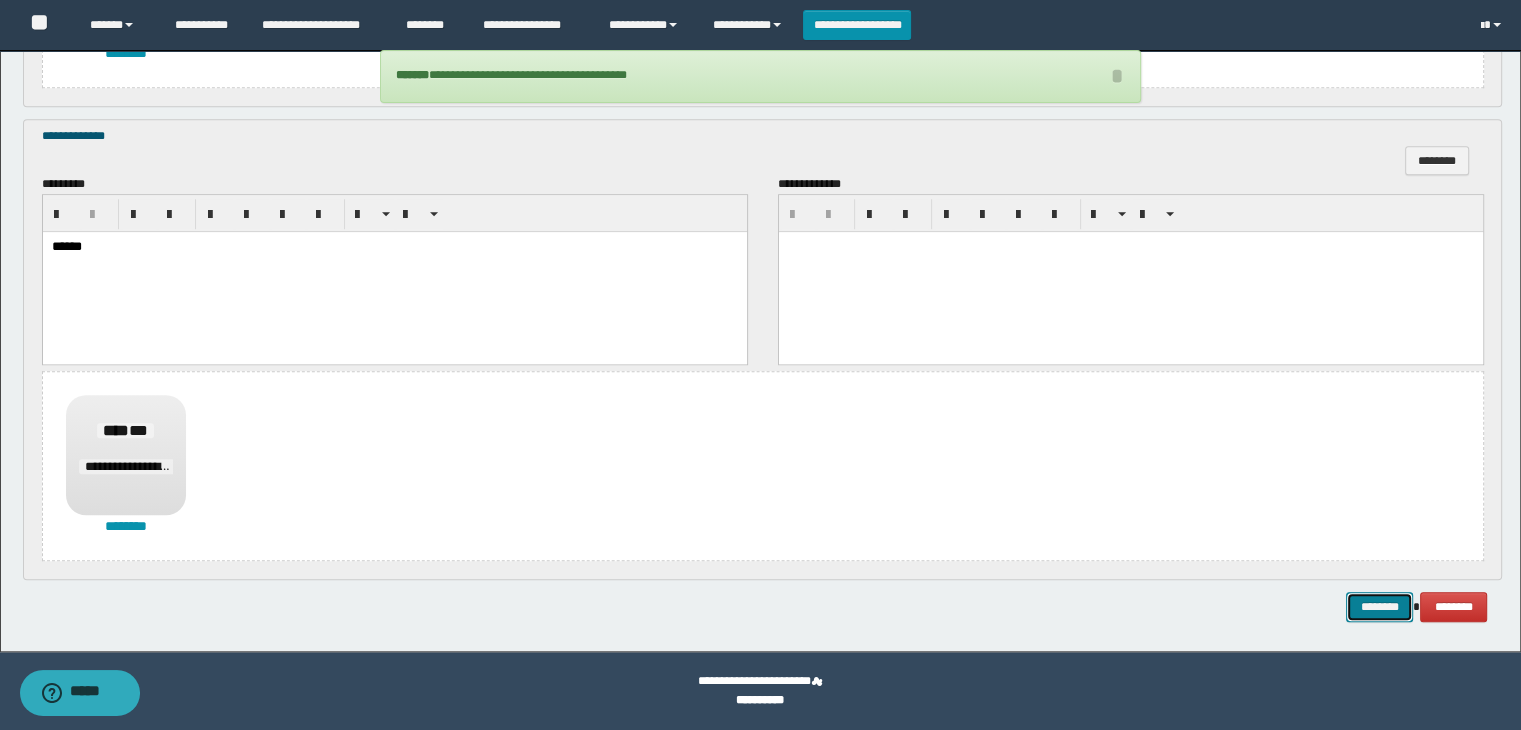 click on "********" at bounding box center [1379, 607] 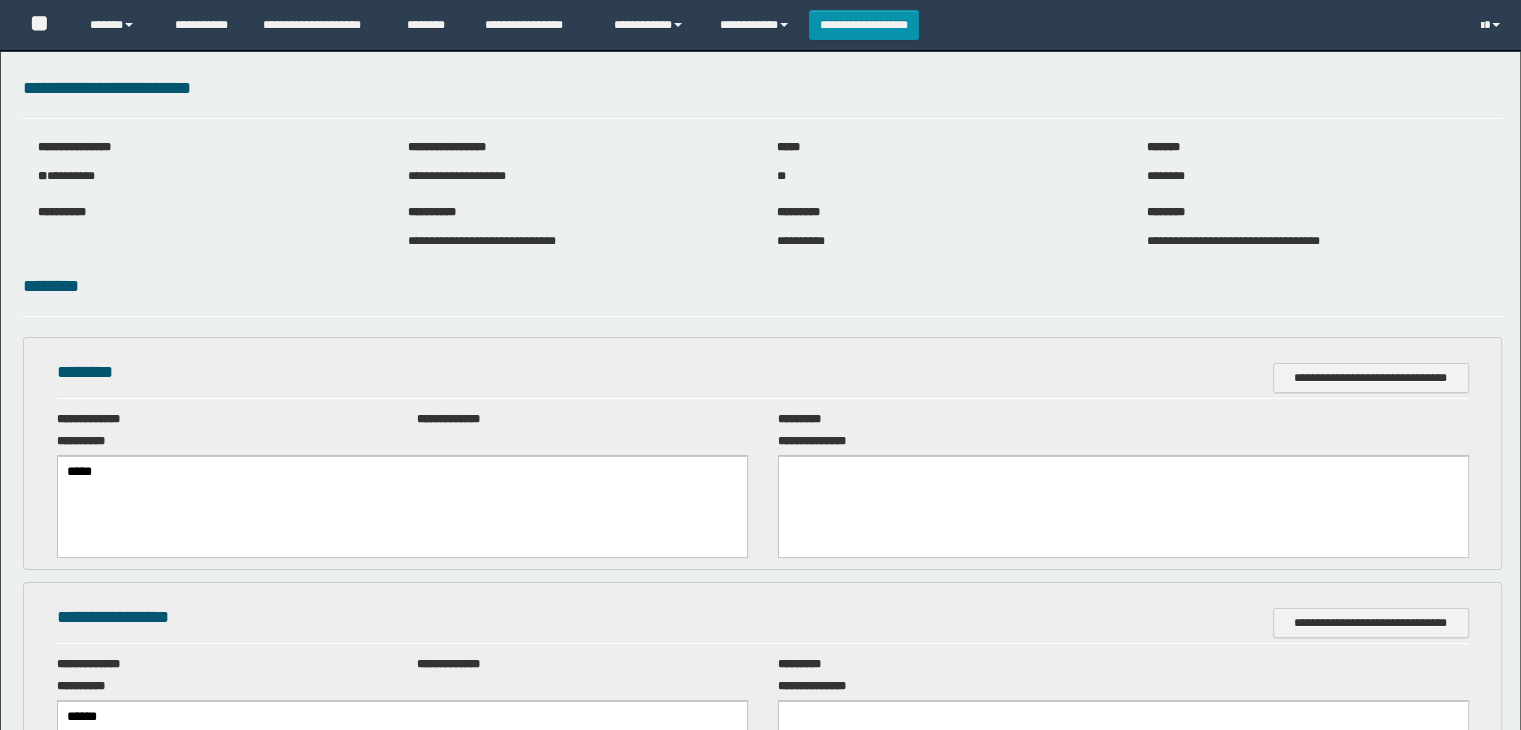 scroll, scrollTop: 0, scrollLeft: 0, axis: both 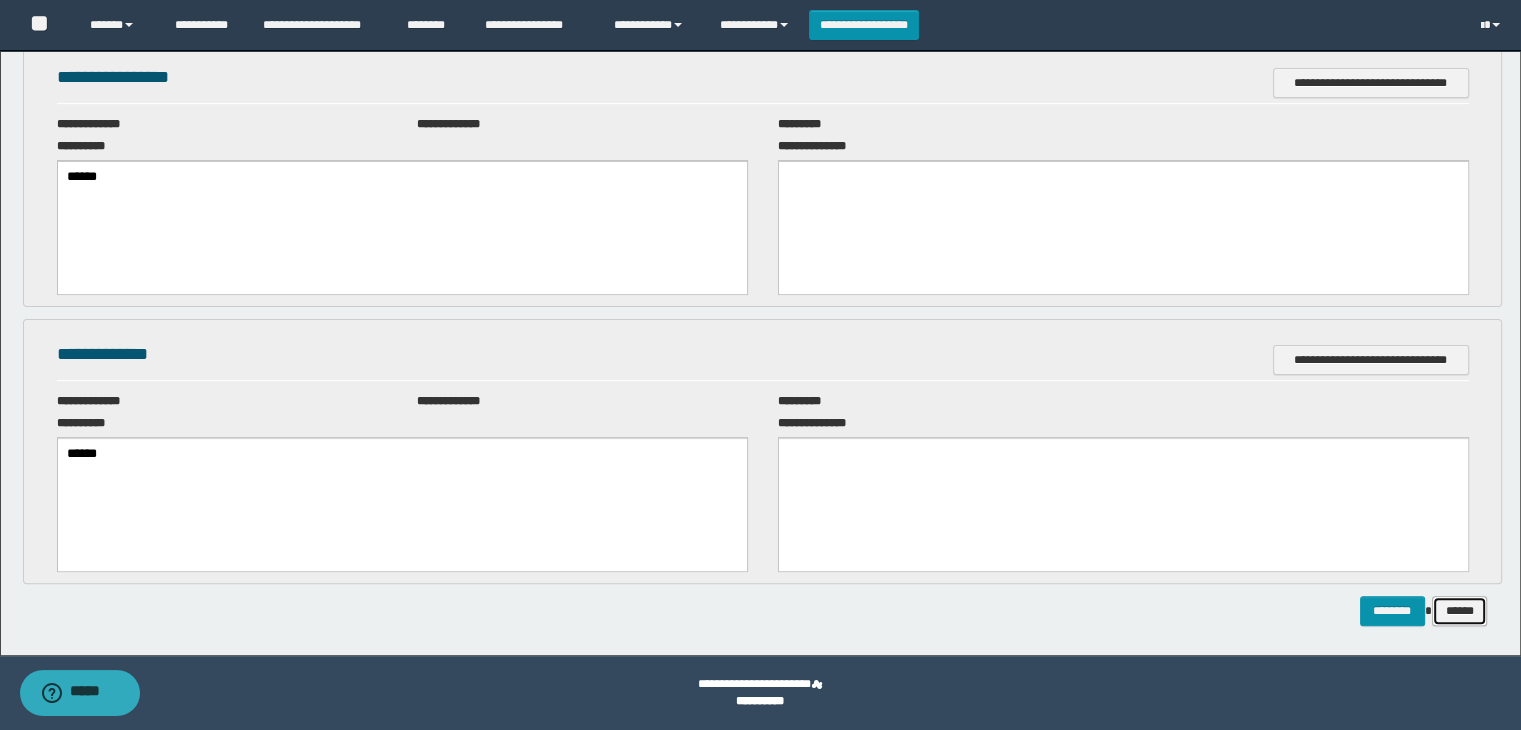 click on "******" at bounding box center (1460, 611) 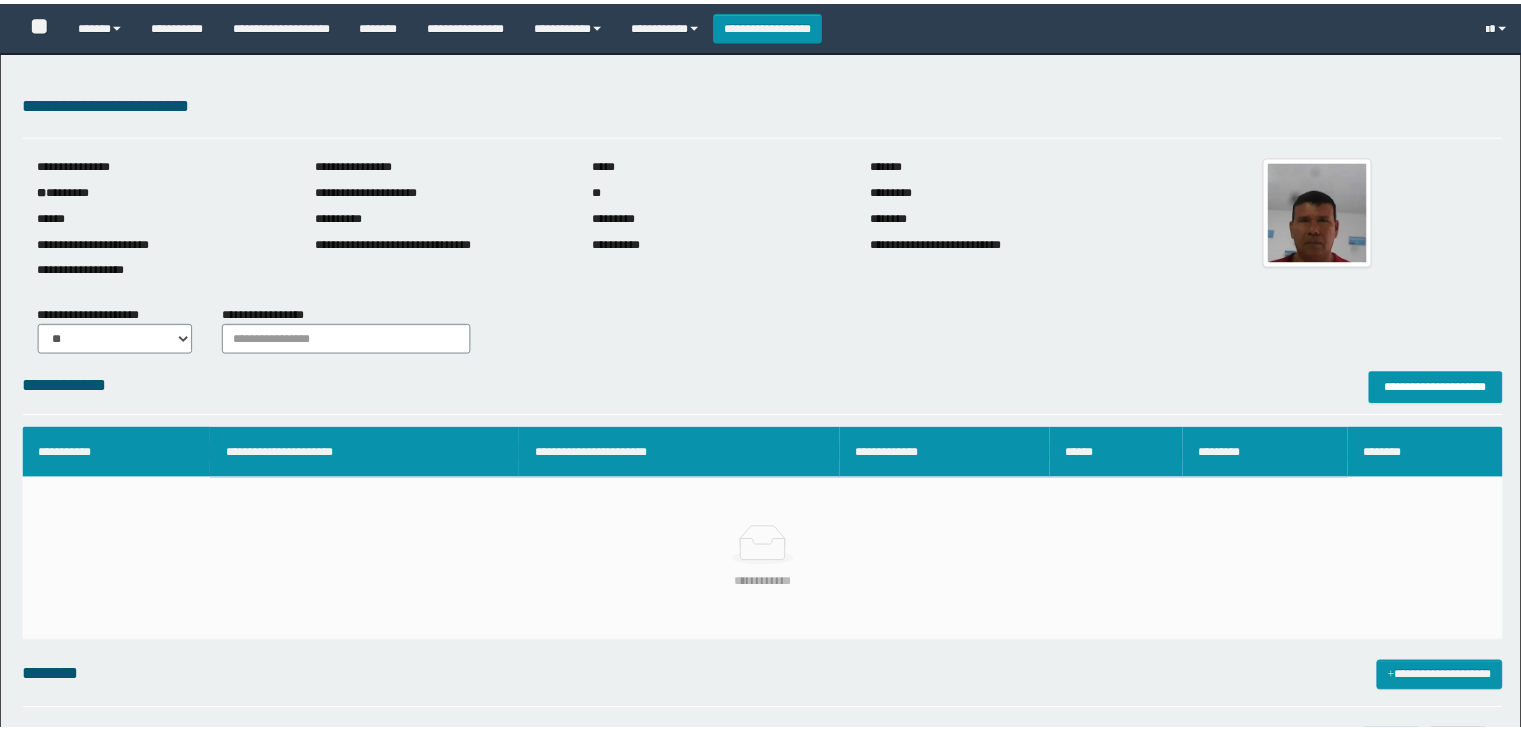 scroll, scrollTop: 0, scrollLeft: 0, axis: both 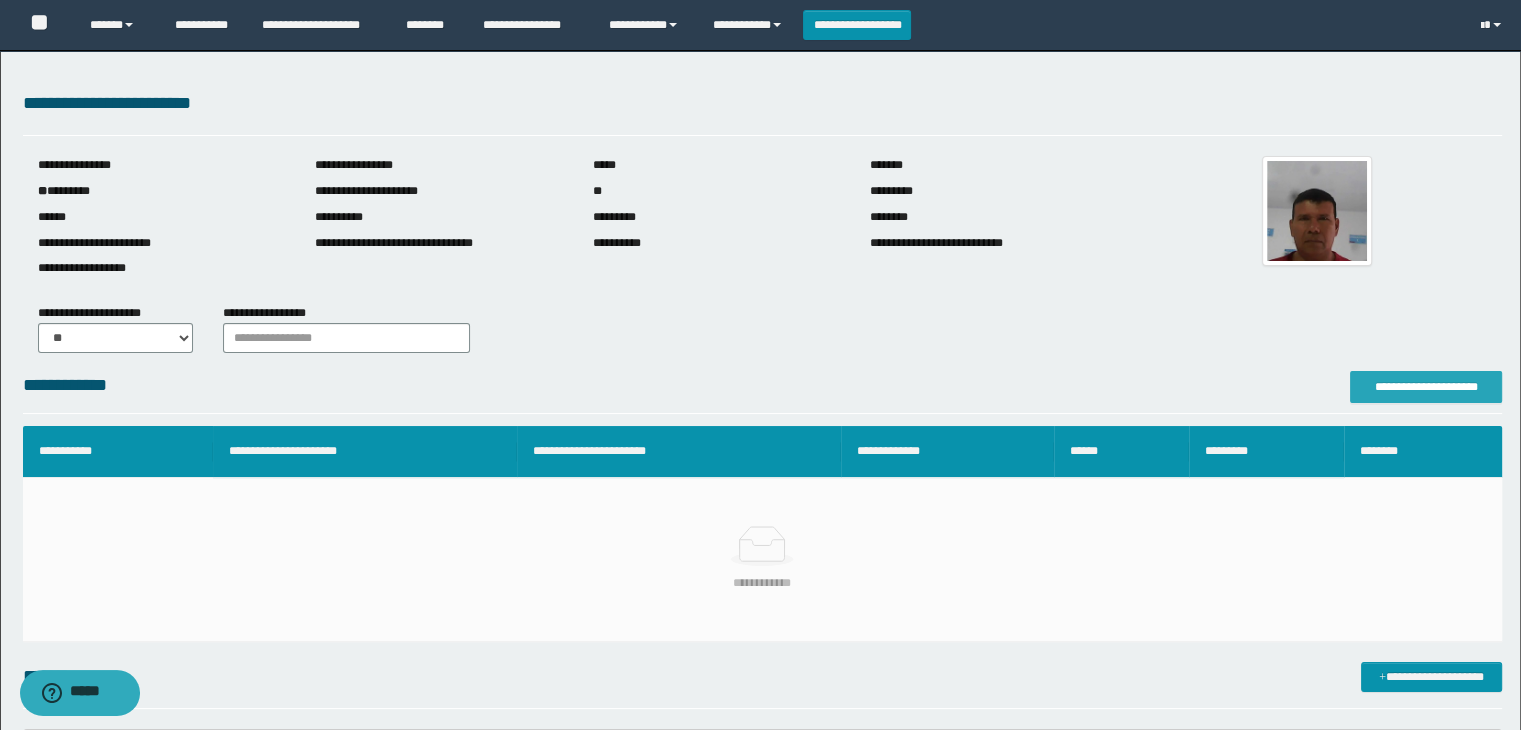 click on "**********" at bounding box center (1426, 387) 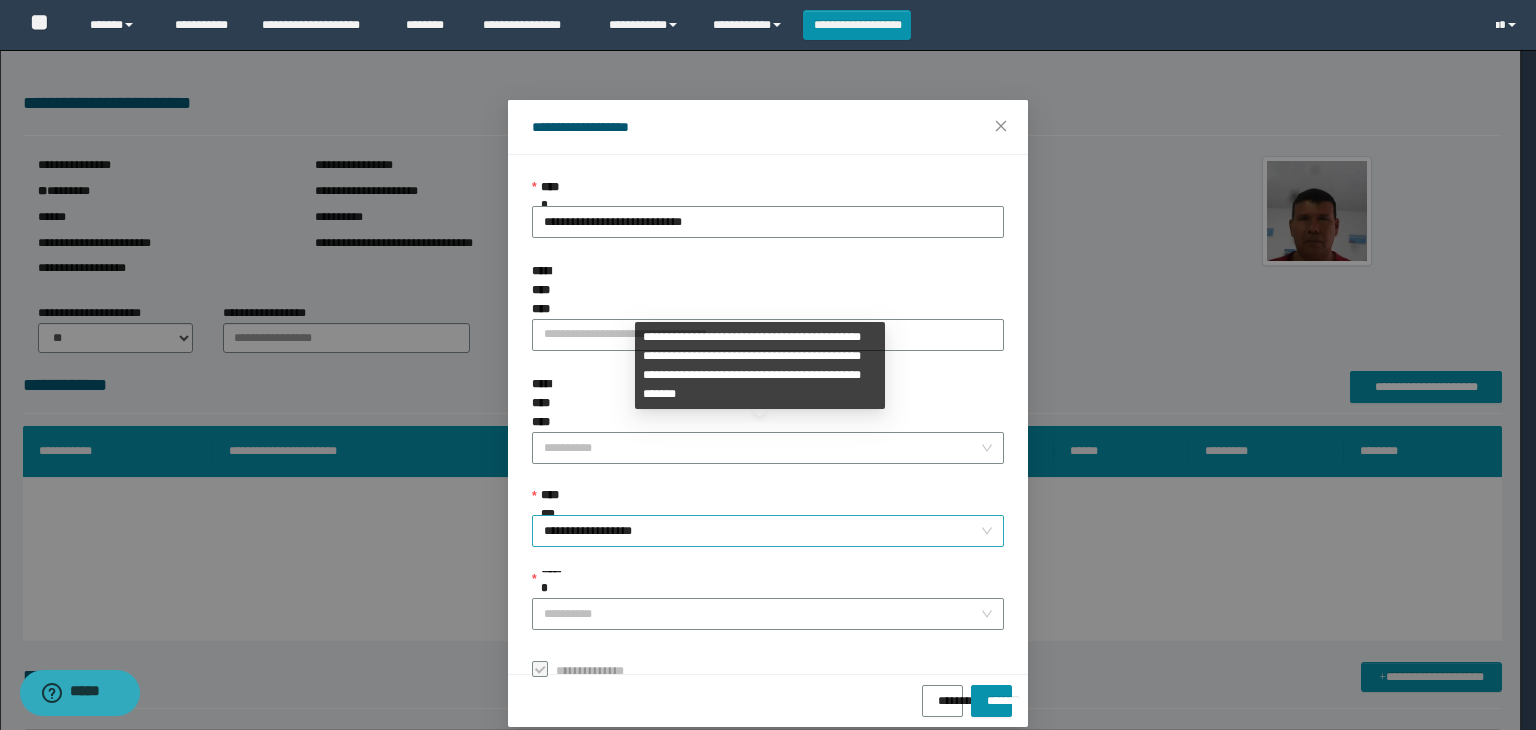 click on "**********" at bounding box center [768, 531] 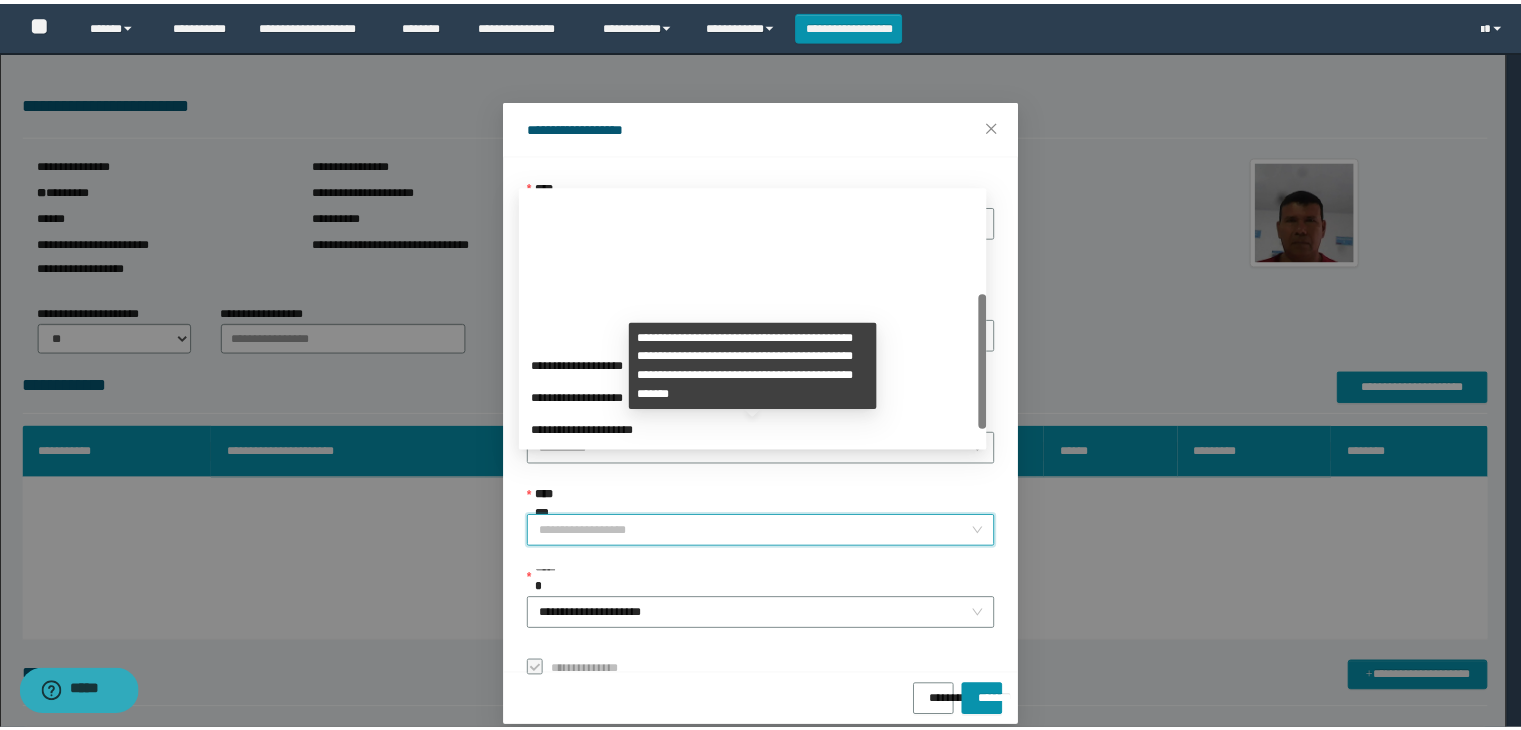 scroll, scrollTop: 192, scrollLeft: 0, axis: vertical 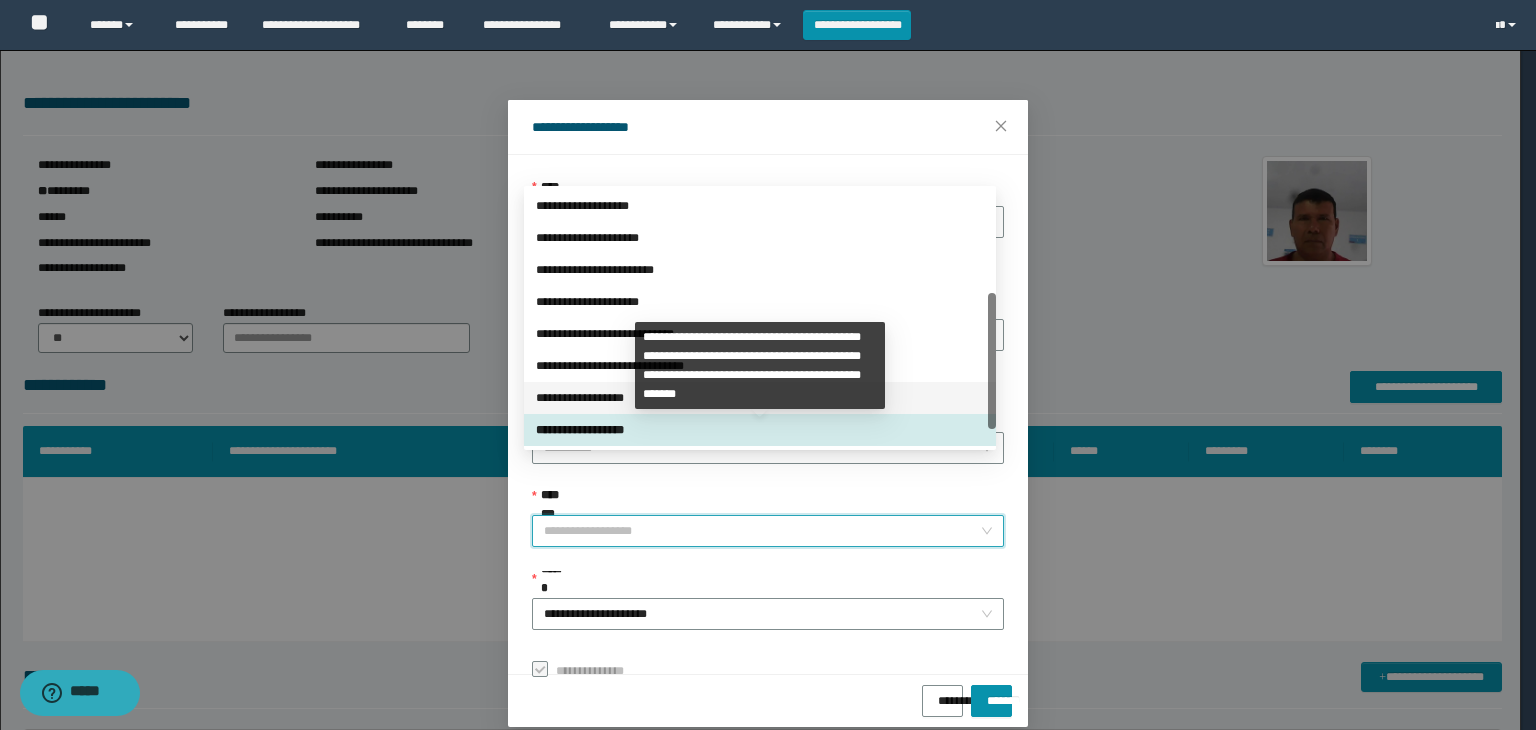 click on "**********" at bounding box center (760, 398) 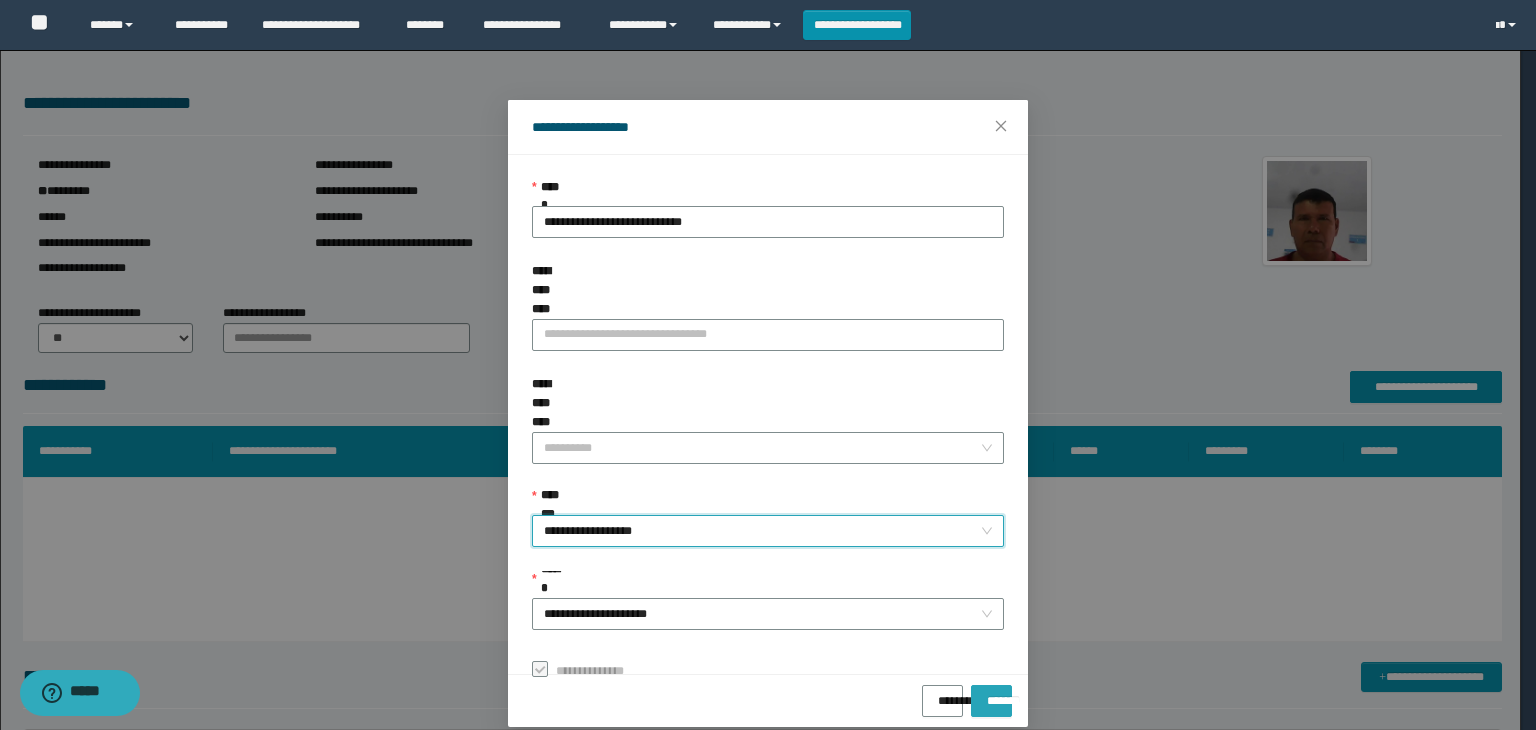 click on "*******" at bounding box center [991, 701] 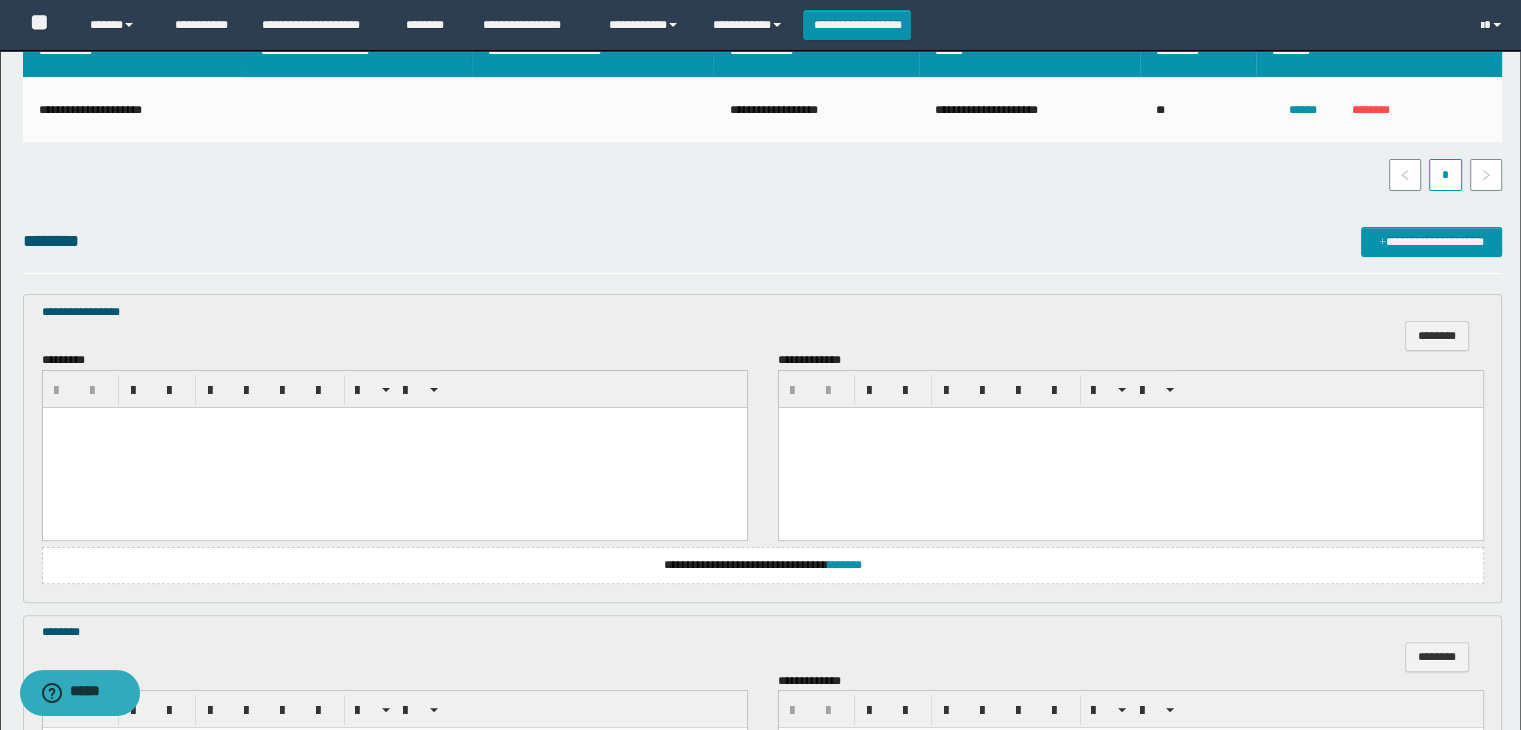 scroll, scrollTop: 500, scrollLeft: 0, axis: vertical 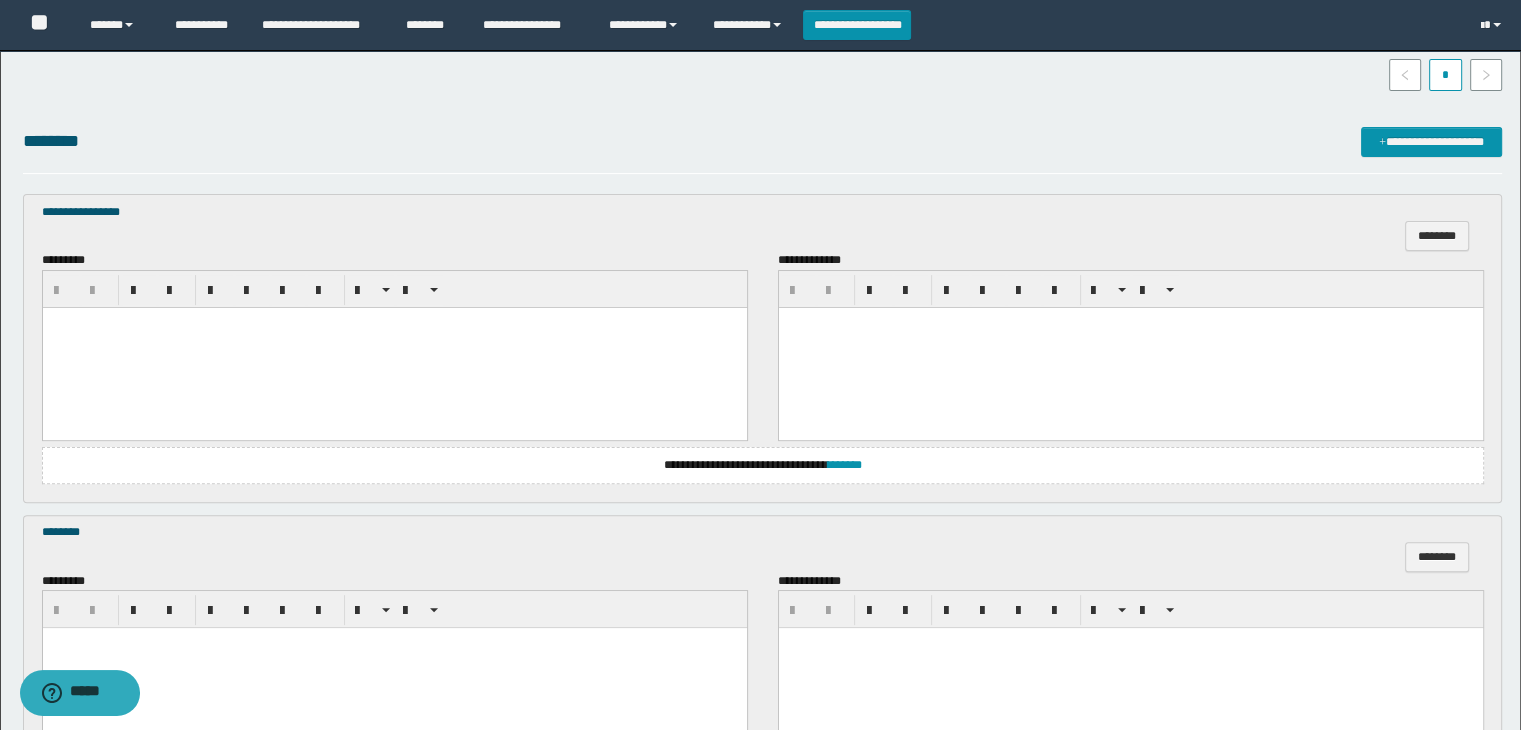 click at bounding box center [394, 347] 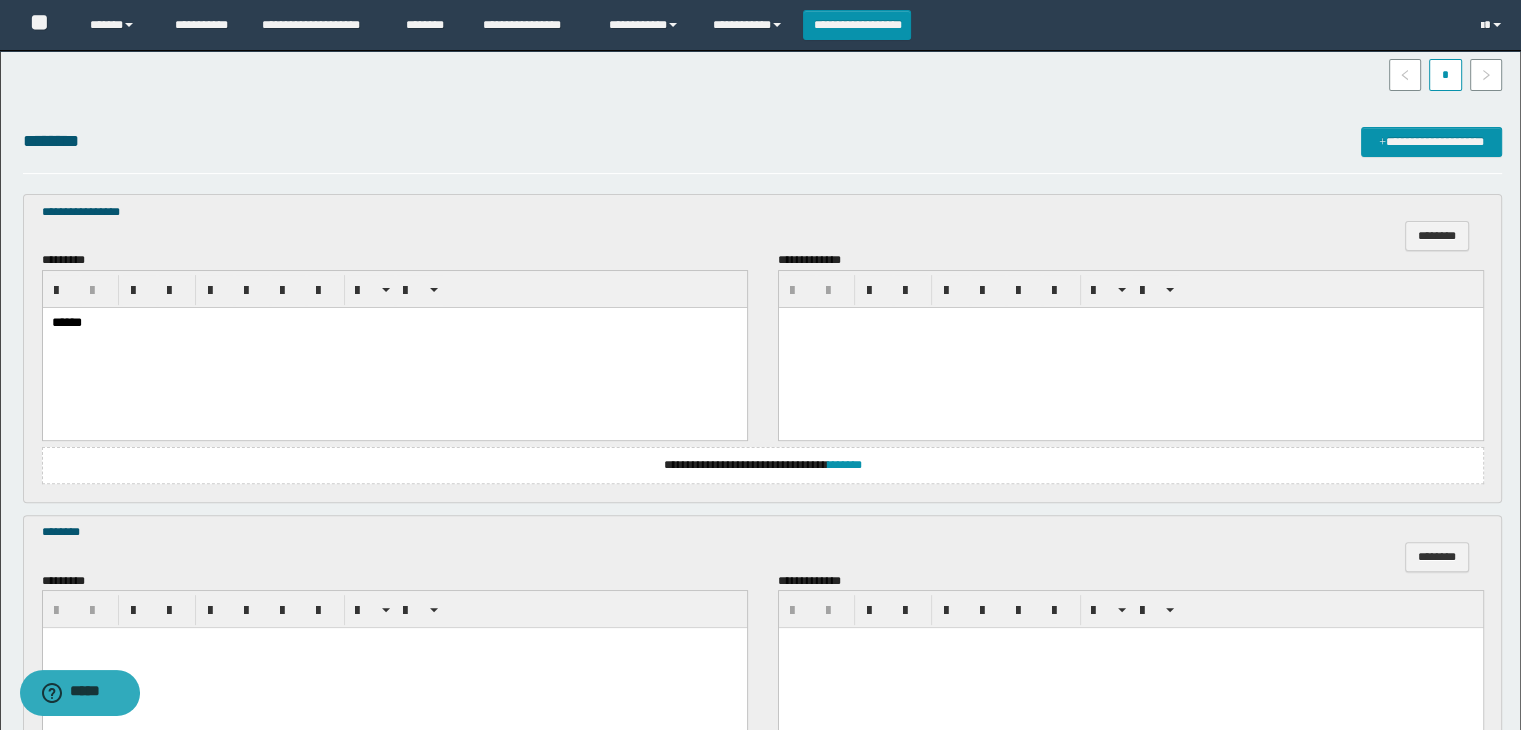 scroll, scrollTop: 800, scrollLeft: 0, axis: vertical 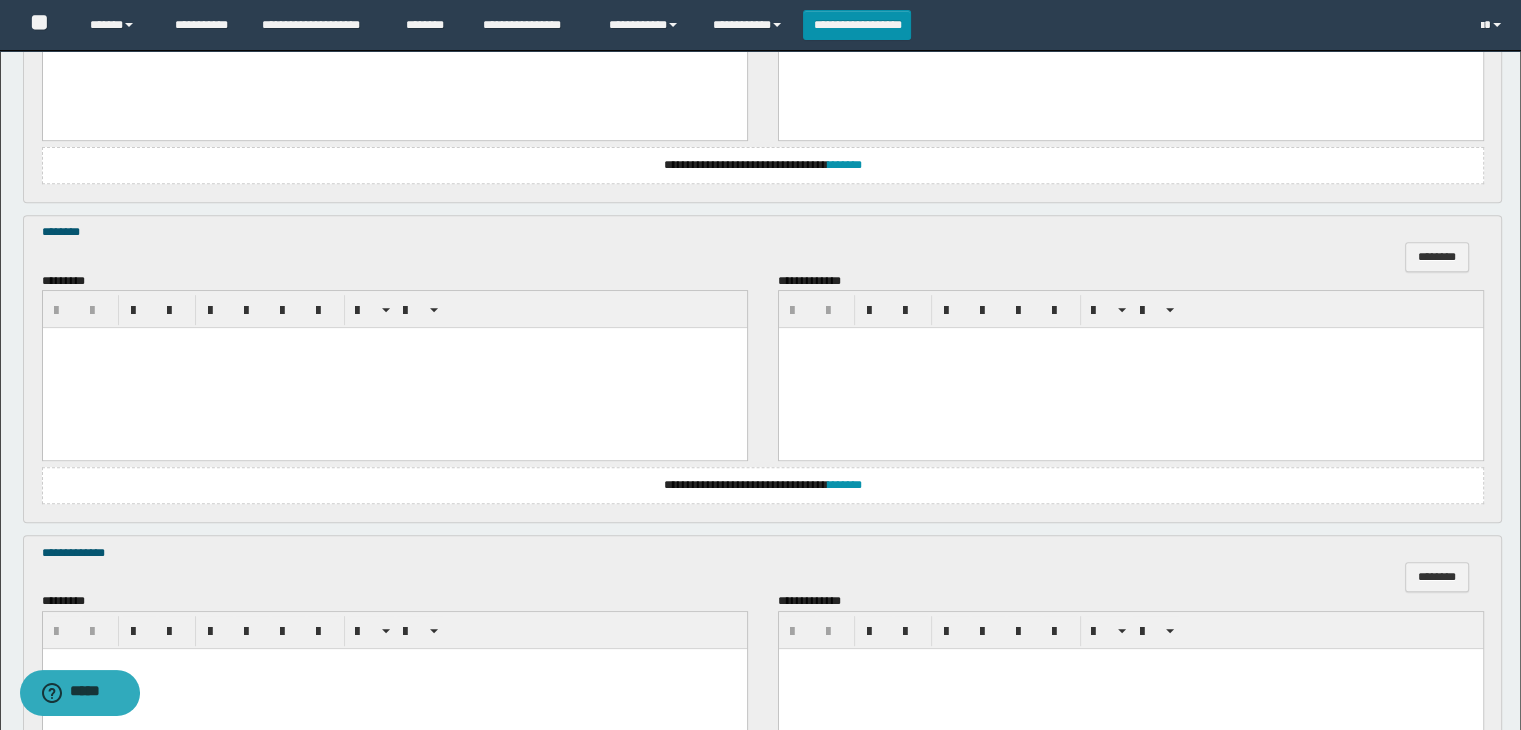 click at bounding box center (394, 368) 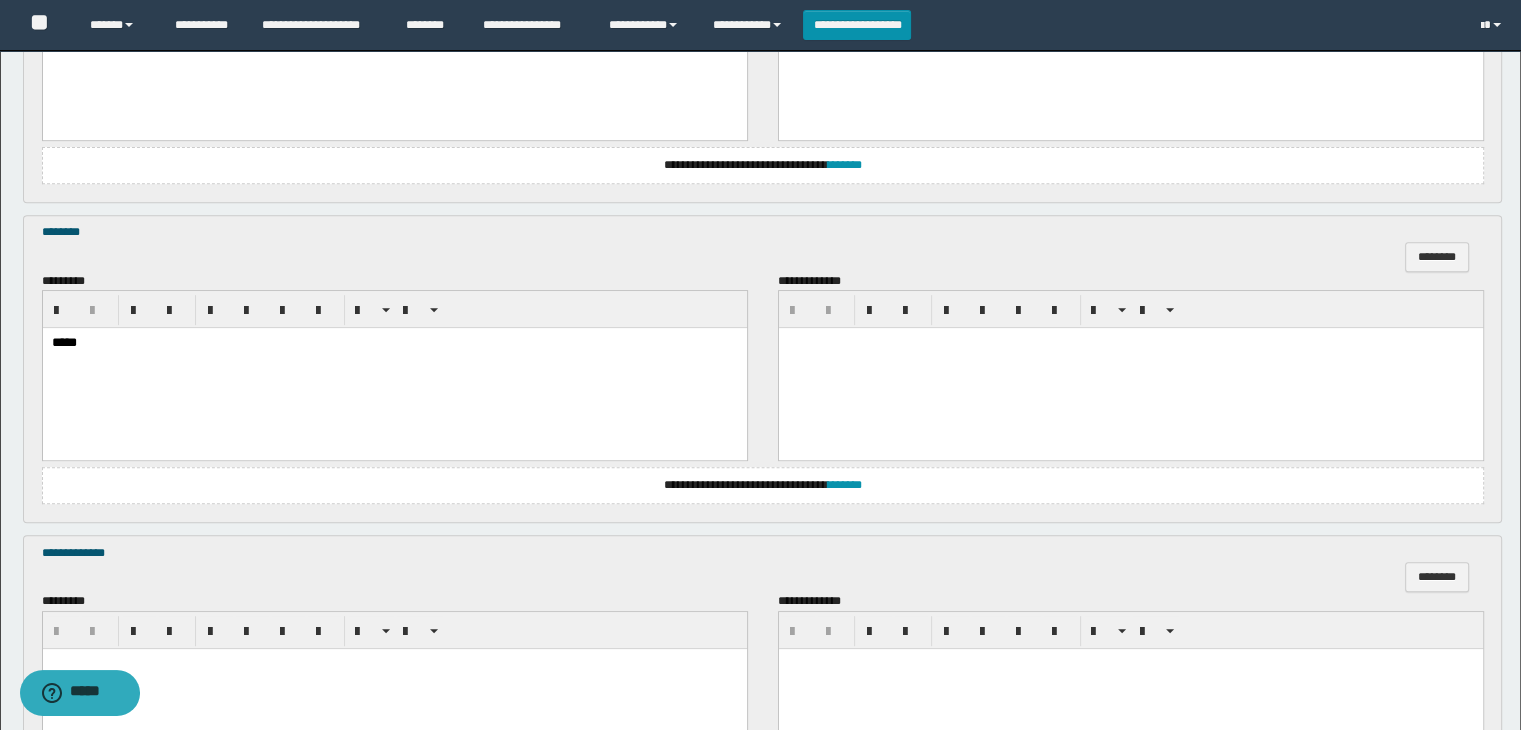 scroll, scrollTop: 1064, scrollLeft: 0, axis: vertical 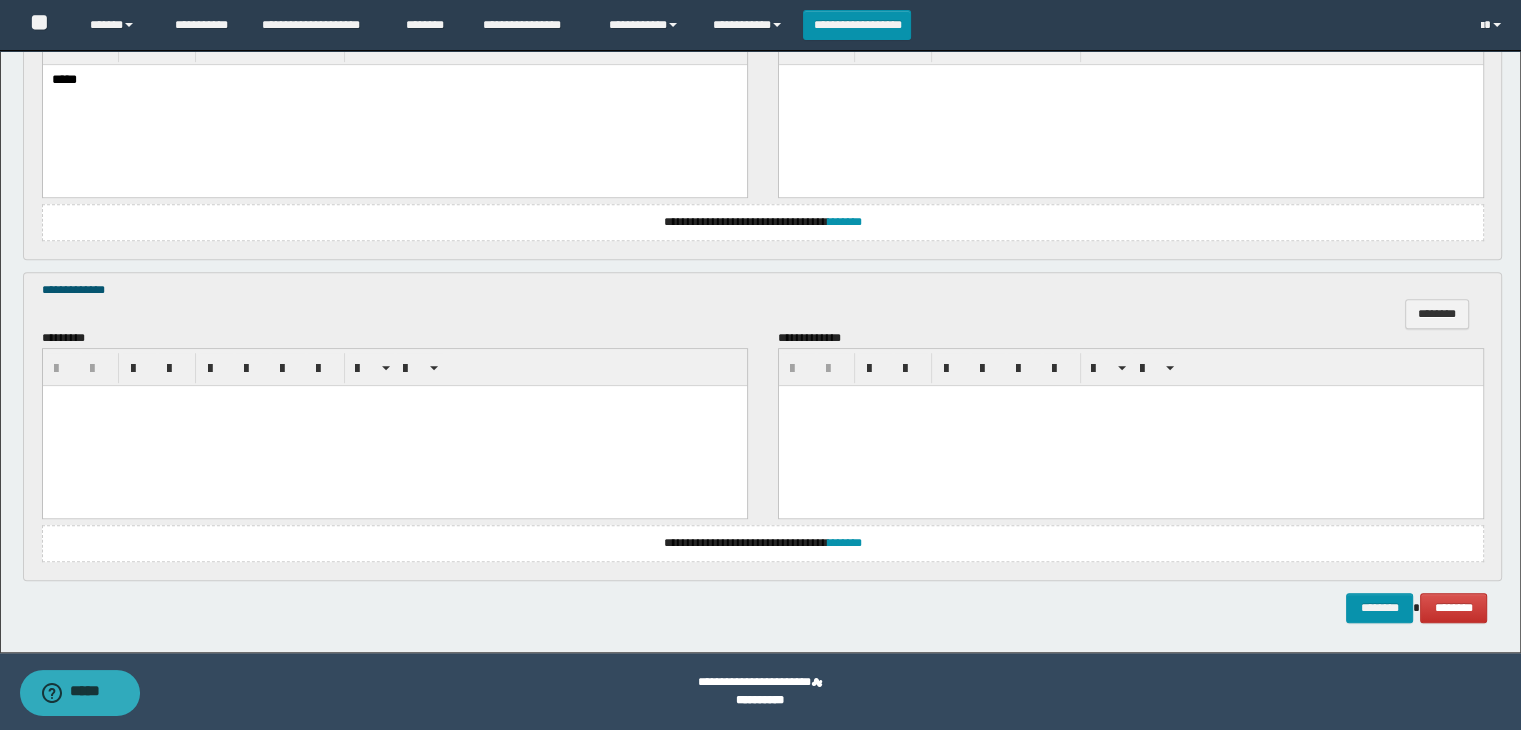 click at bounding box center (394, 425) 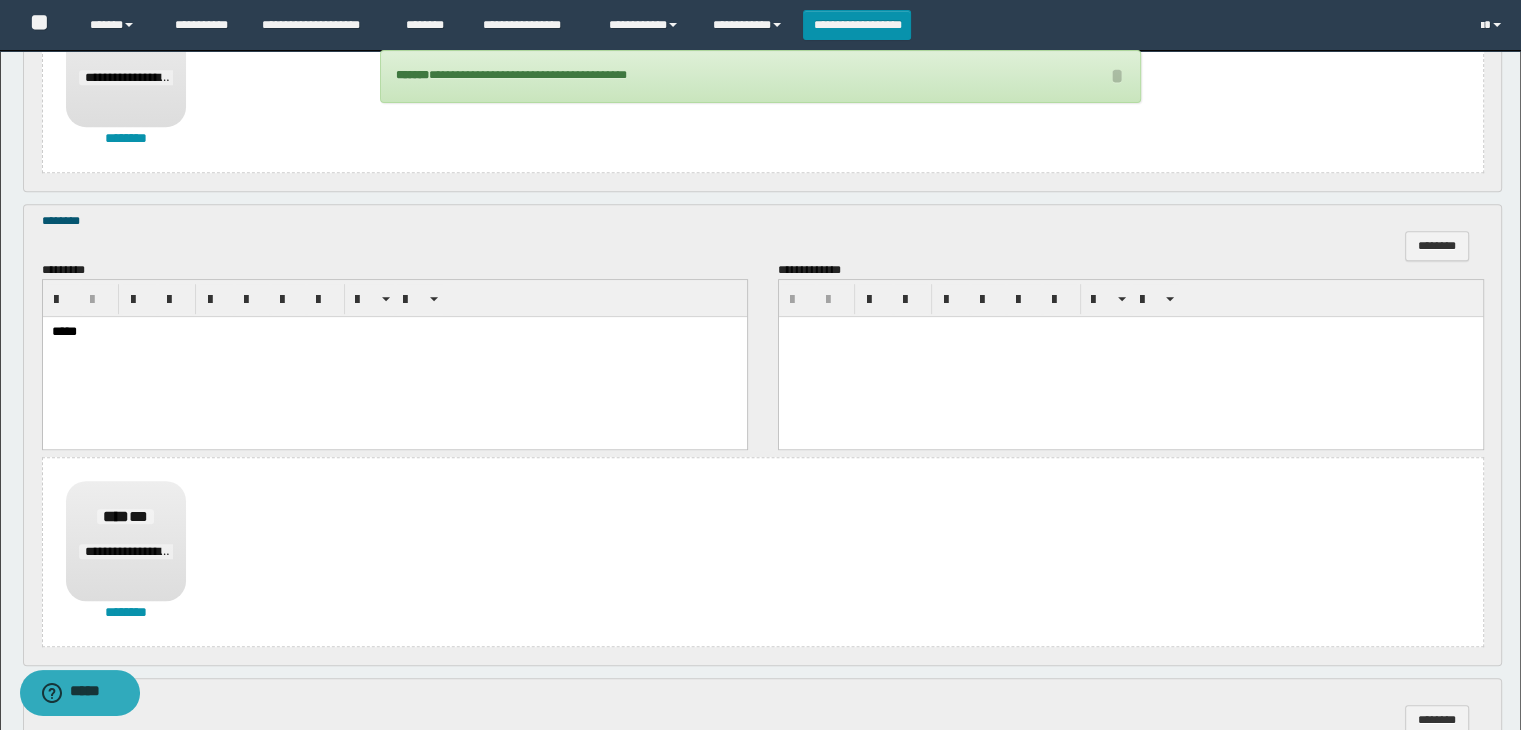 scroll, scrollTop: 1523, scrollLeft: 0, axis: vertical 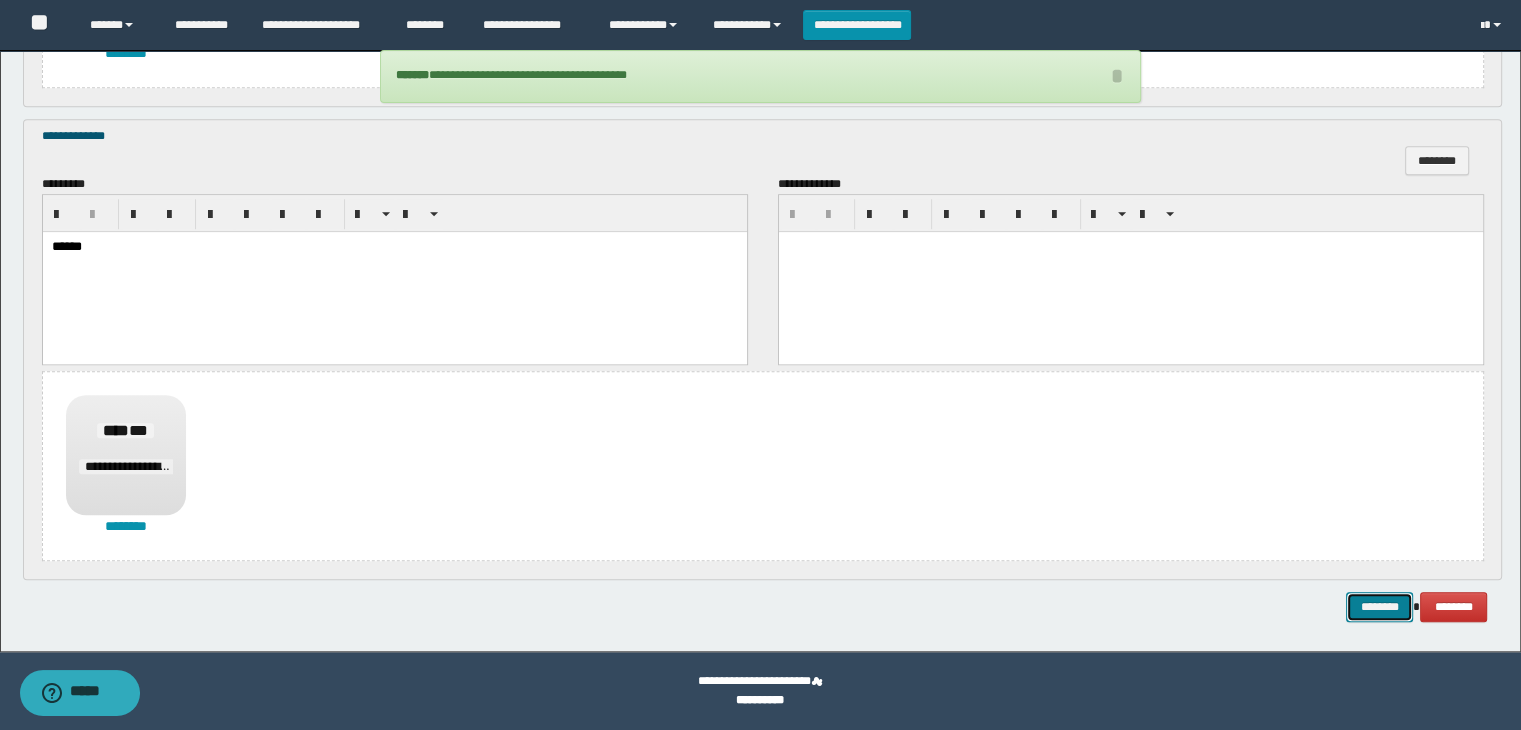 click on "********" at bounding box center (1379, 607) 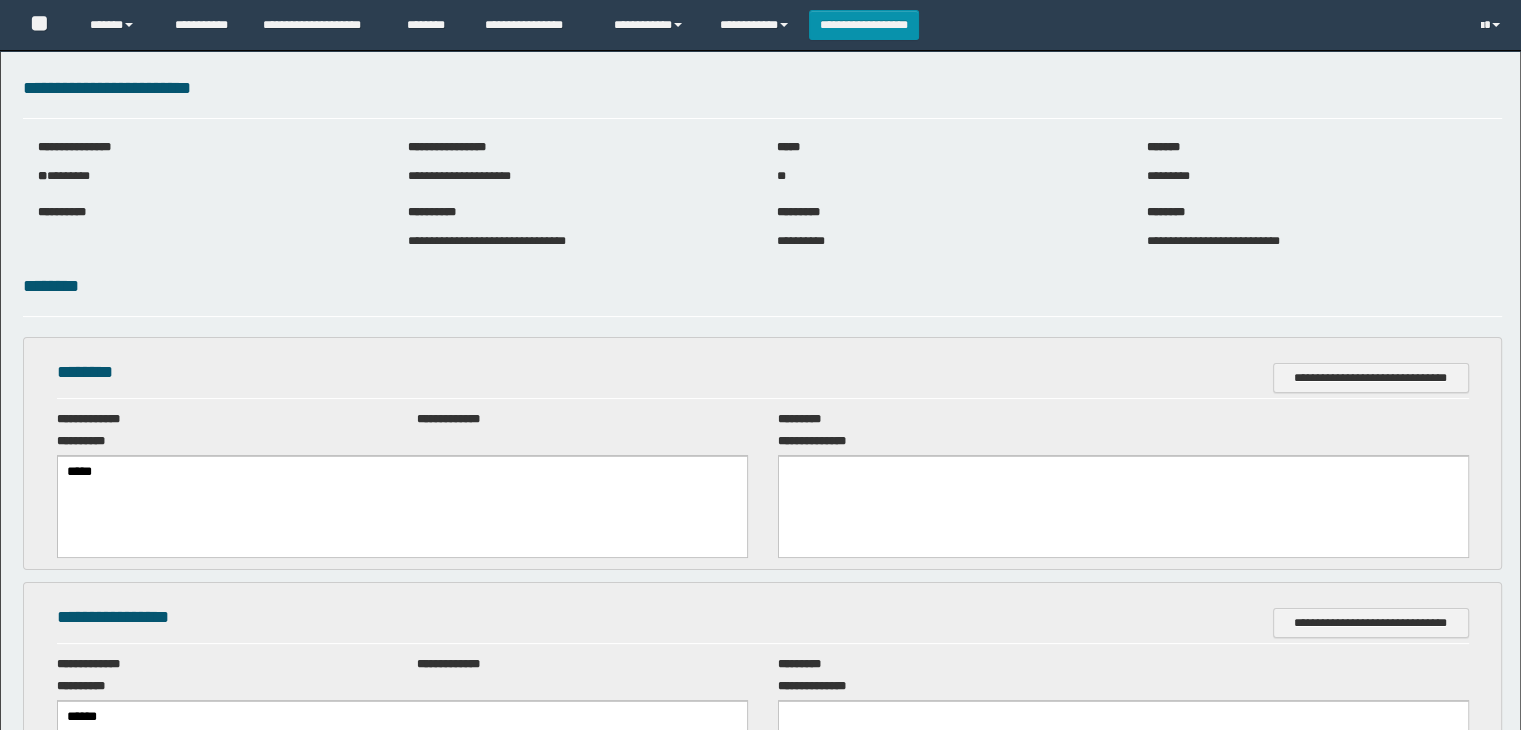 scroll, scrollTop: 0, scrollLeft: 0, axis: both 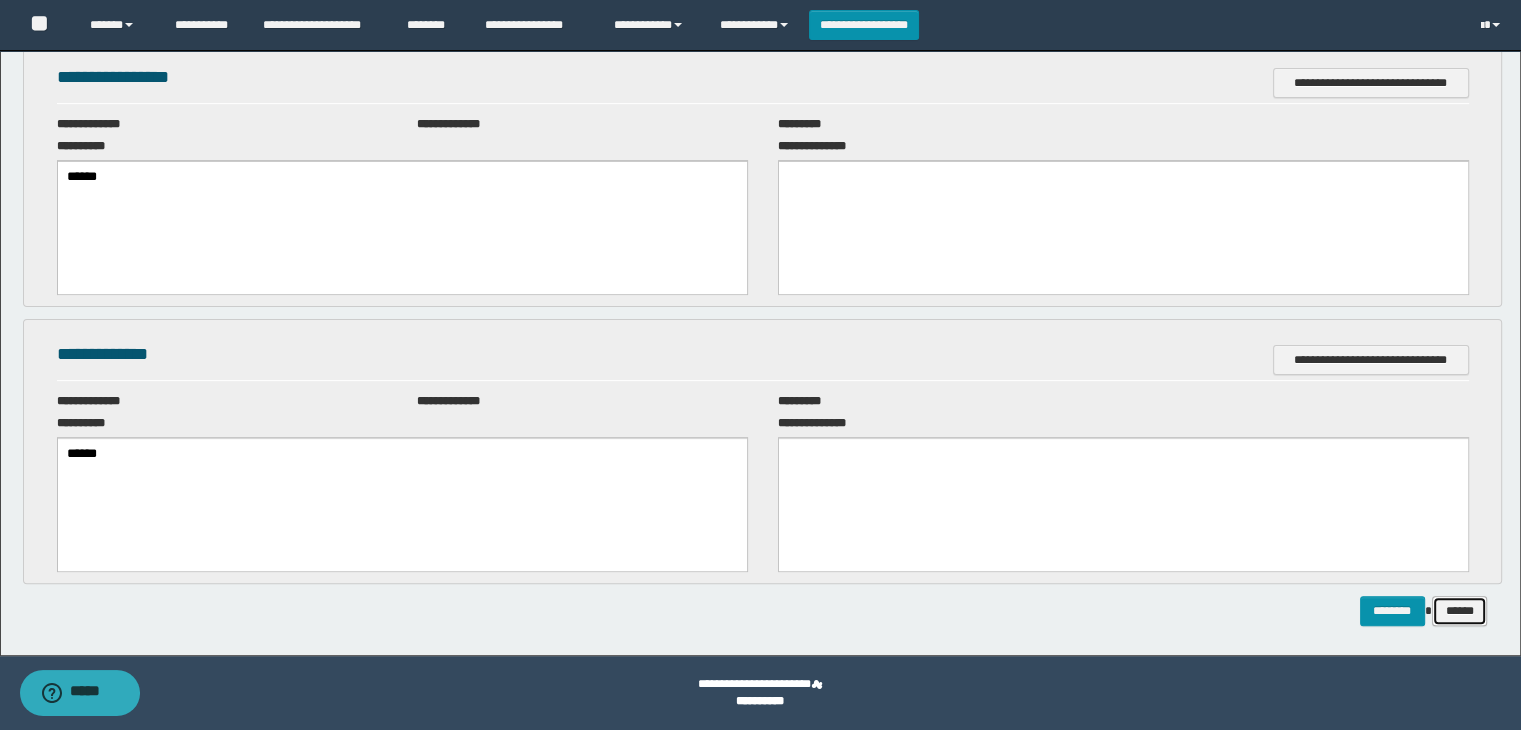 click on "******" at bounding box center [1460, 611] 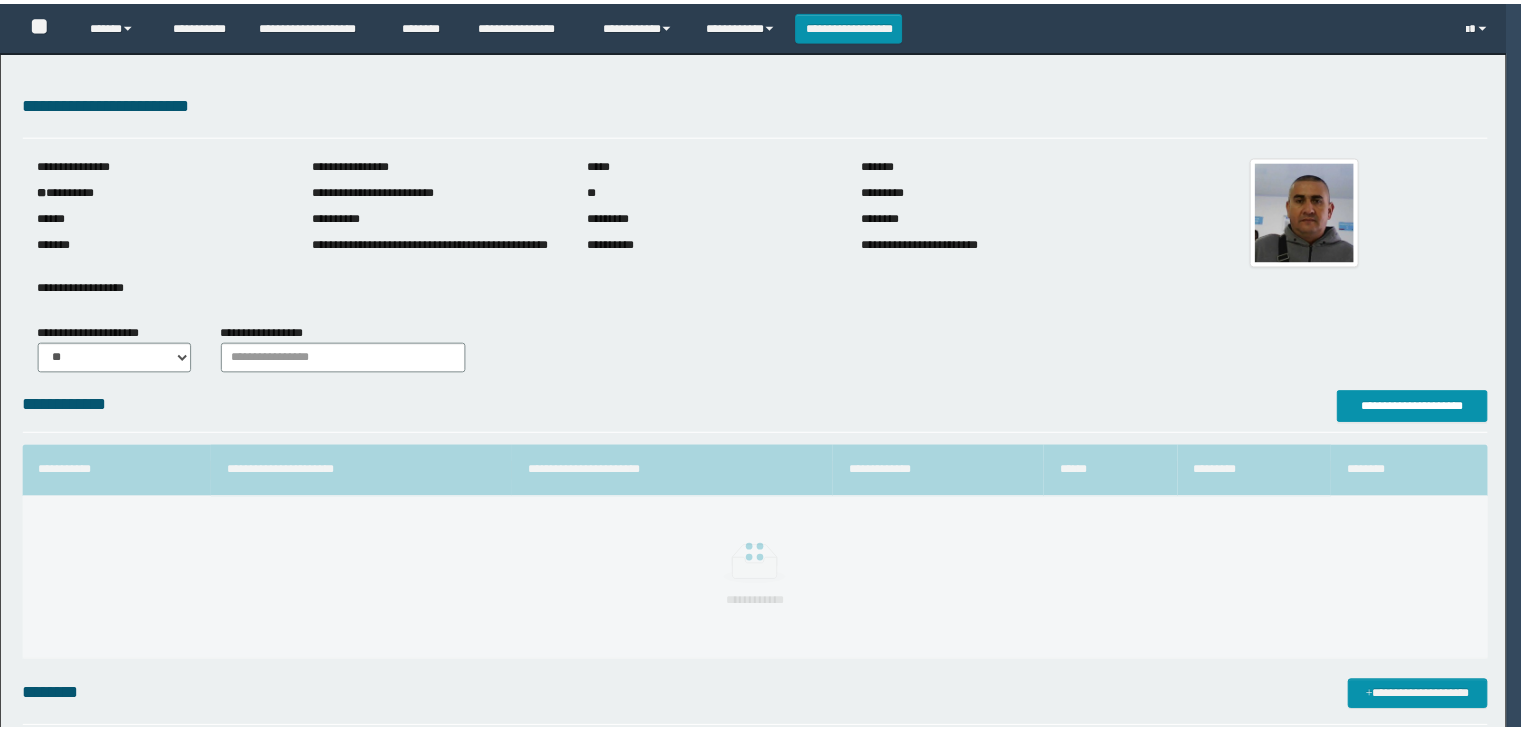 scroll, scrollTop: 0, scrollLeft: 0, axis: both 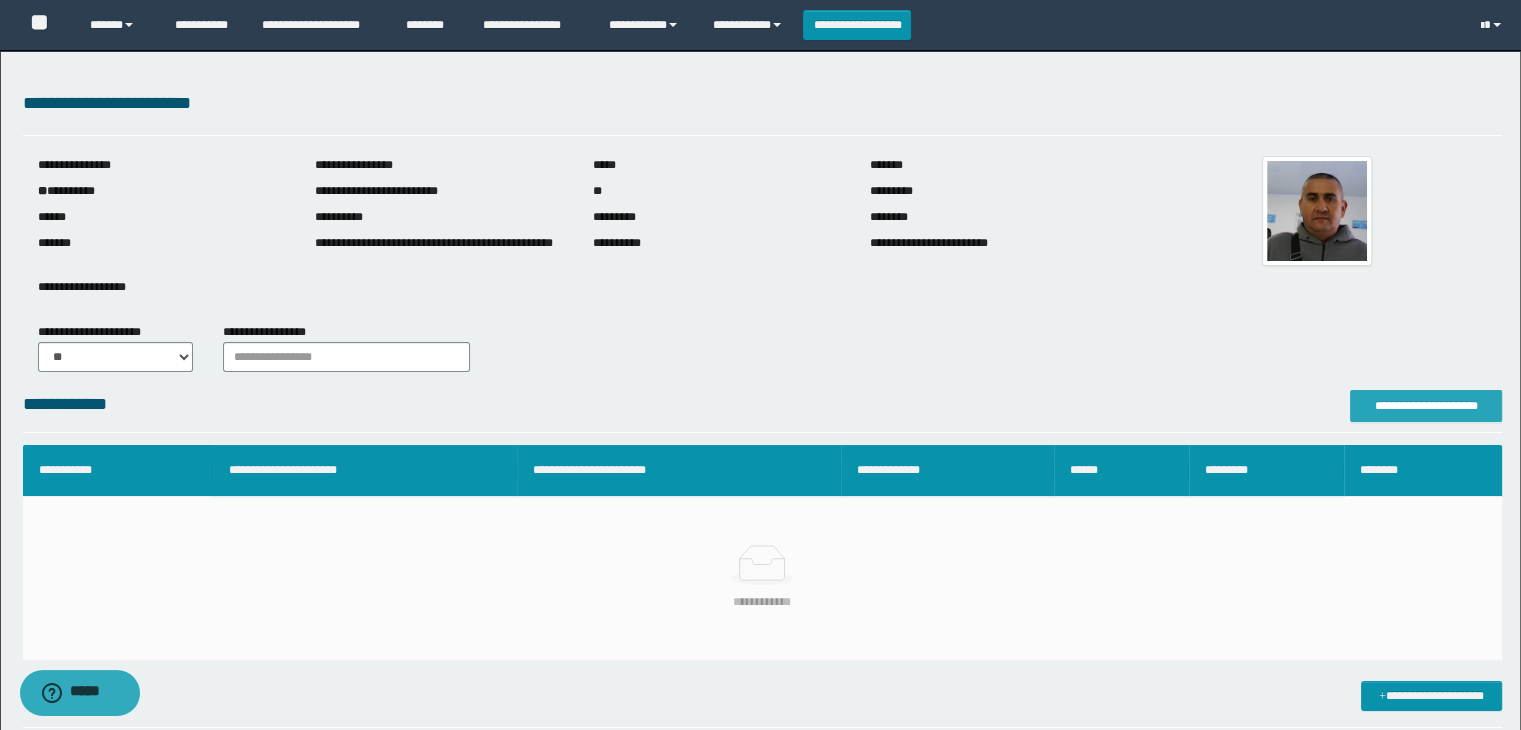 click on "**********" at bounding box center (1426, 406) 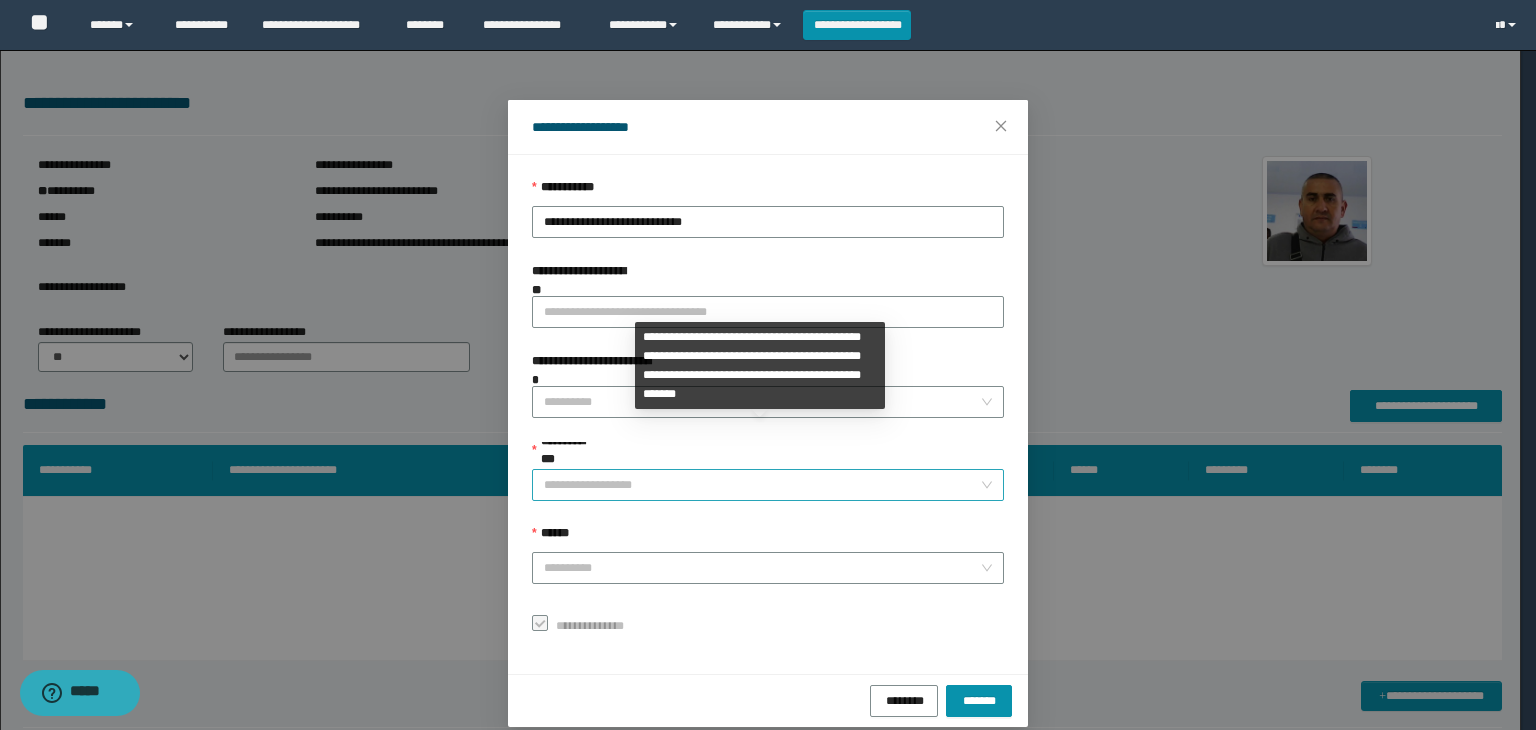 click on "**********" at bounding box center (768, 485) 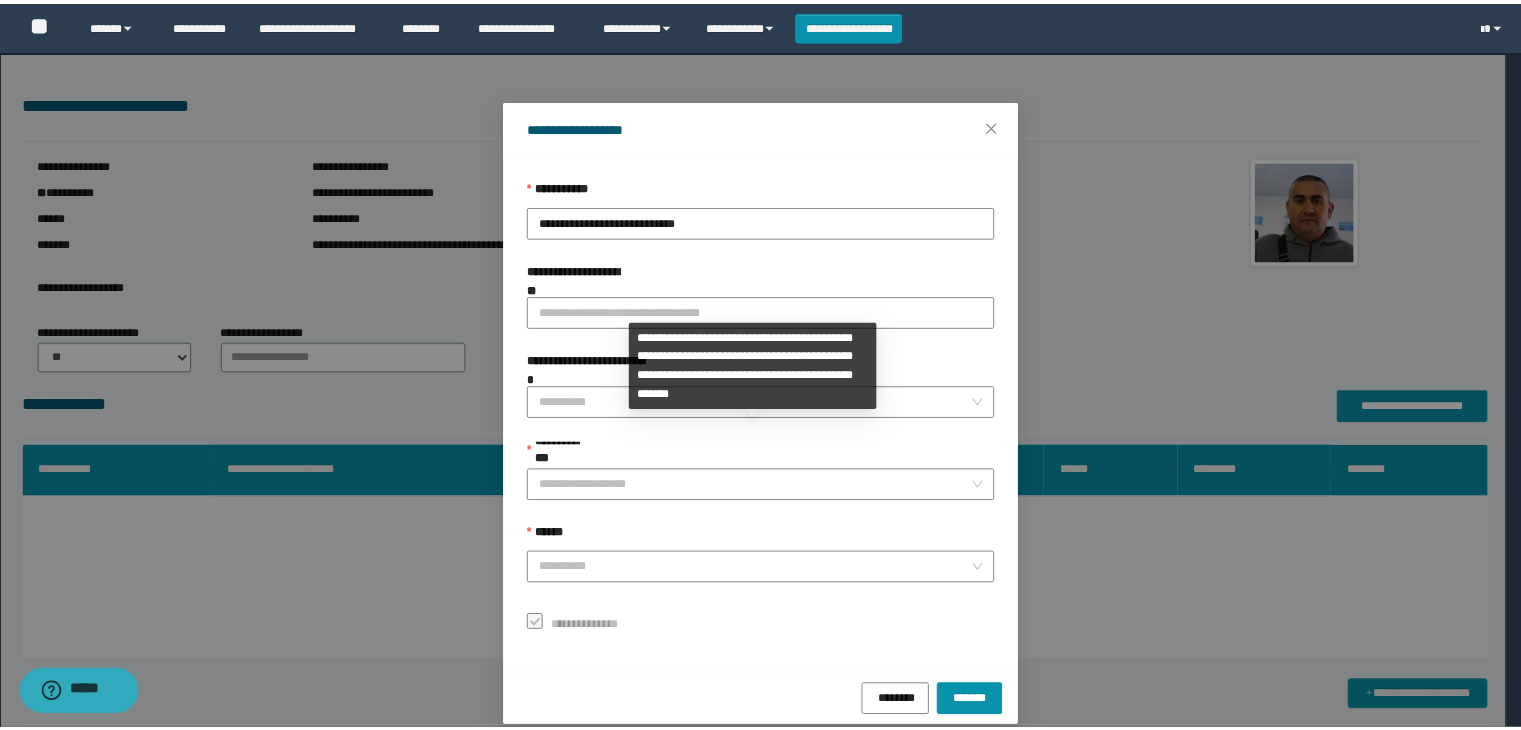 scroll, scrollTop: 192, scrollLeft: 0, axis: vertical 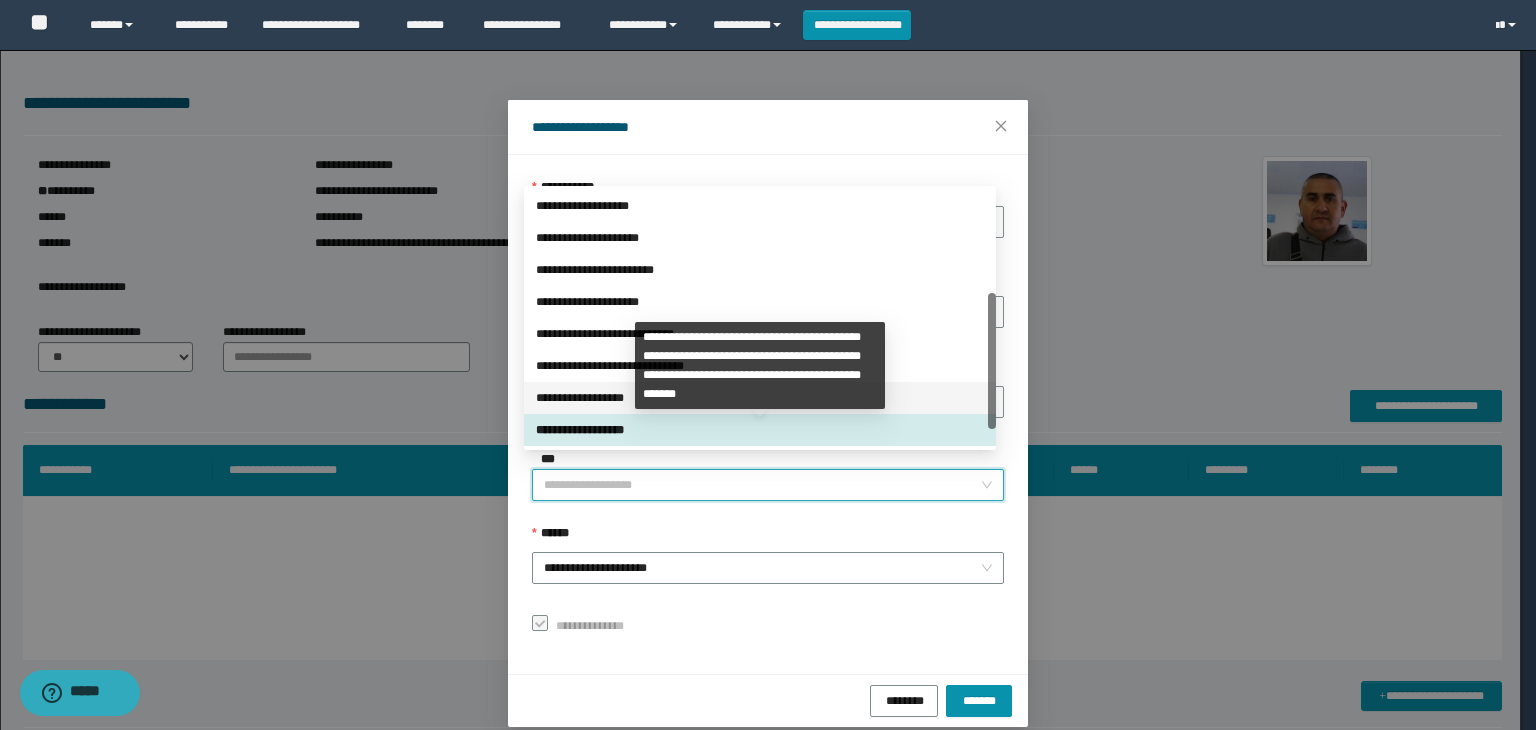 click on "**********" at bounding box center (760, 398) 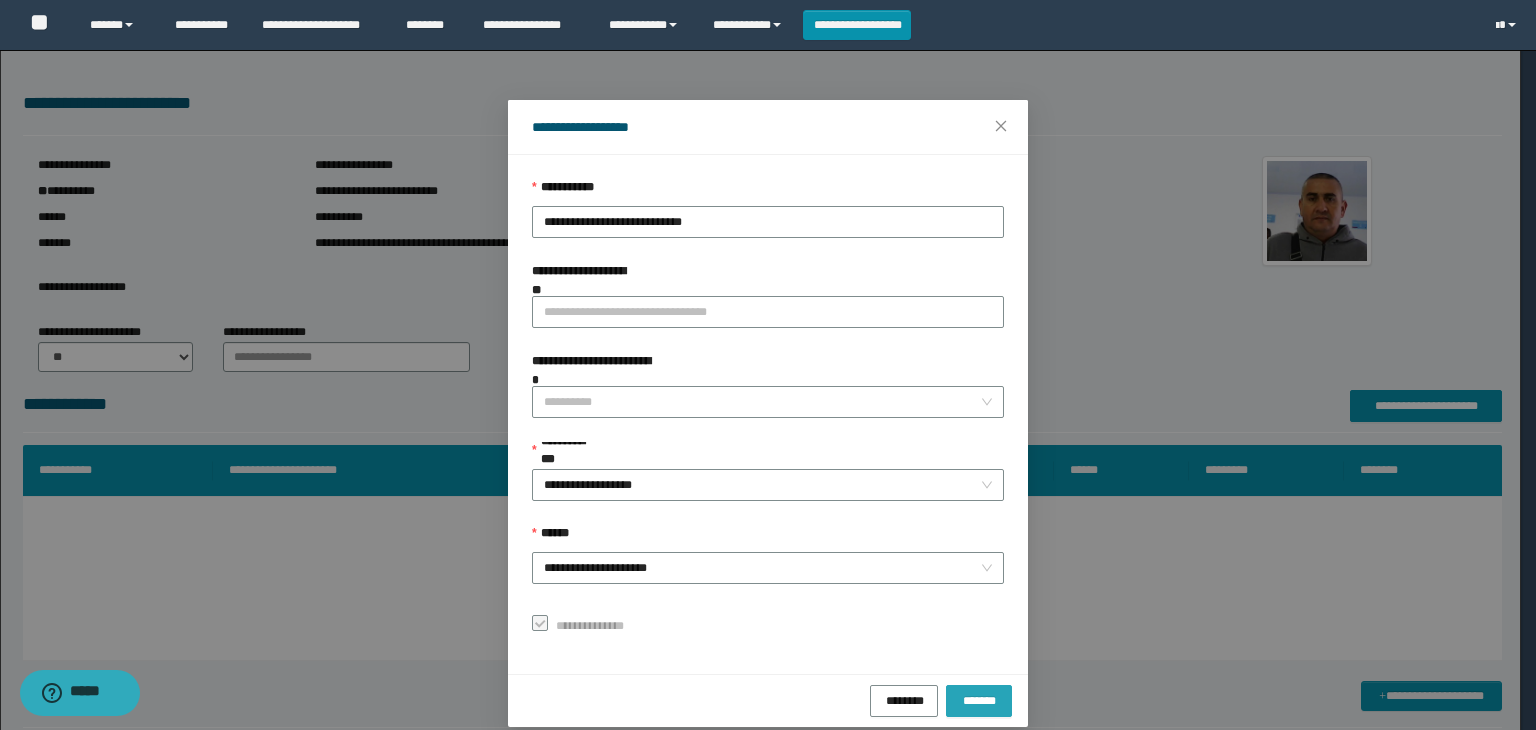 click on "*******" at bounding box center (979, 701) 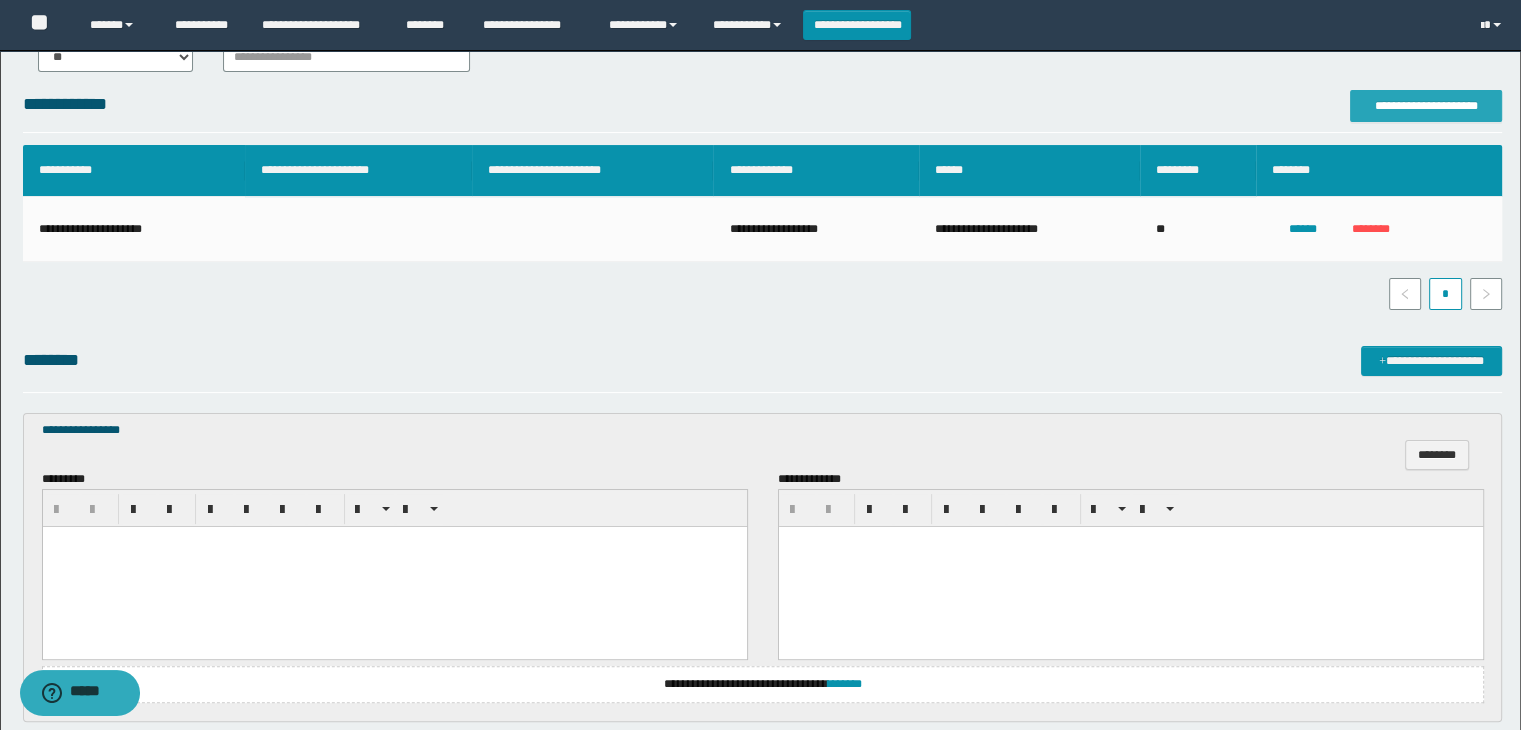 scroll, scrollTop: 500, scrollLeft: 0, axis: vertical 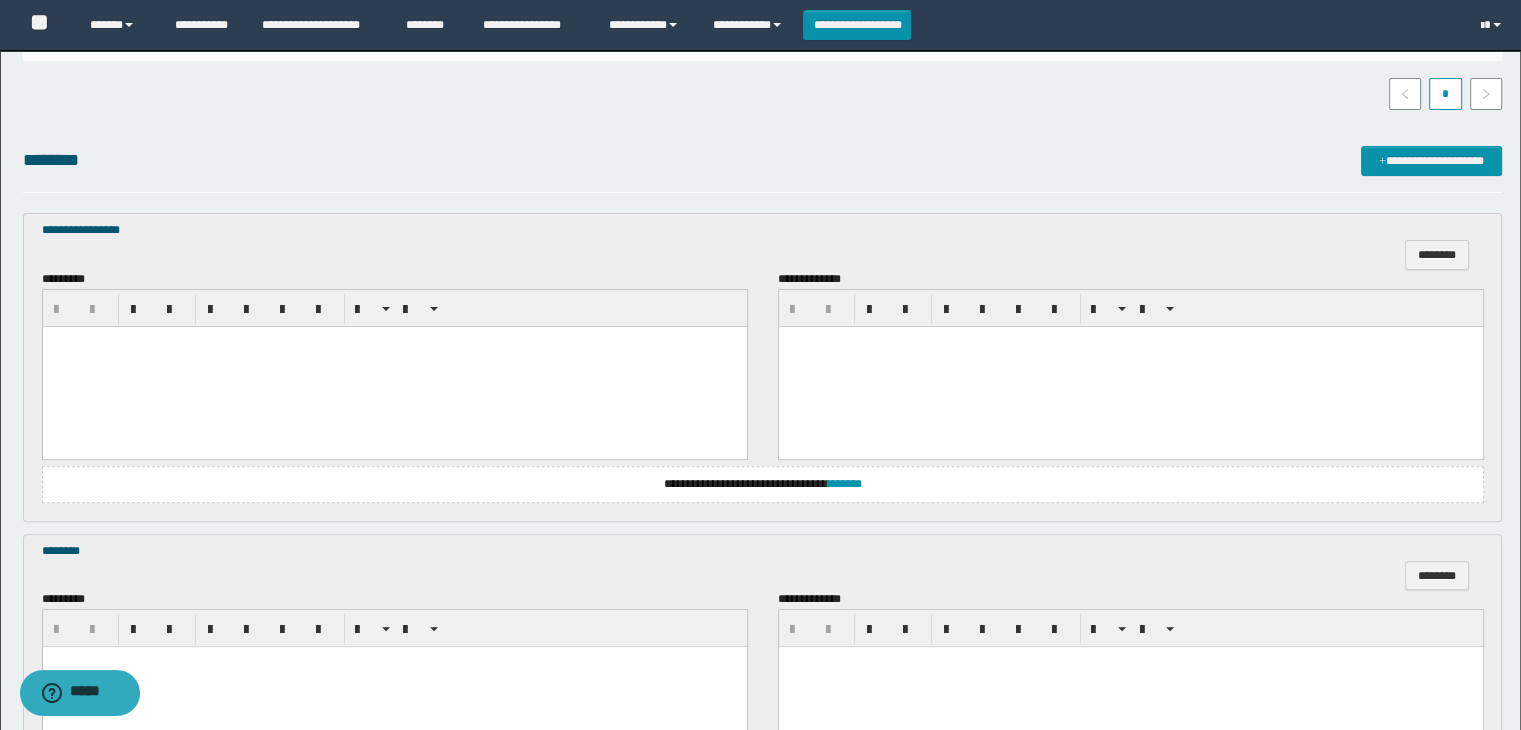 click at bounding box center [394, 366] 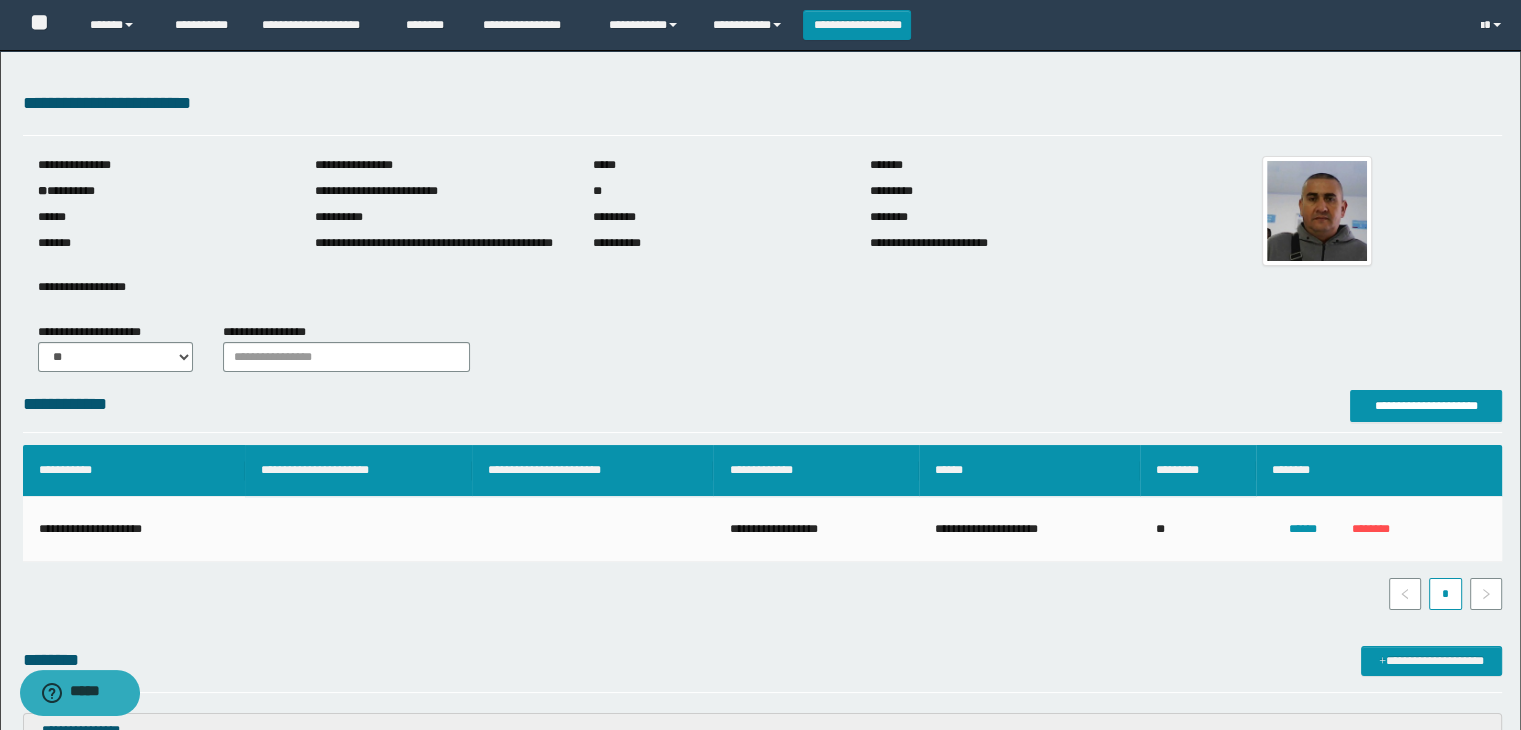 scroll, scrollTop: 400, scrollLeft: 0, axis: vertical 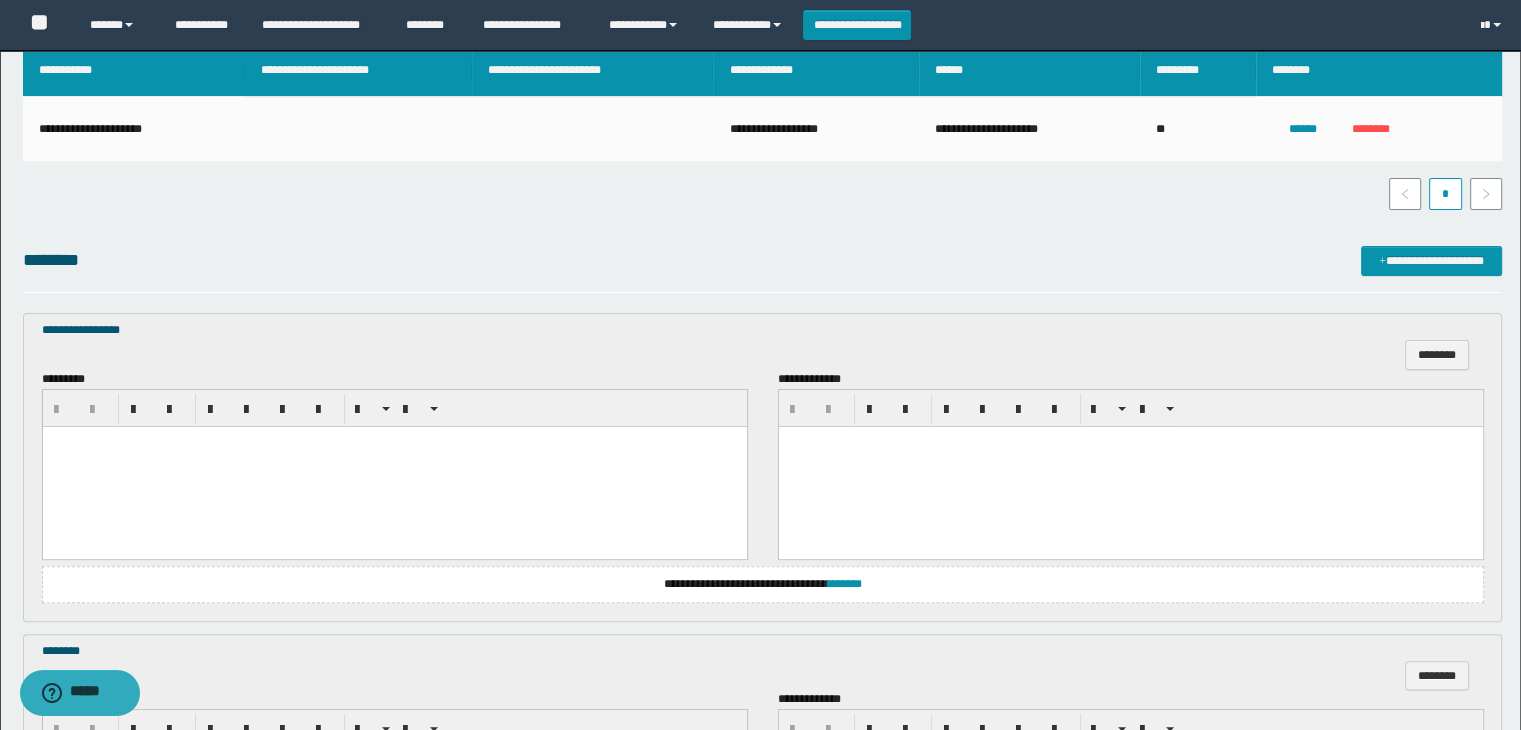 click at bounding box center (394, 466) 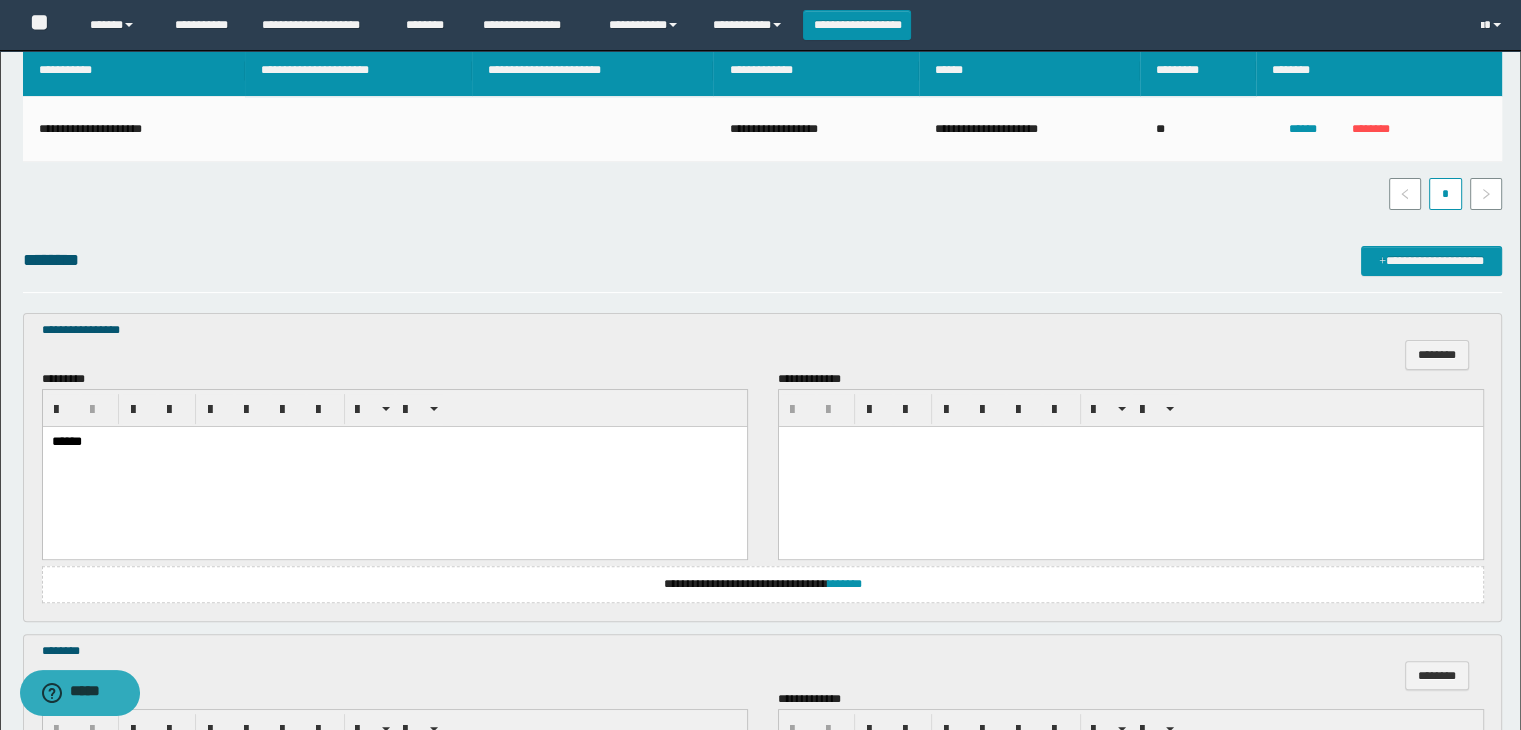 scroll, scrollTop: 700, scrollLeft: 0, axis: vertical 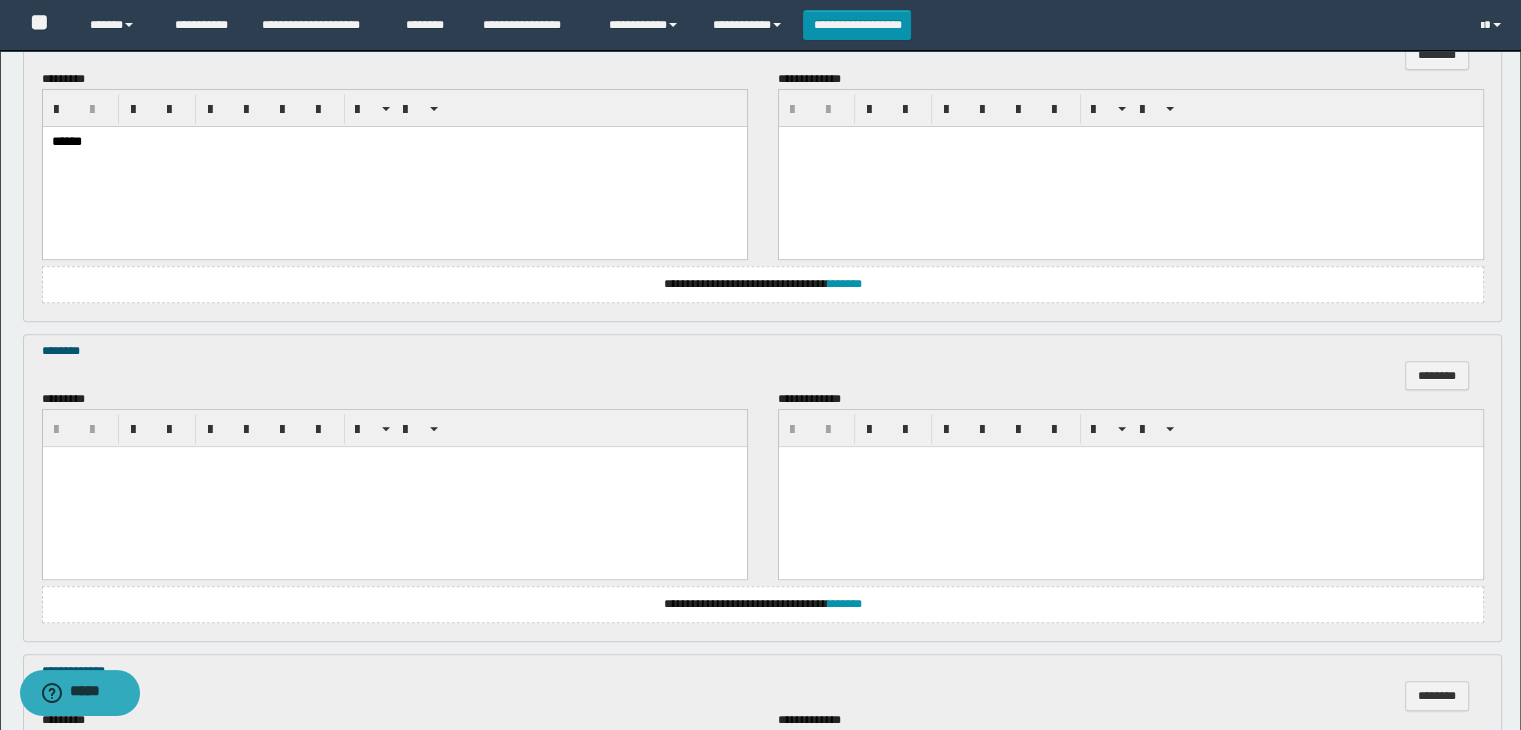 click at bounding box center [394, 487] 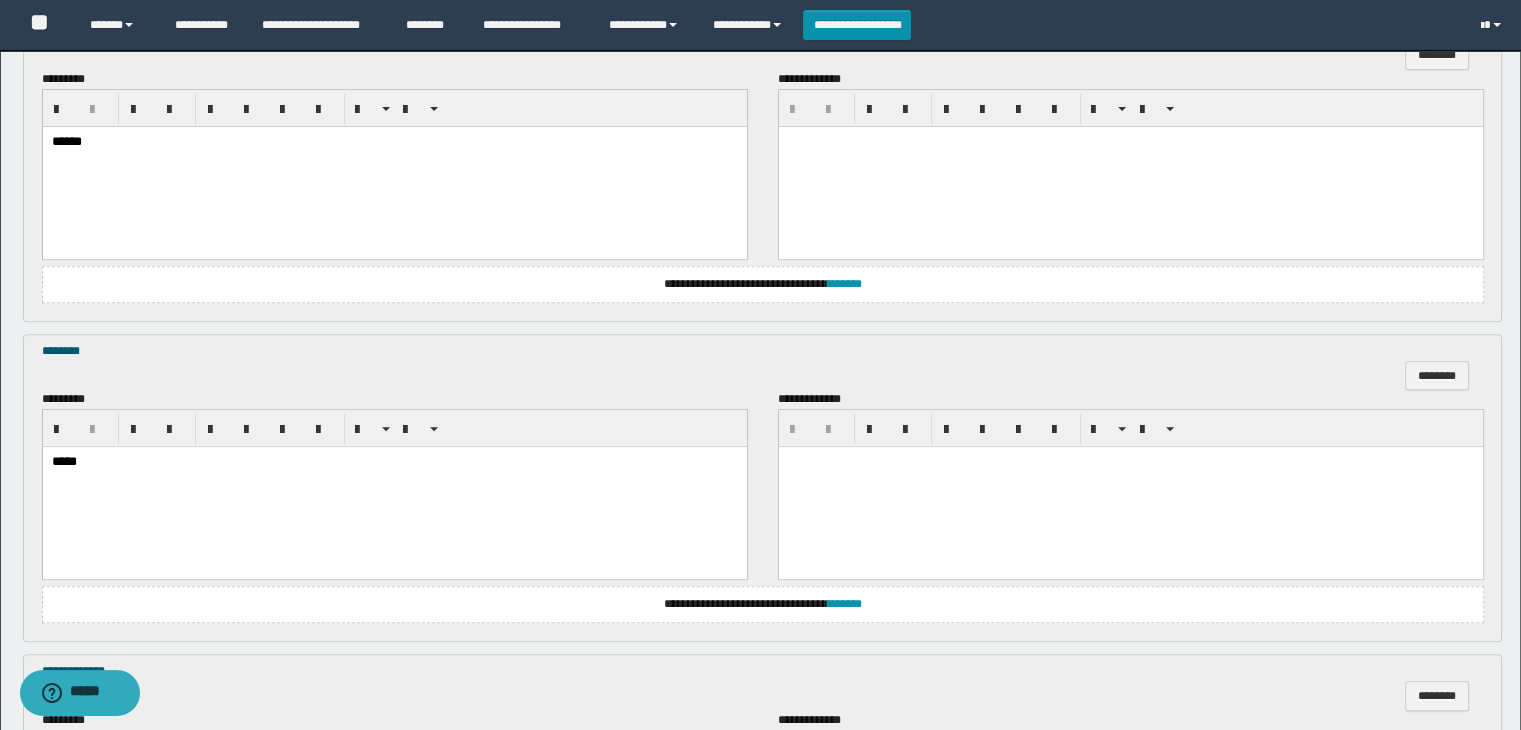 scroll, scrollTop: 900, scrollLeft: 0, axis: vertical 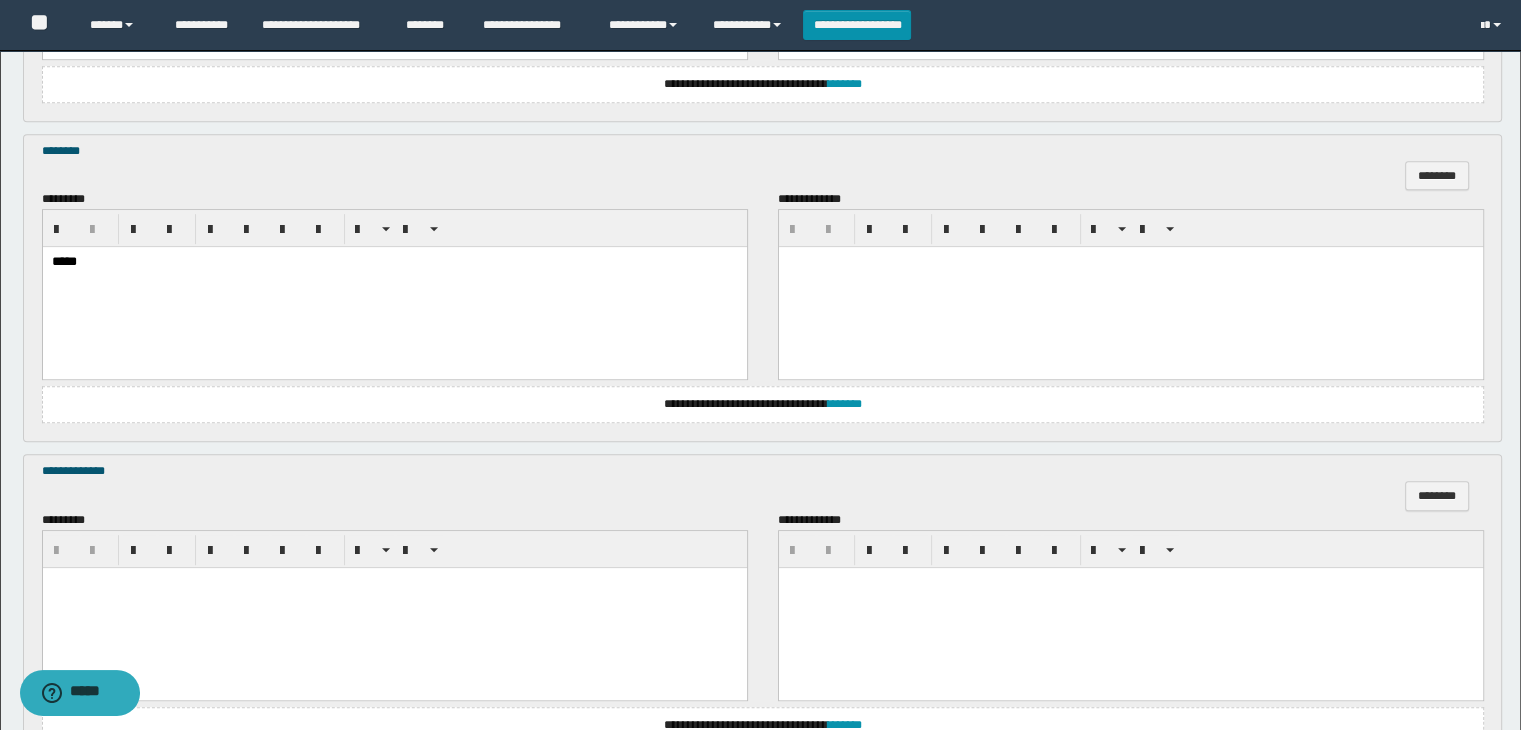 click at bounding box center [394, 607] 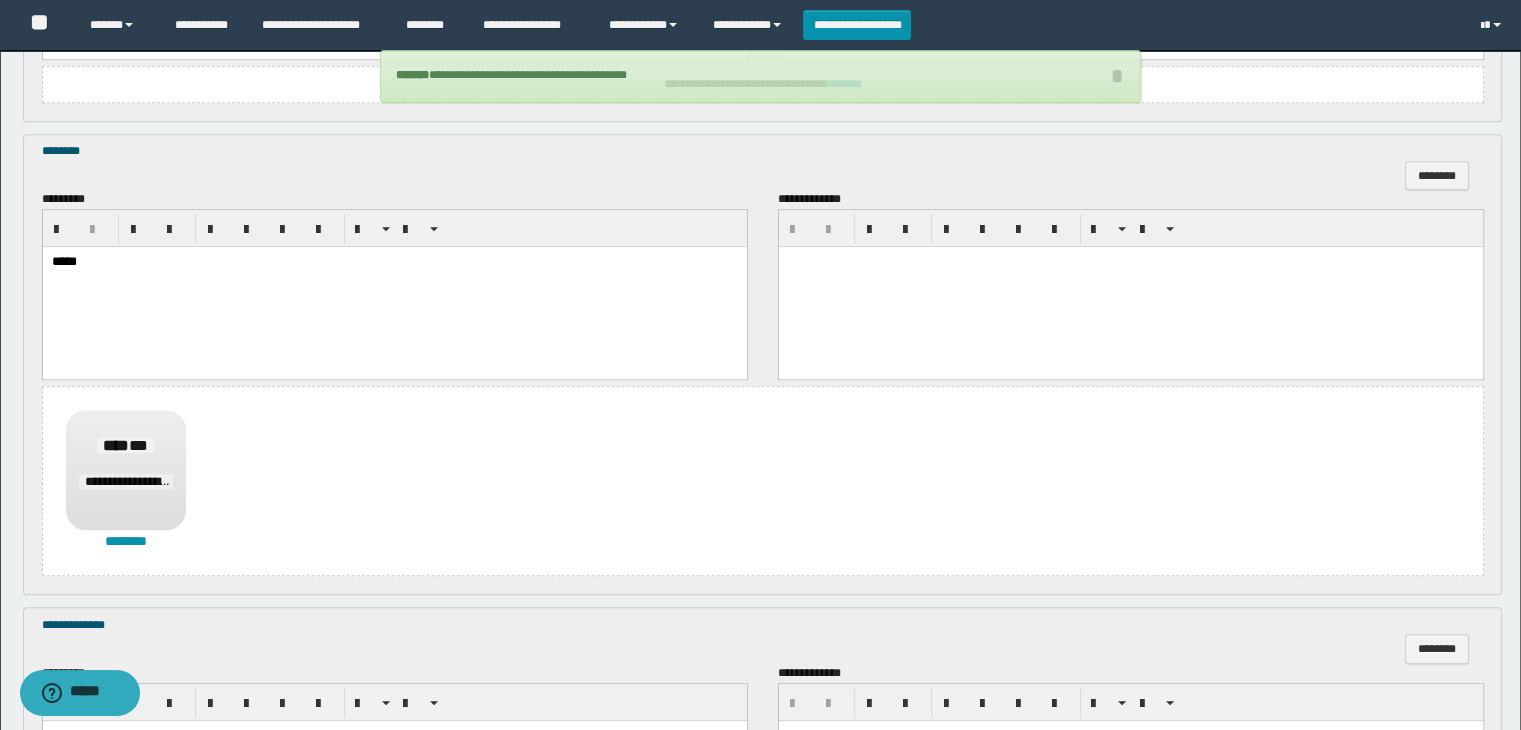scroll, scrollTop: 1236, scrollLeft: 0, axis: vertical 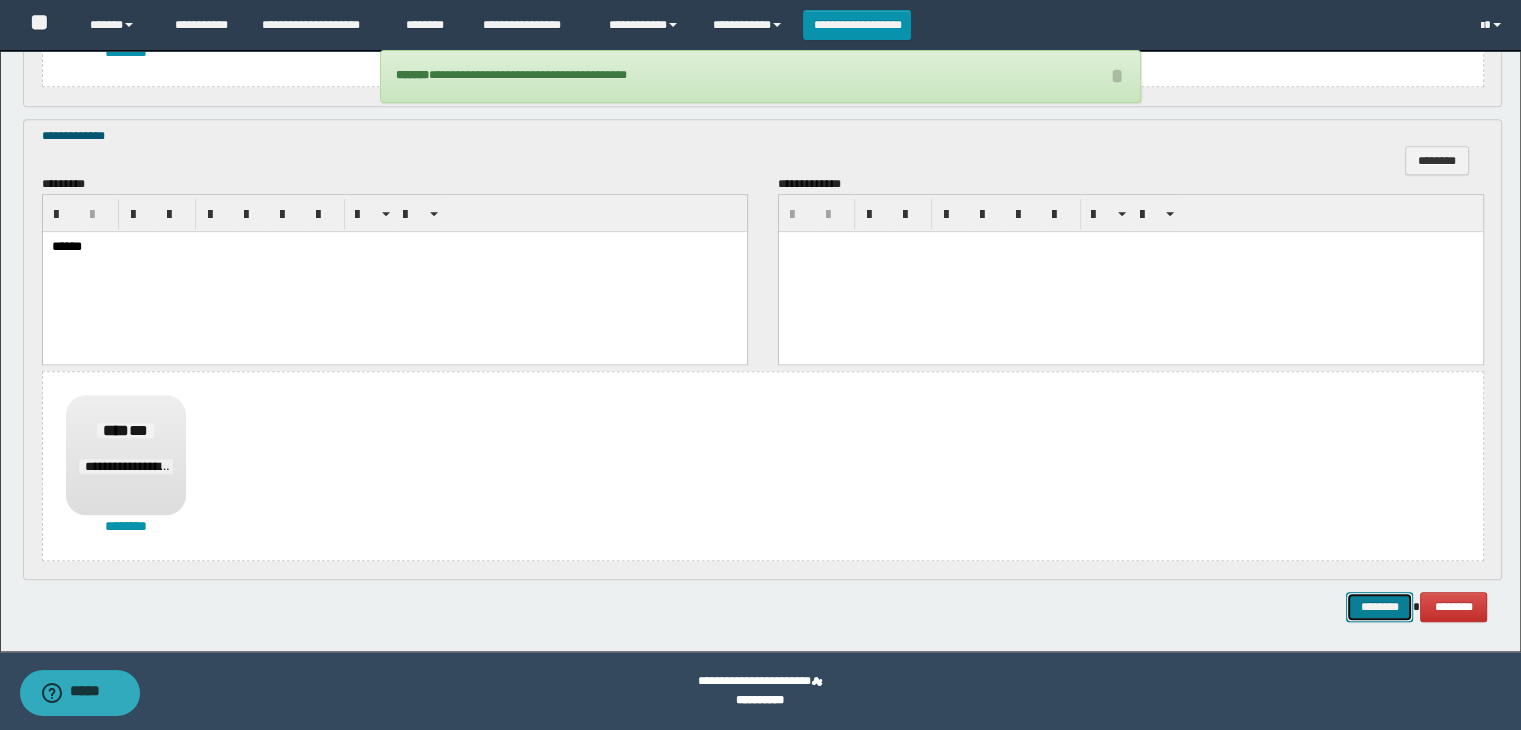 click on "********" at bounding box center [1379, 607] 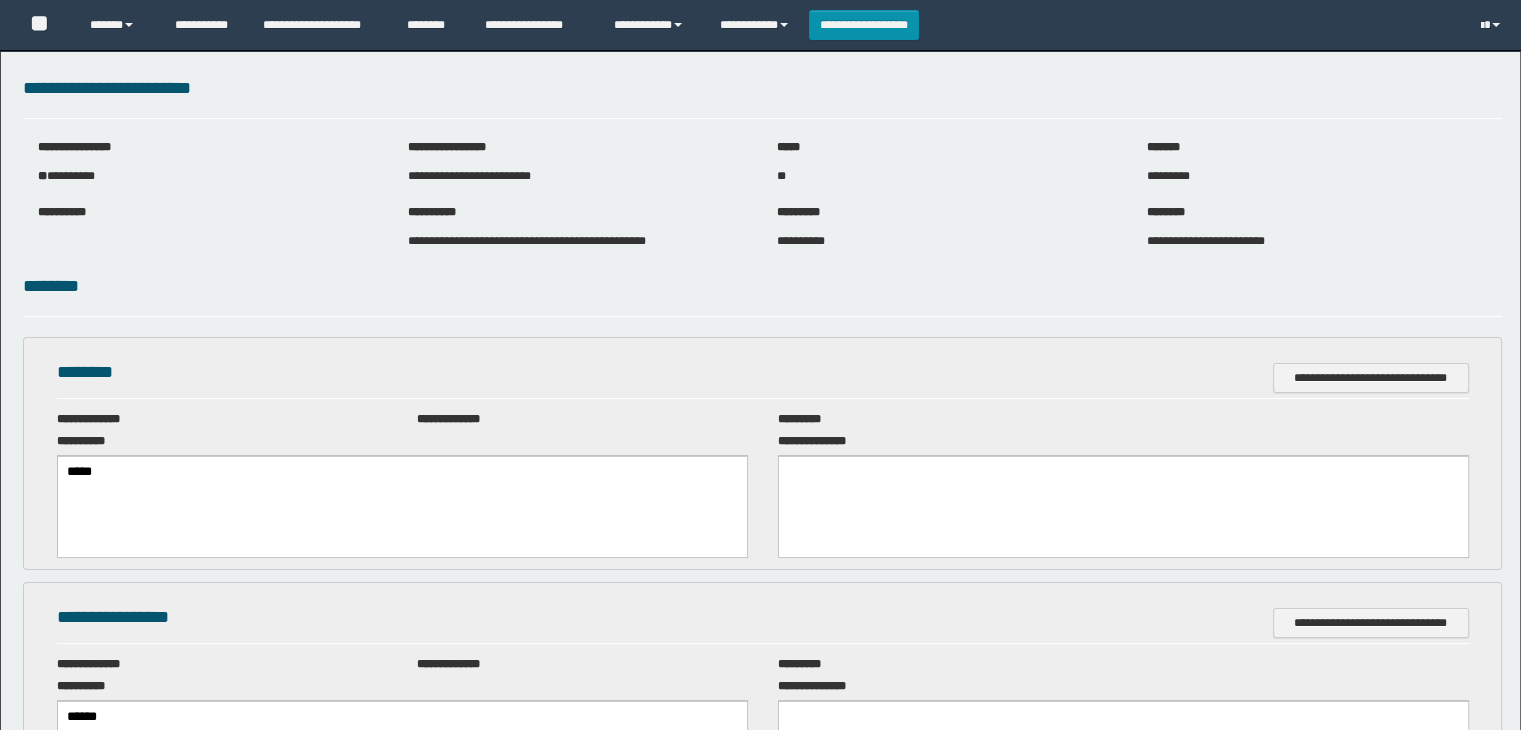 scroll, scrollTop: 0, scrollLeft: 0, axis: both 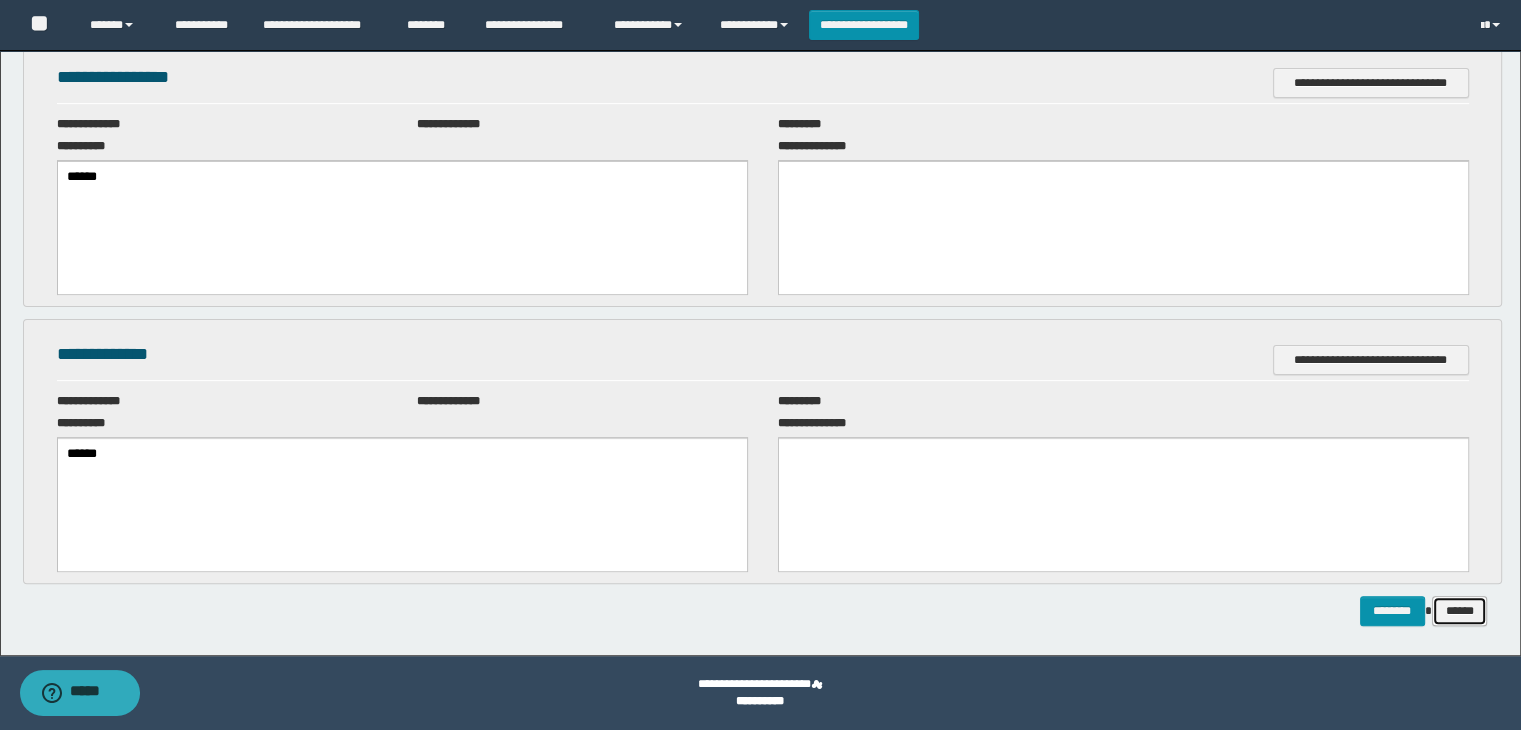 click on "******" at bounding box center [1460, 611] 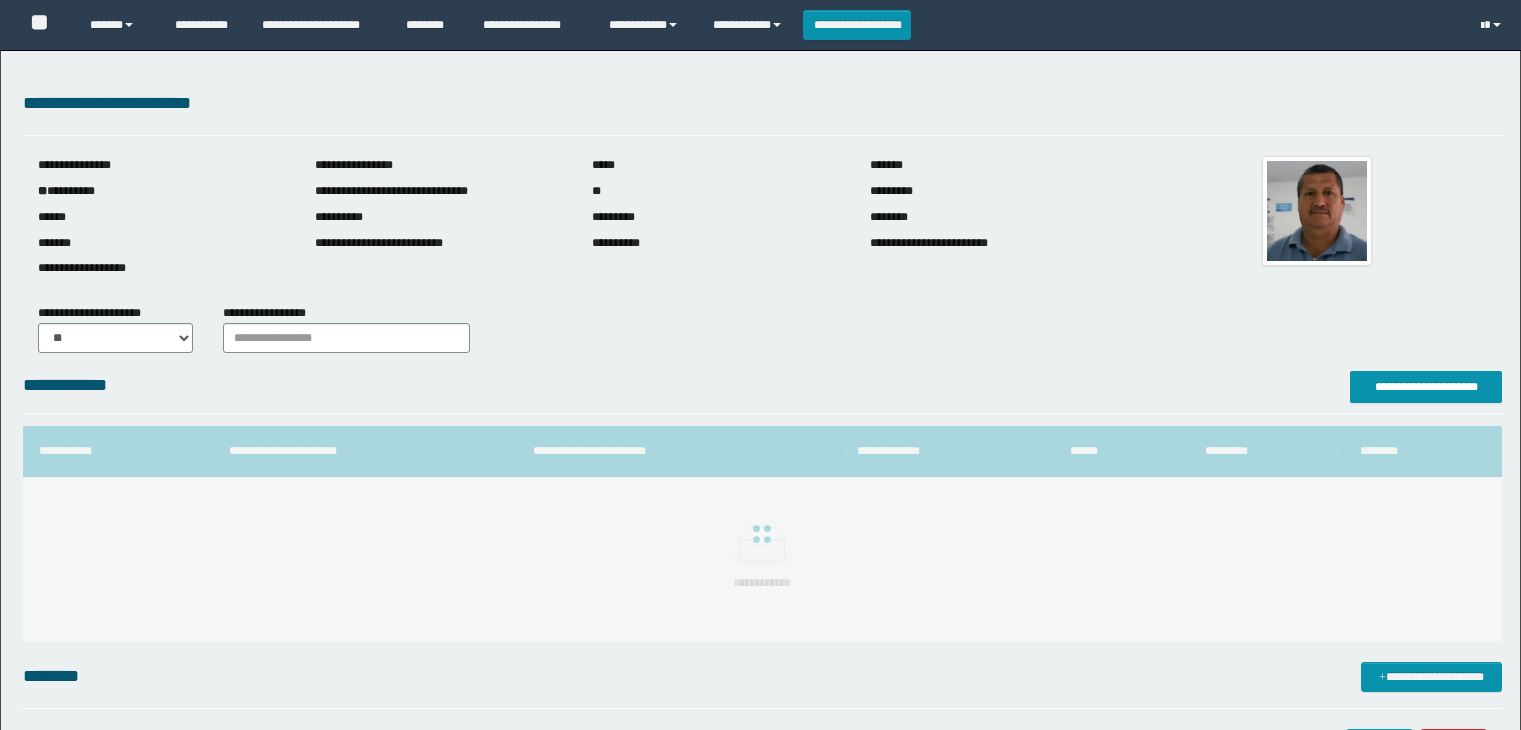 scroll, scrollTop: 0, scrollLeft: 0, axis: both 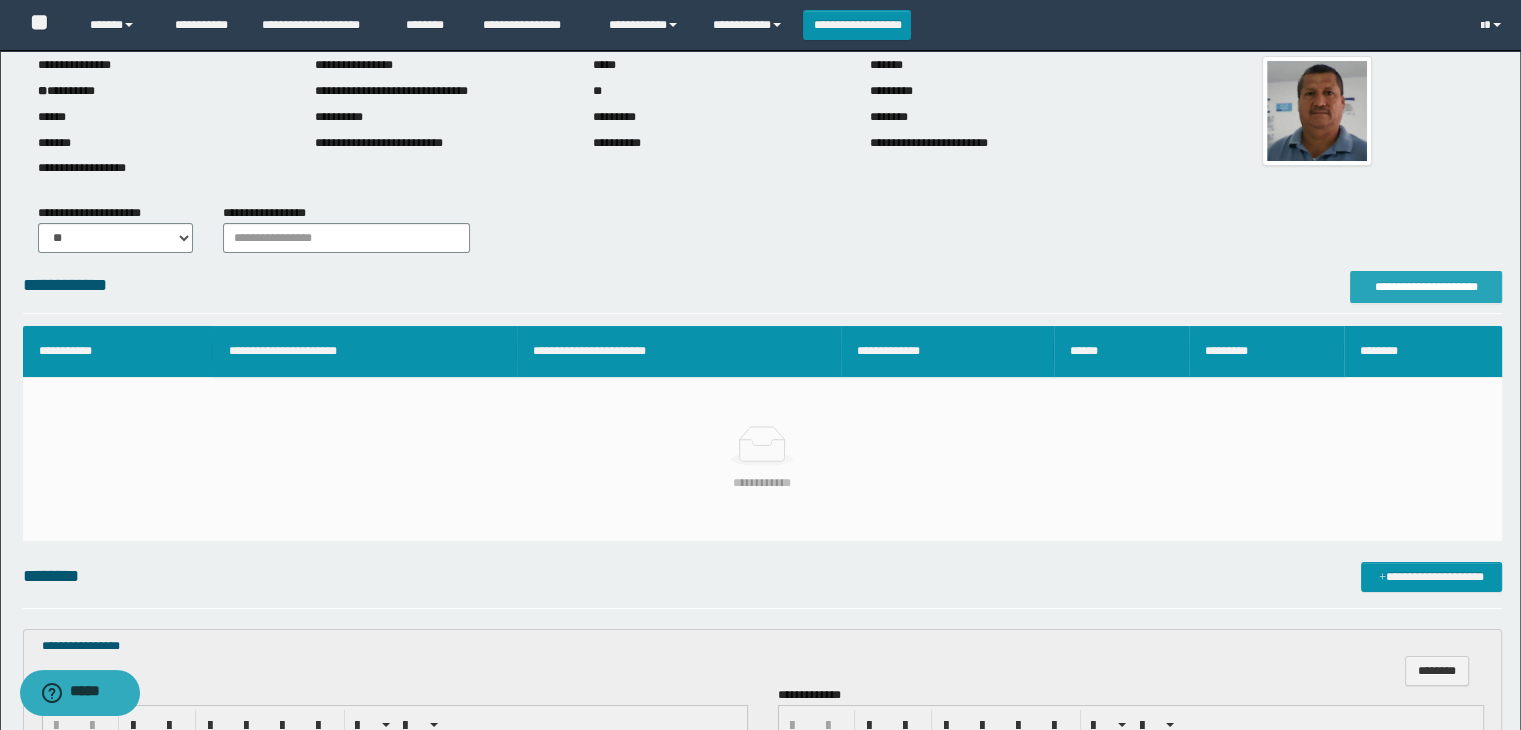 click on "**********" at bounding box center (1426, 287) 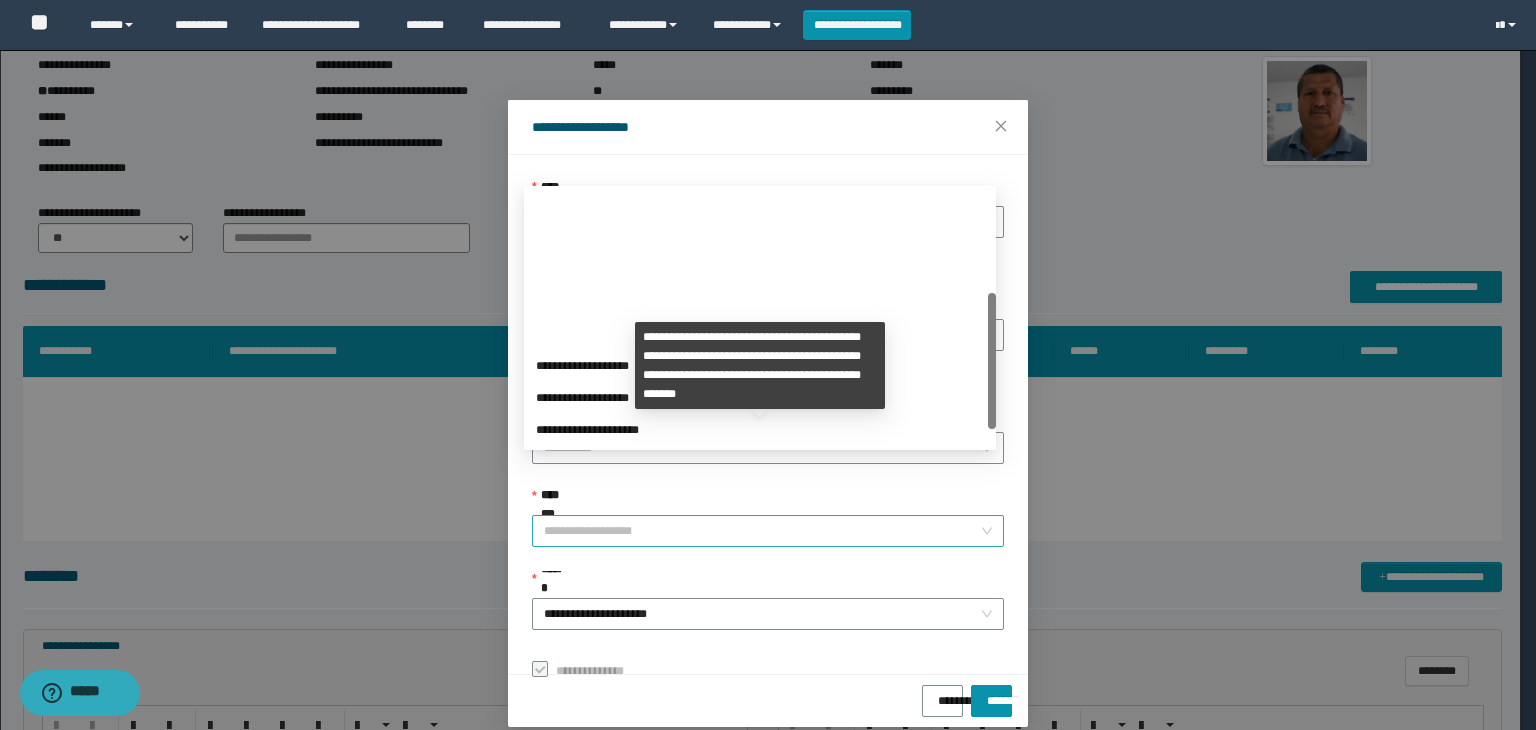 click on "**********" at bounding box center (768, 531) 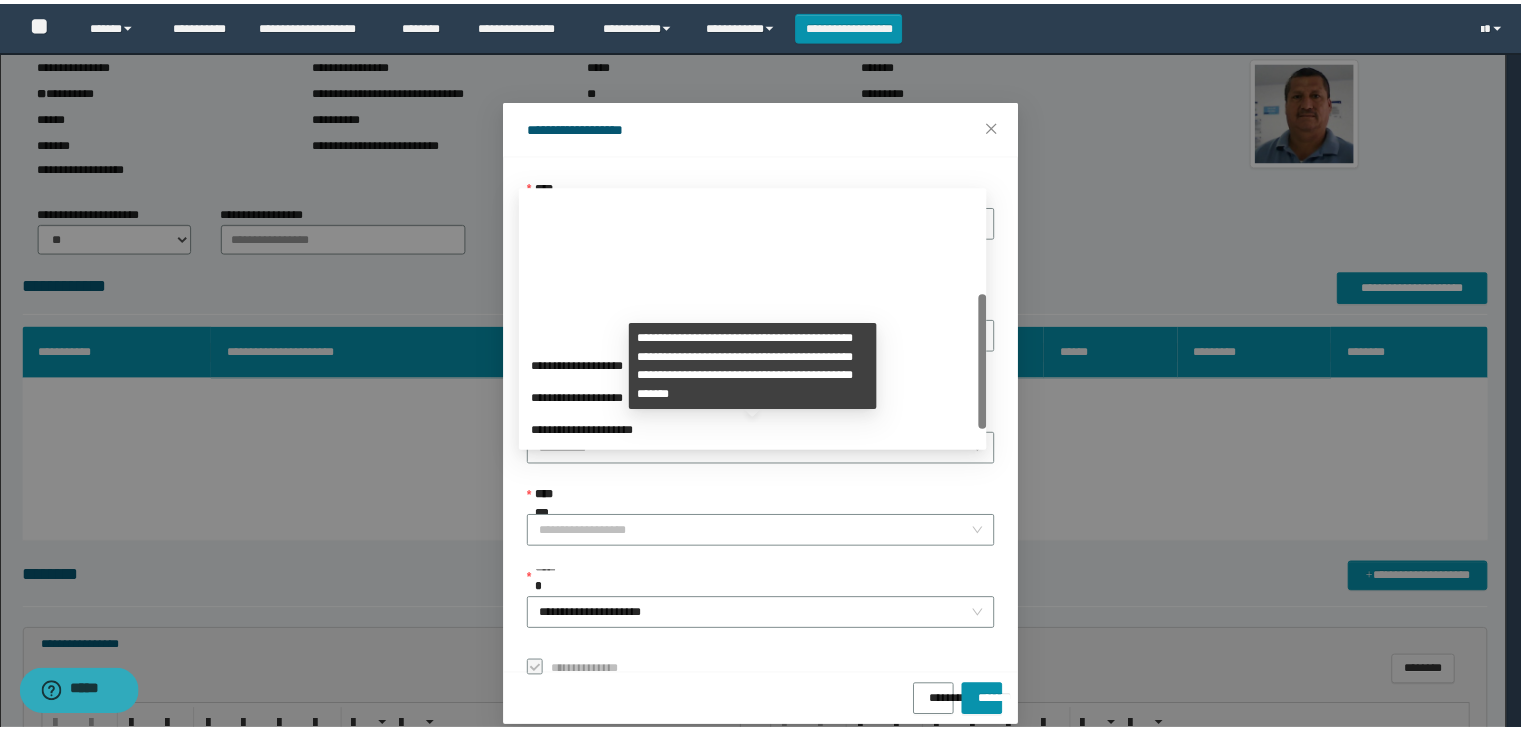 scroll, scrollTop: 192, scrollLeft: 0, axis: vertical 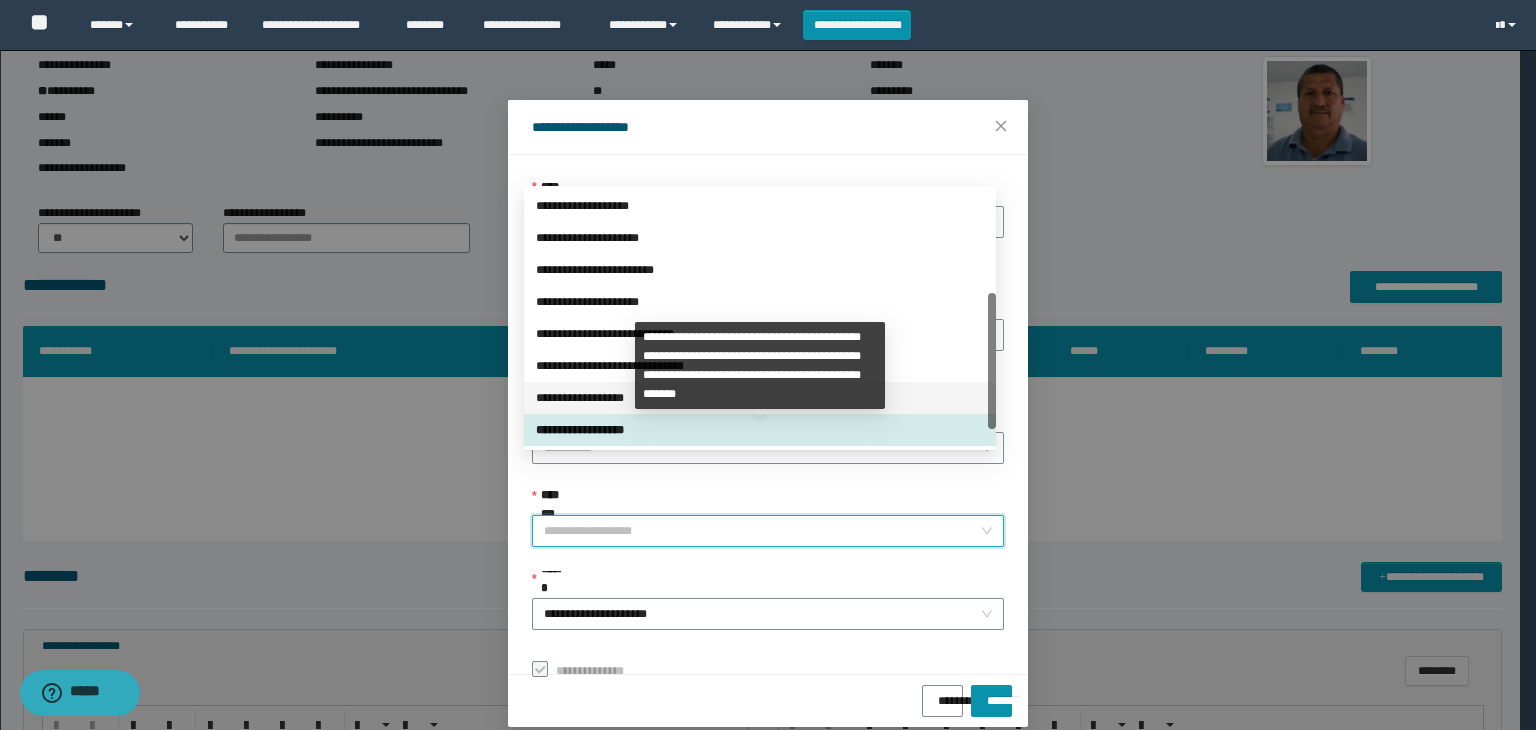 click on "**********" at bounding box center (760, 398) 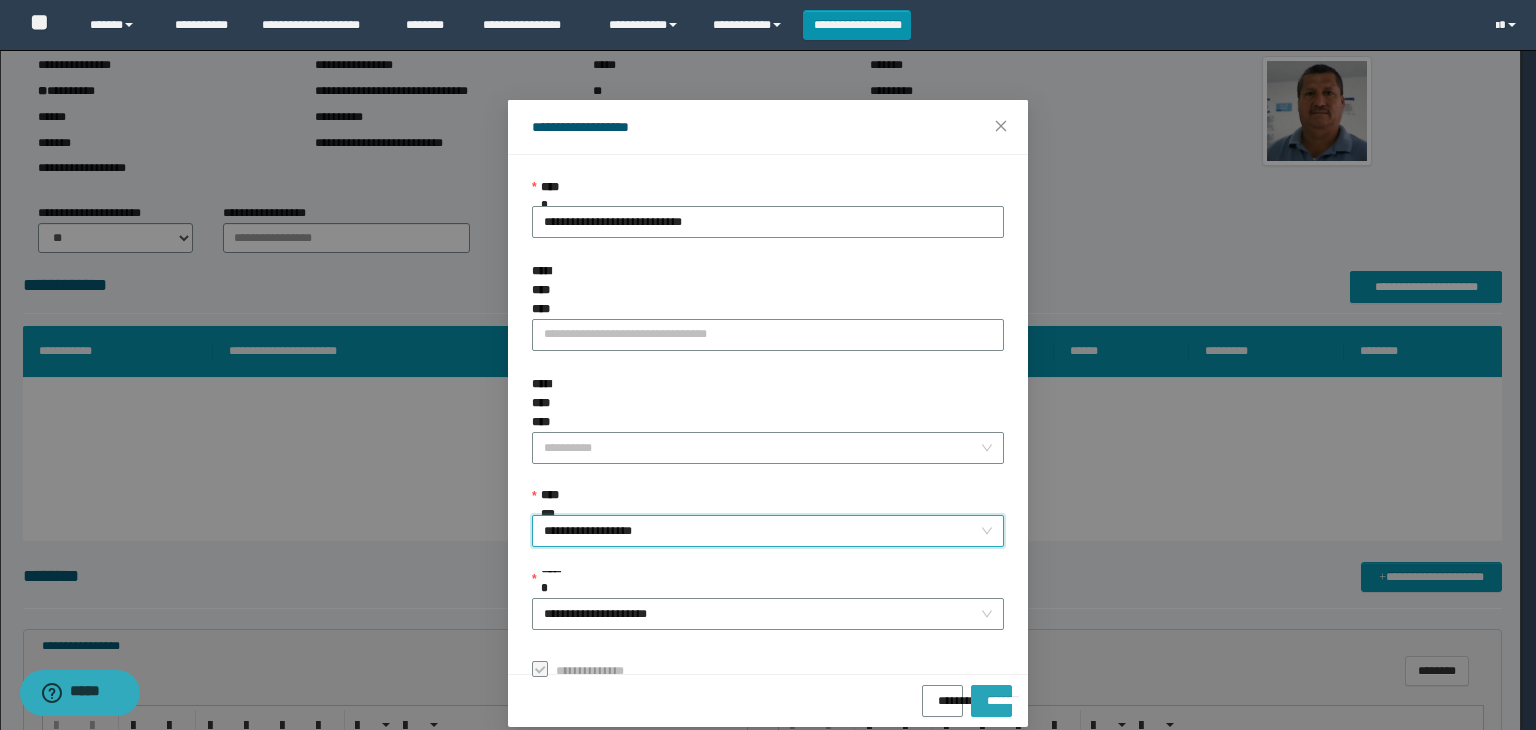 click on "*******" at bounding box center [991, 701] 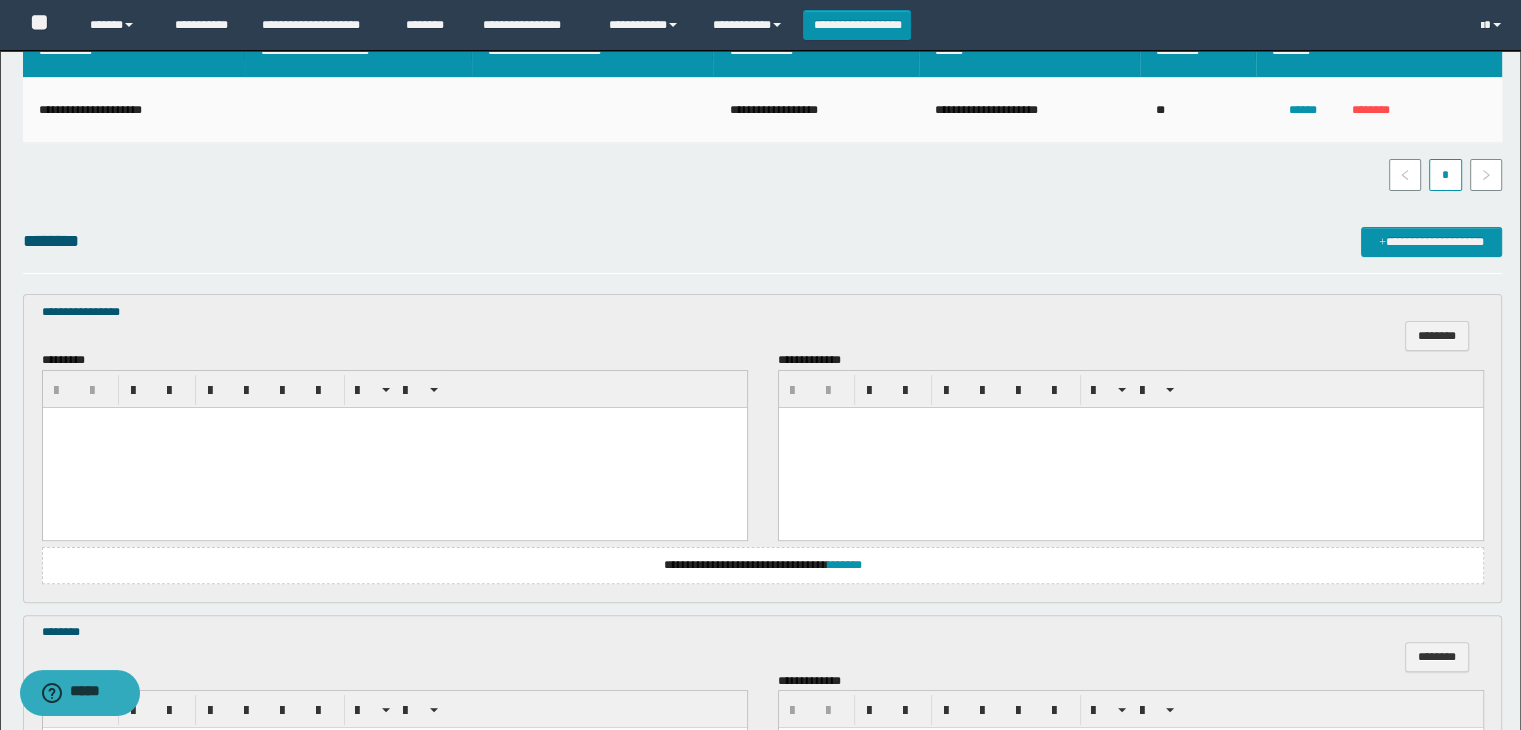 scroll, scrollTop: 700, scrollLeft: 0, axis: vertical 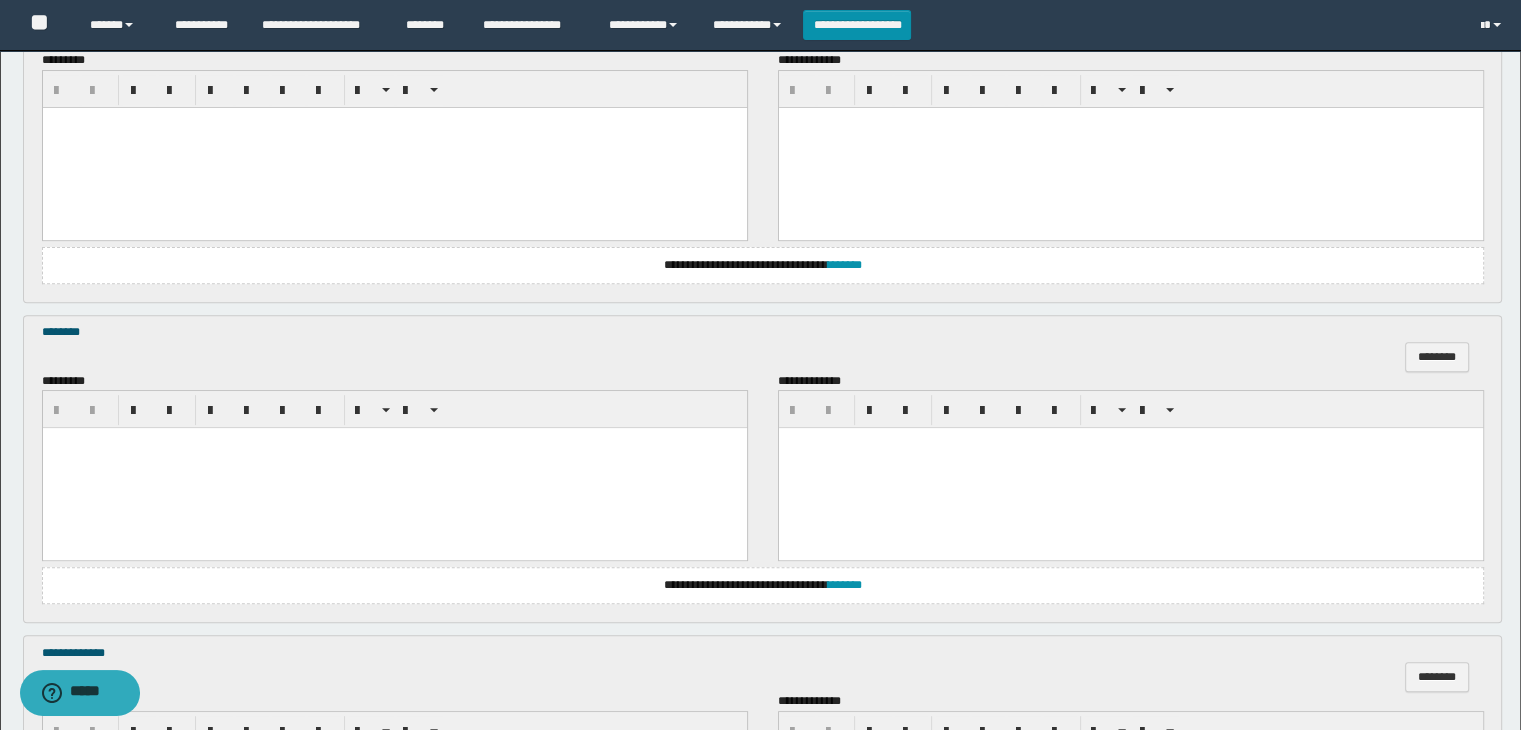 click at bounding box center (394, 147) 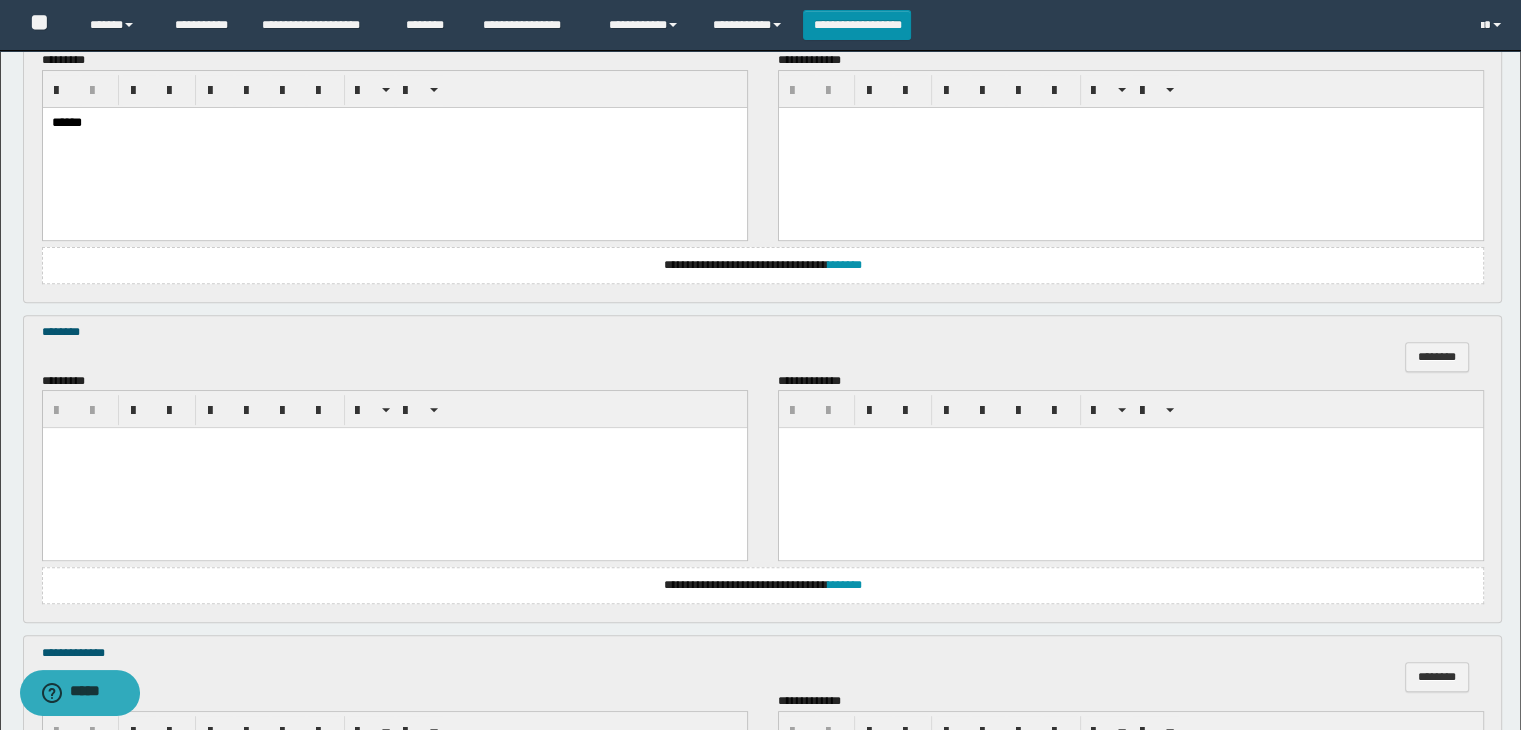 click at bounding box center (394, 468) 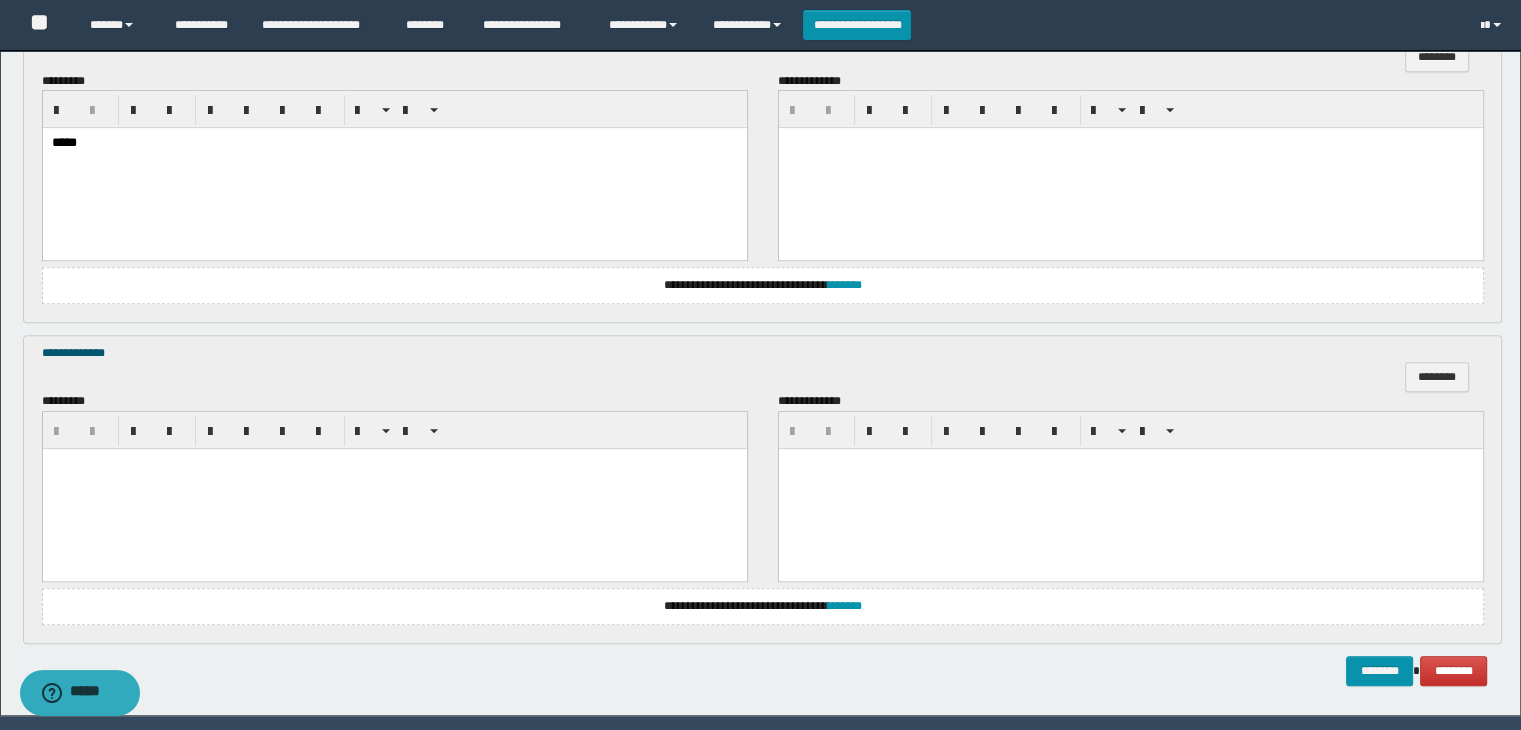 scroll, scrollTop: 1064, scrollLeft: 0, axis: vertical 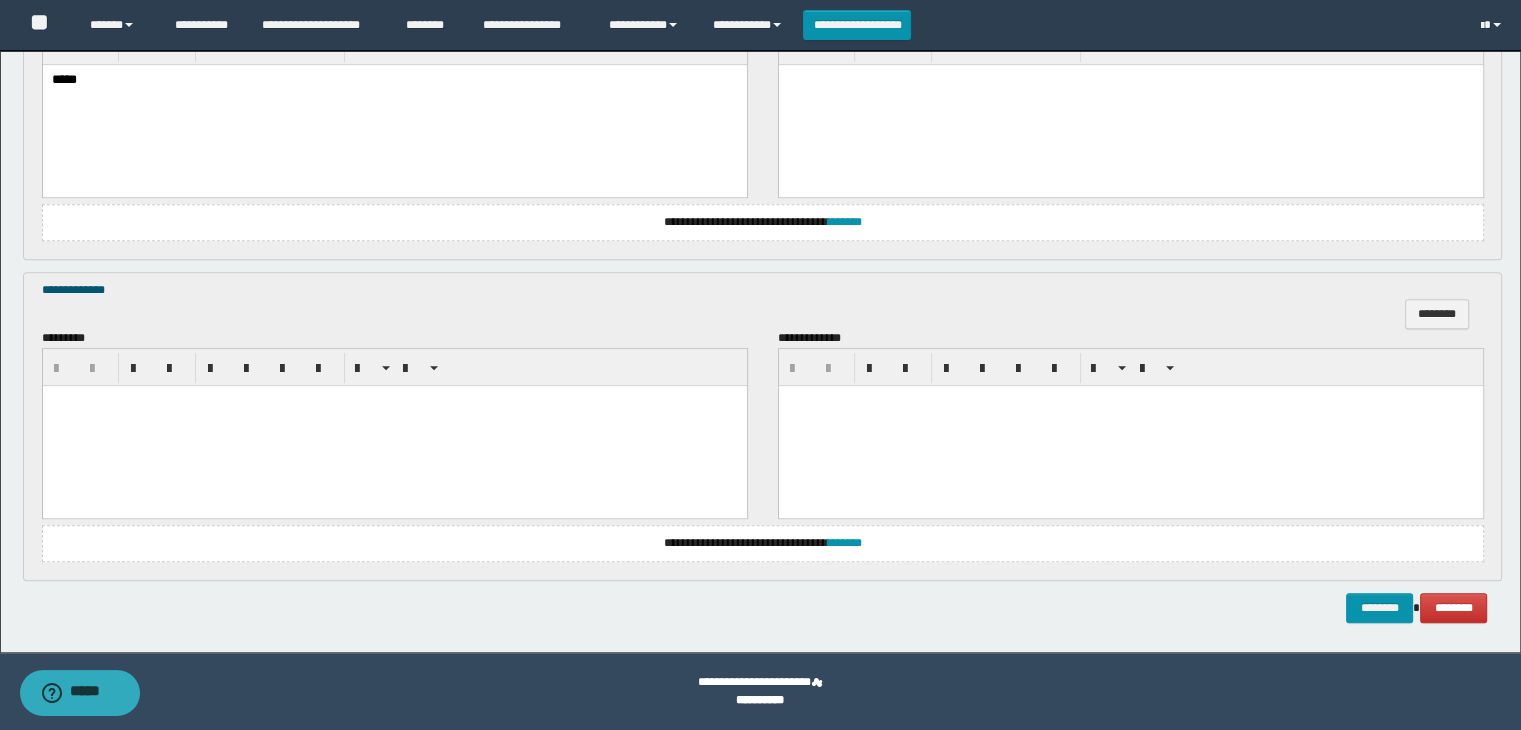 click at bounding box center [394, 425] 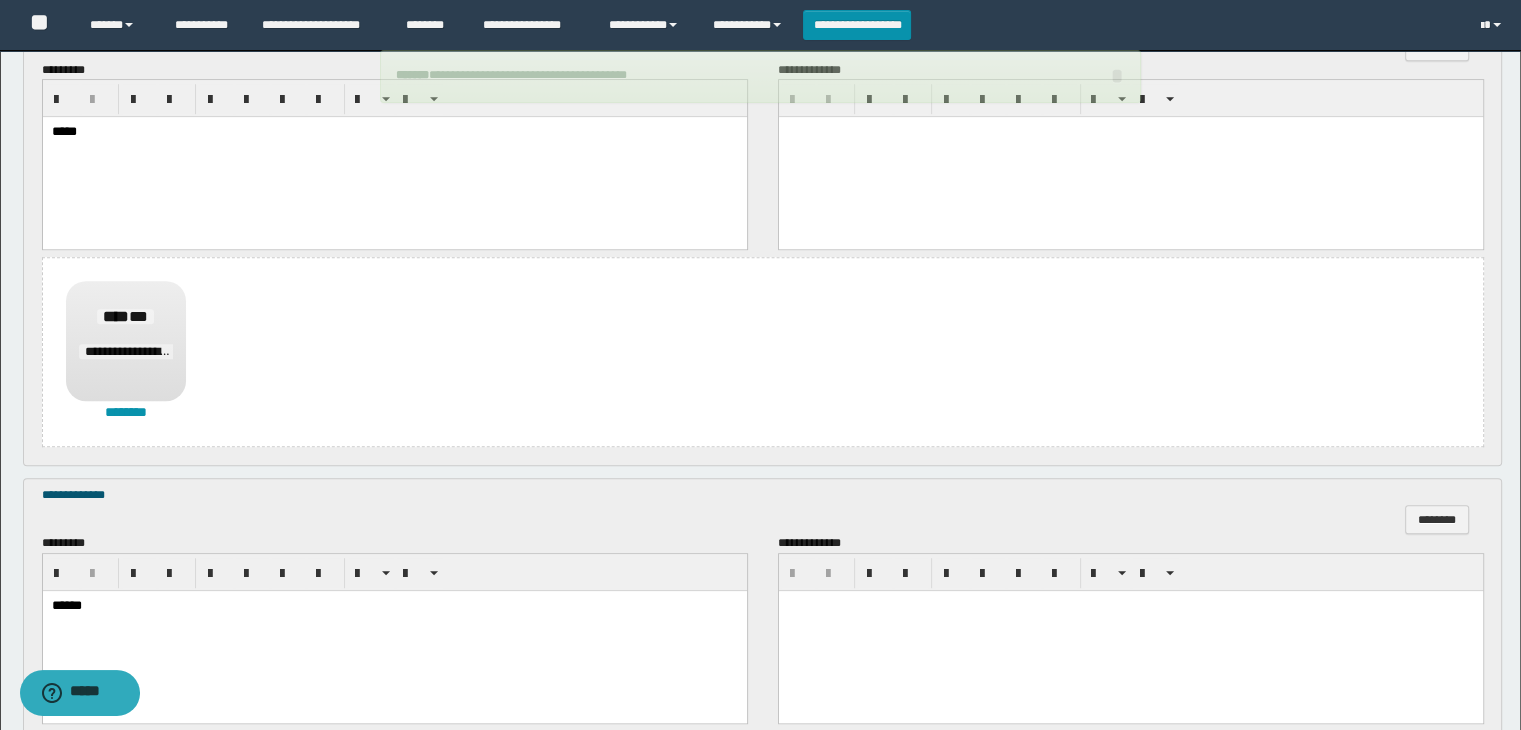 scroll, scrollTop: 1523, scrollLeft: 0, axis: vertical 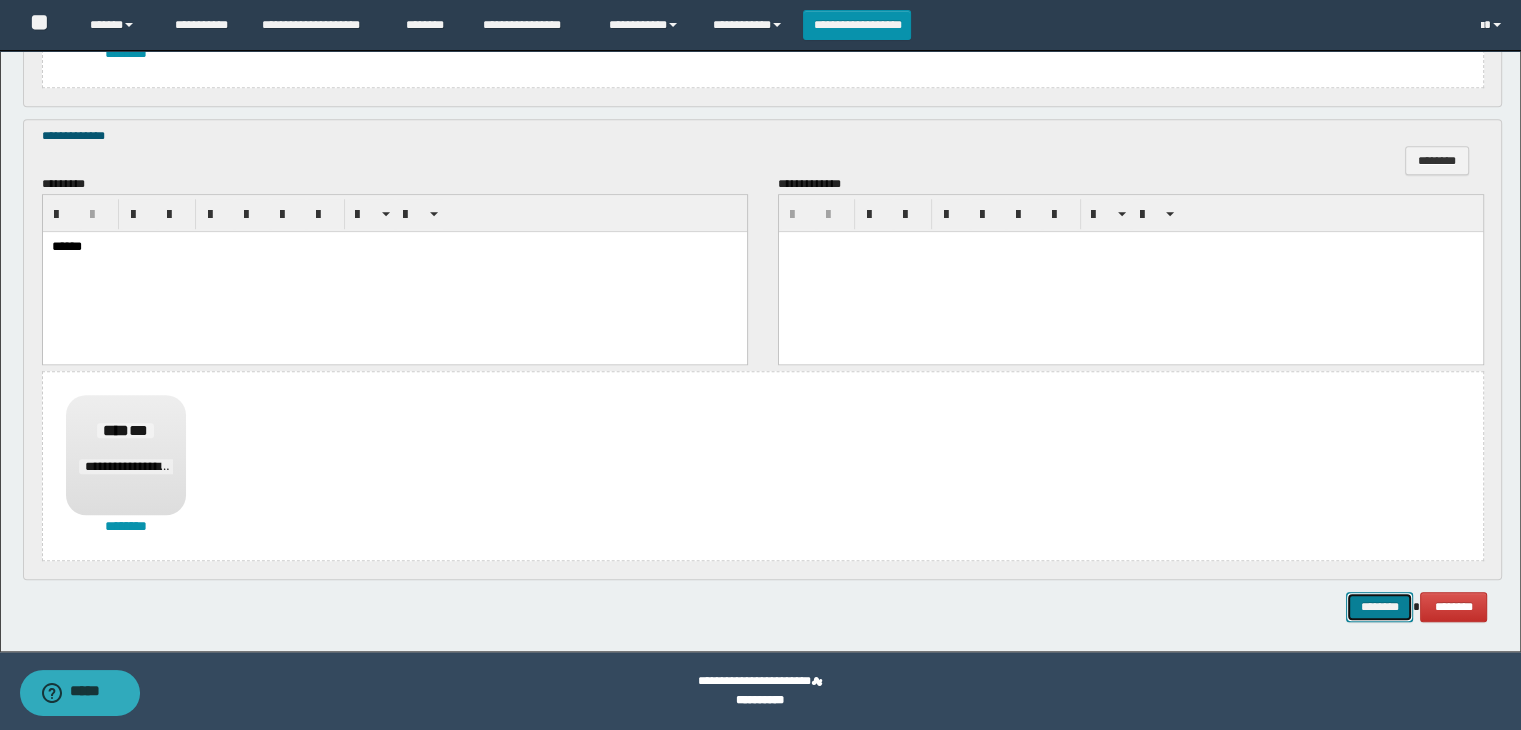click on "********" at bounding box center (1379, 607) 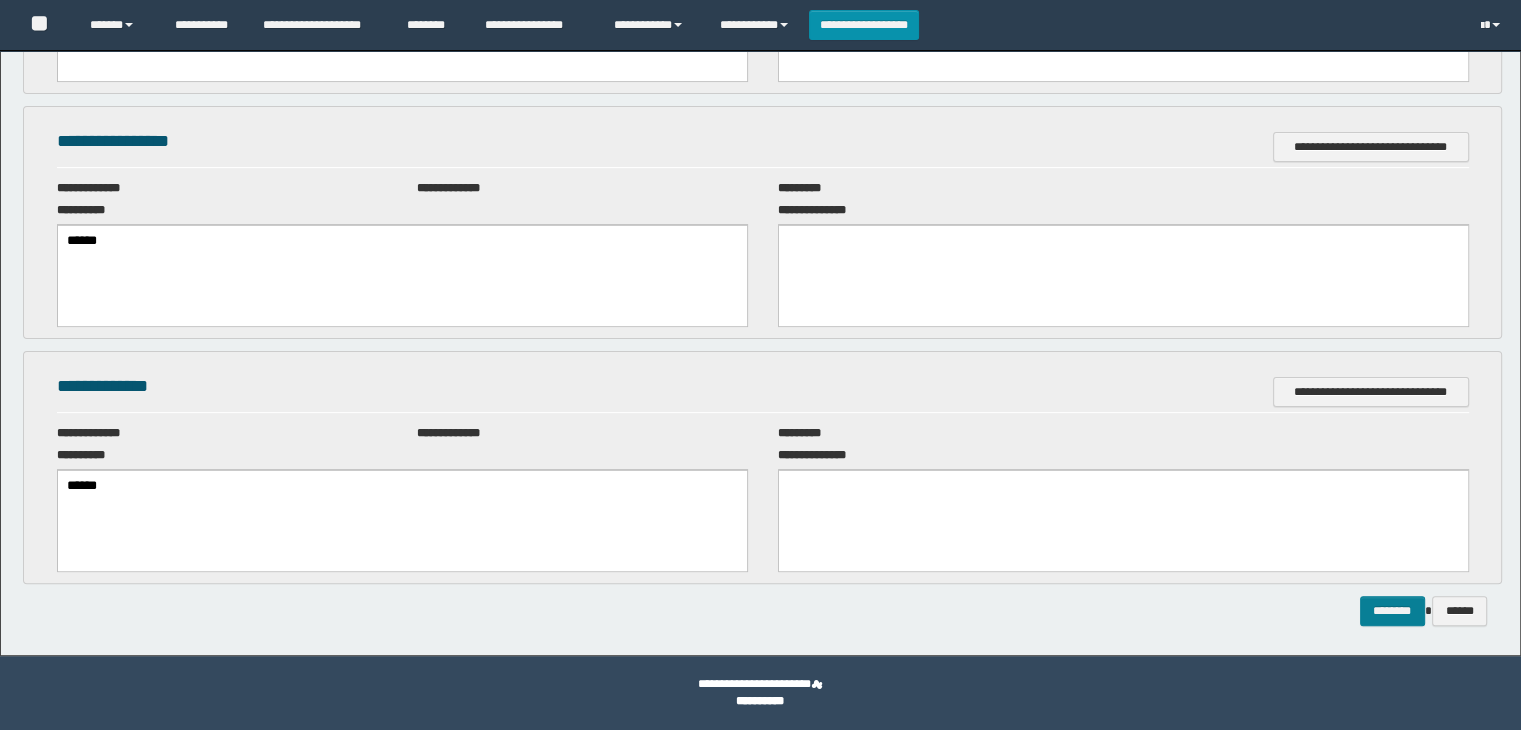 scroll, scrollTop: 0, scrollLeft: 0, axis: both 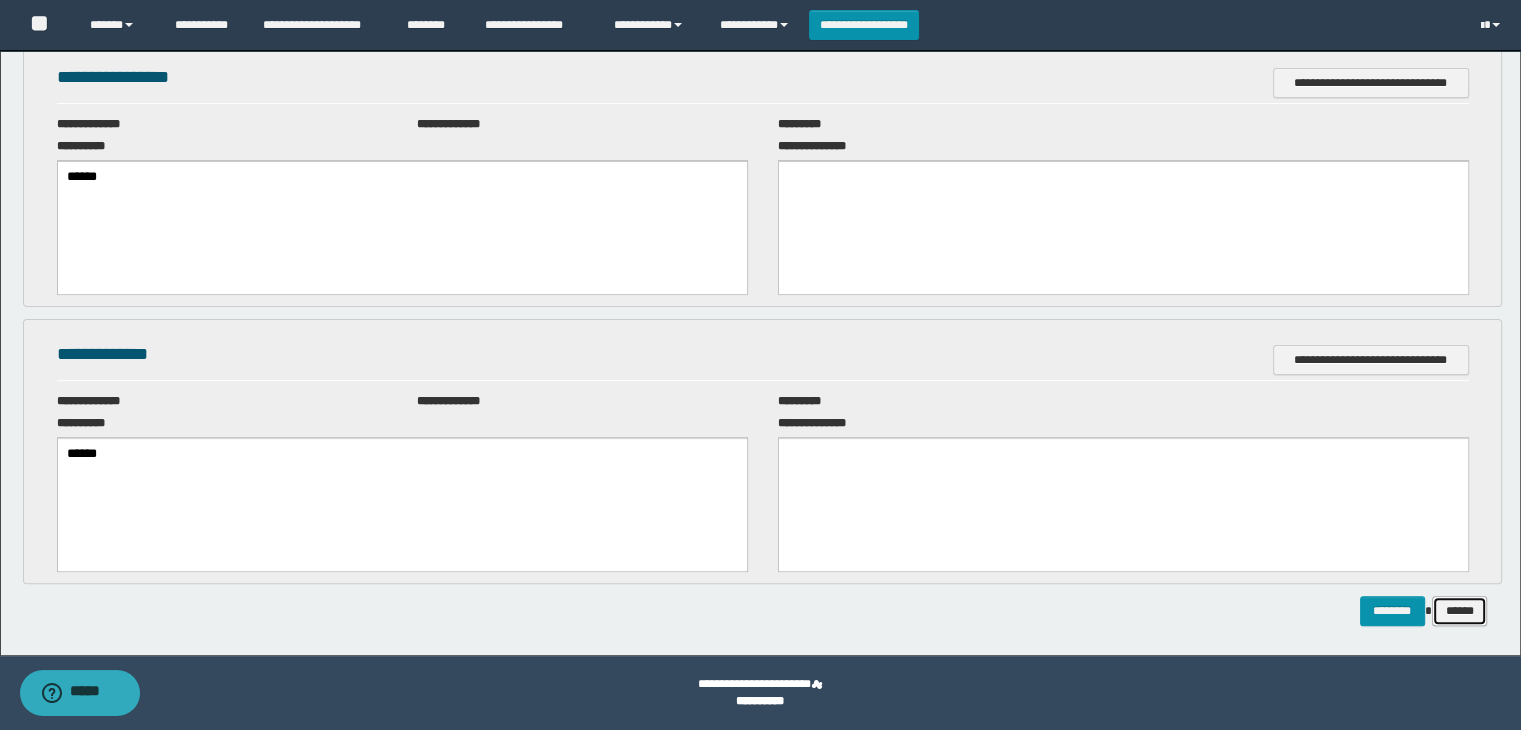 click on "******" at bounding box center [1460, 611] 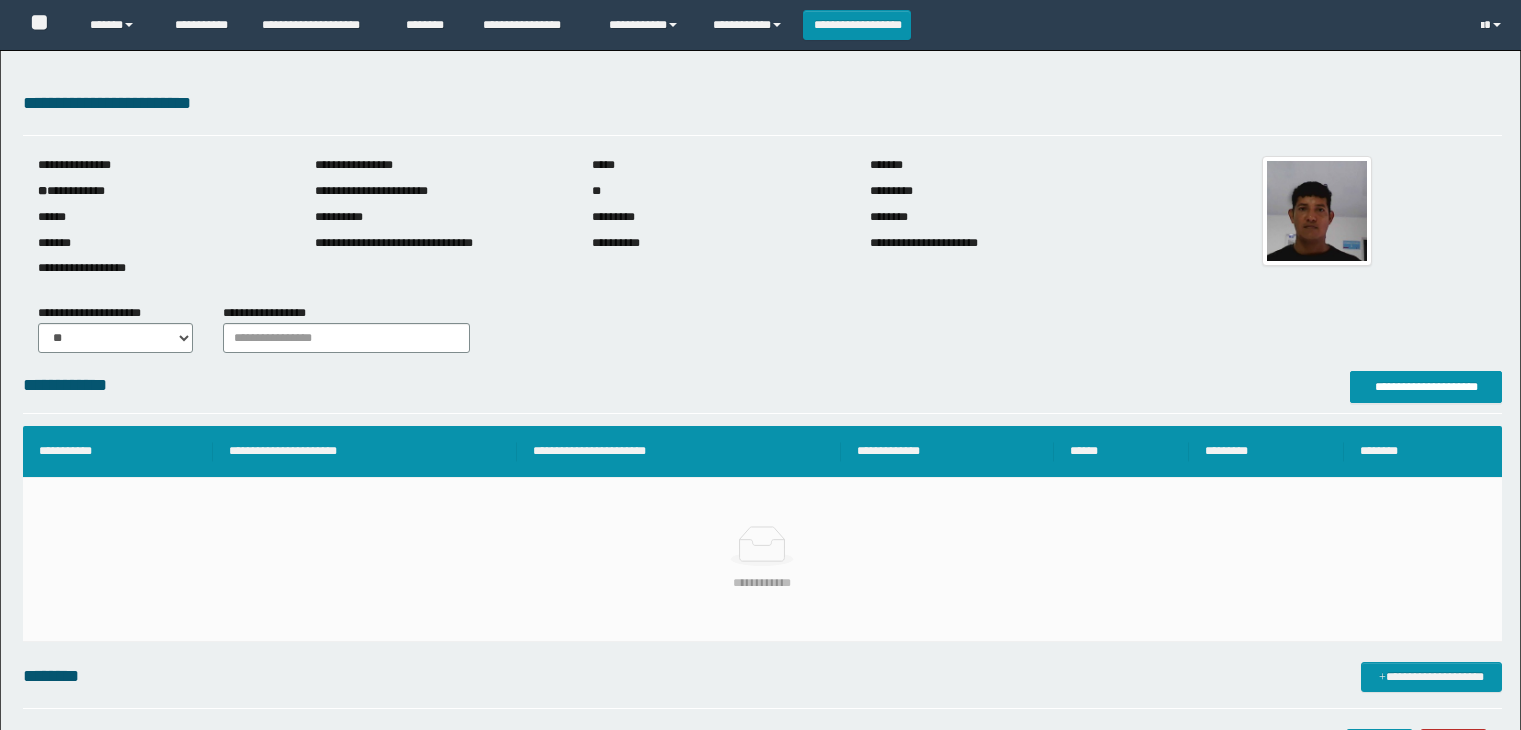 scroll, scrollTop: 0, scrollLeft: 0, axis: both 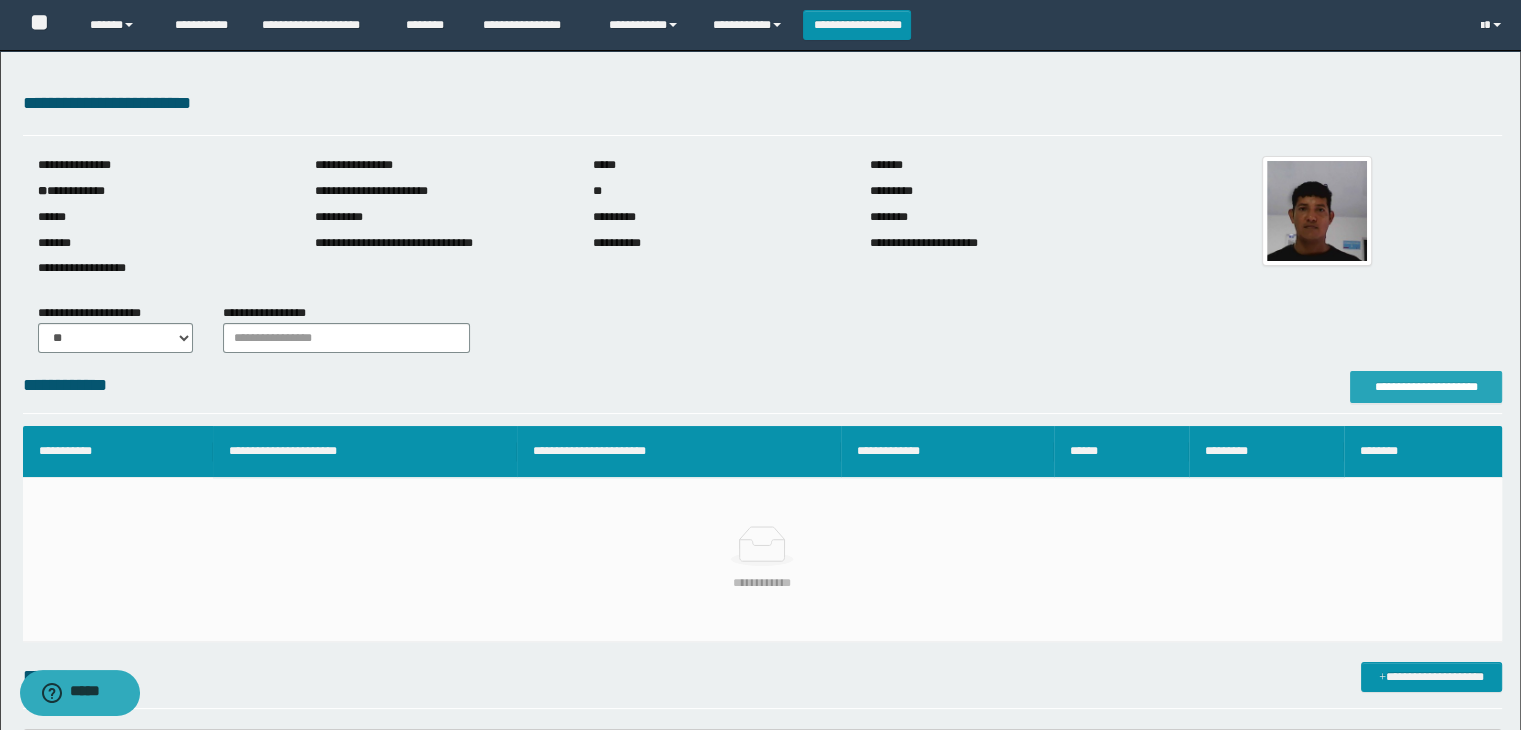 click on "**********" at bounding box center [1426, 387] 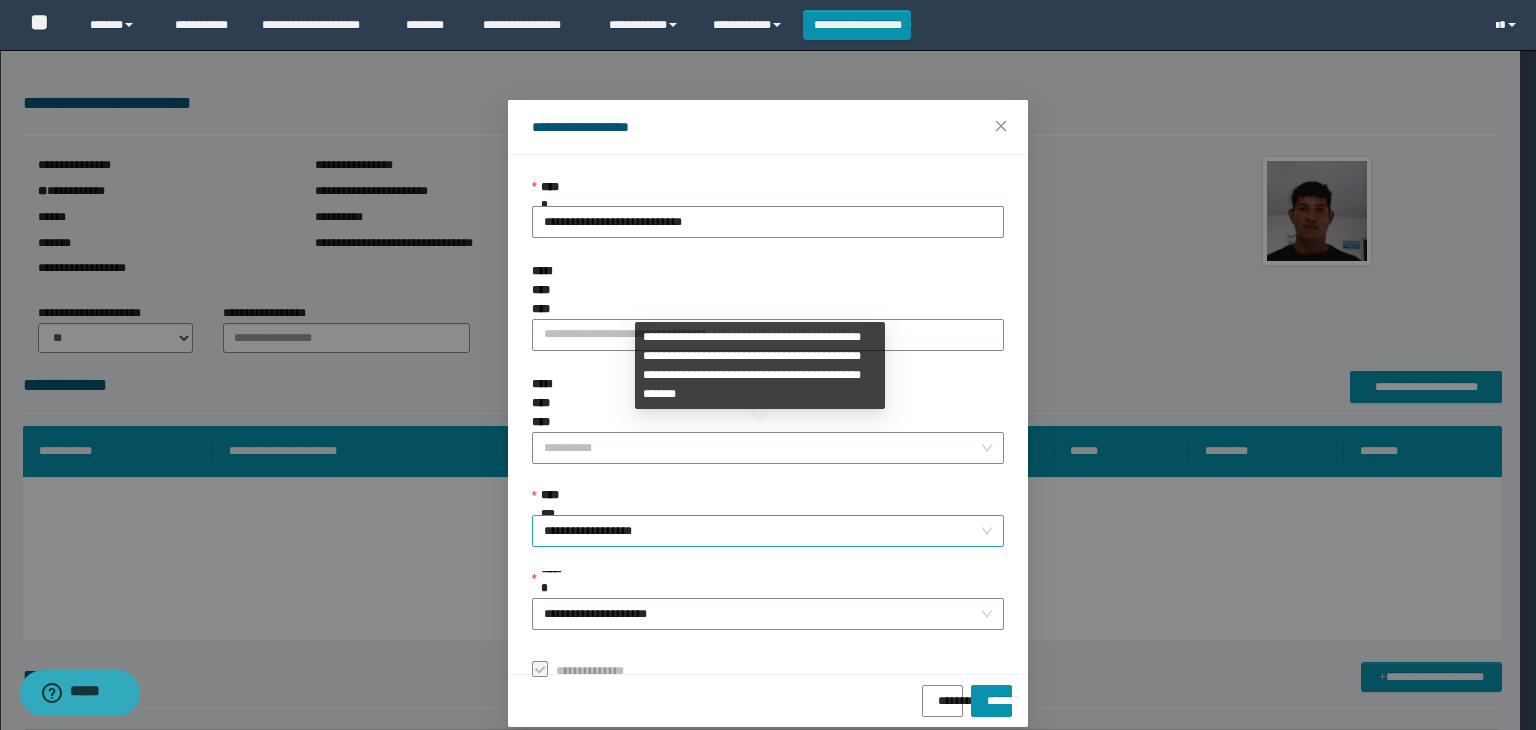 click on "**********" at bounding box center (768, 531) 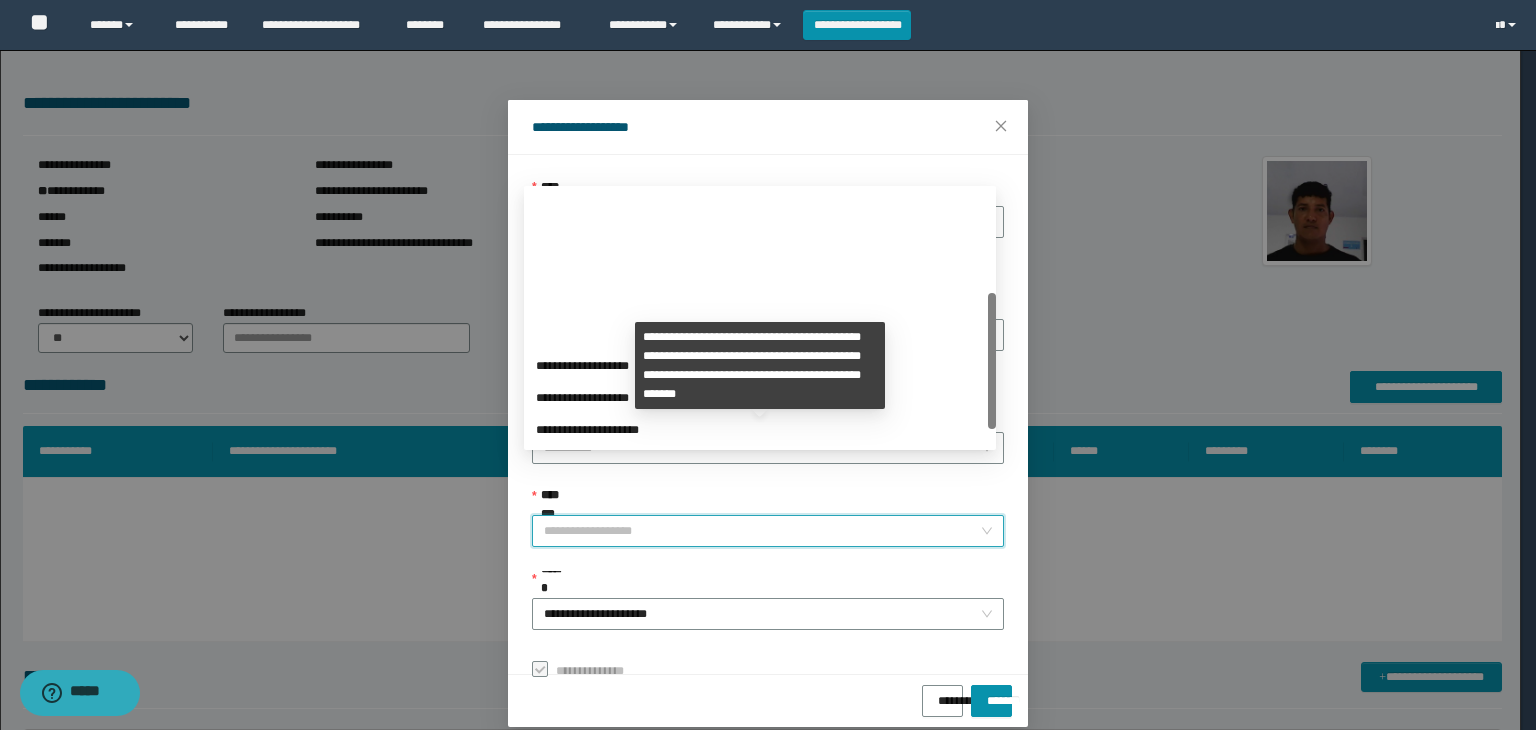 scroll, scrollTop: 192, scrollLeft: 0, axis: vertical 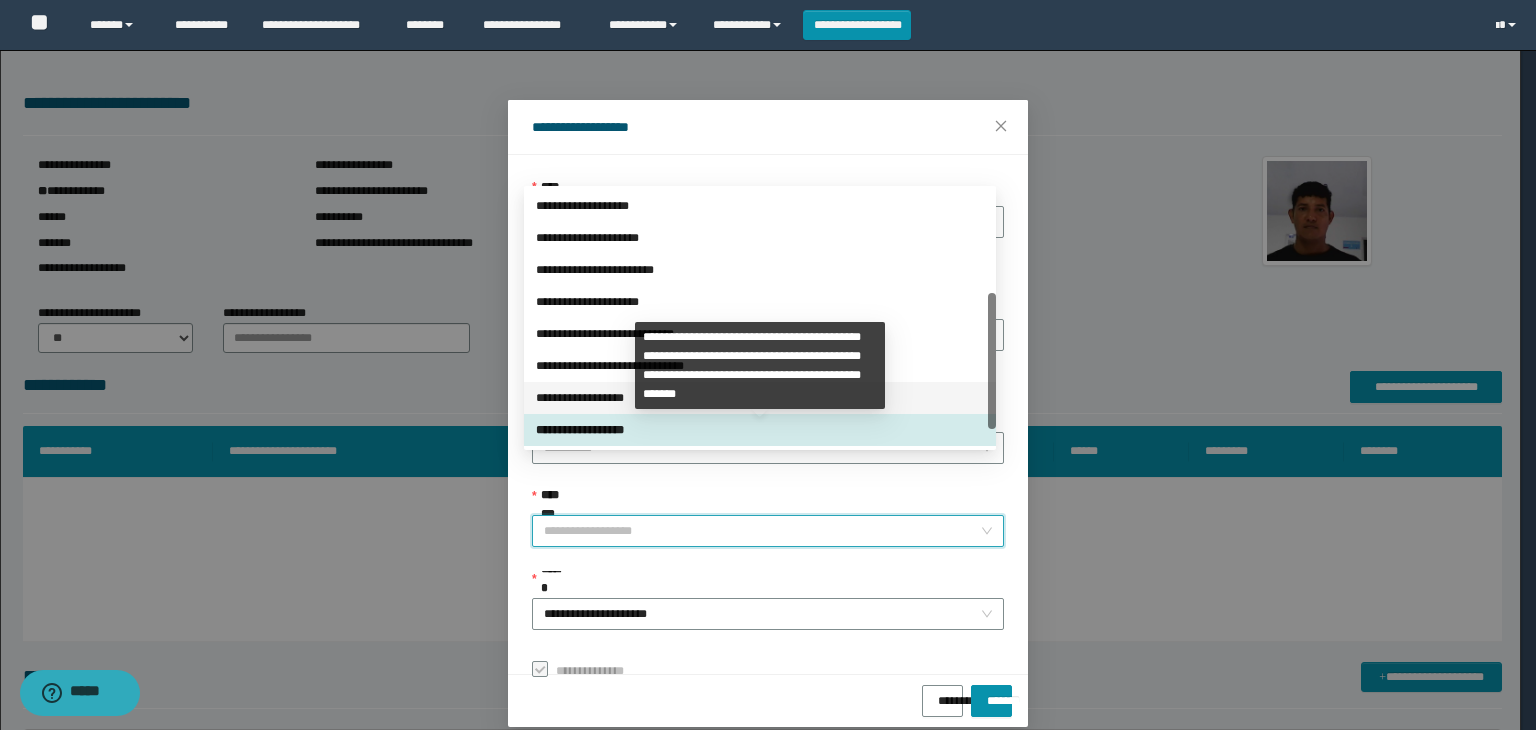 click on "**********" at bounding box center (760, 398) 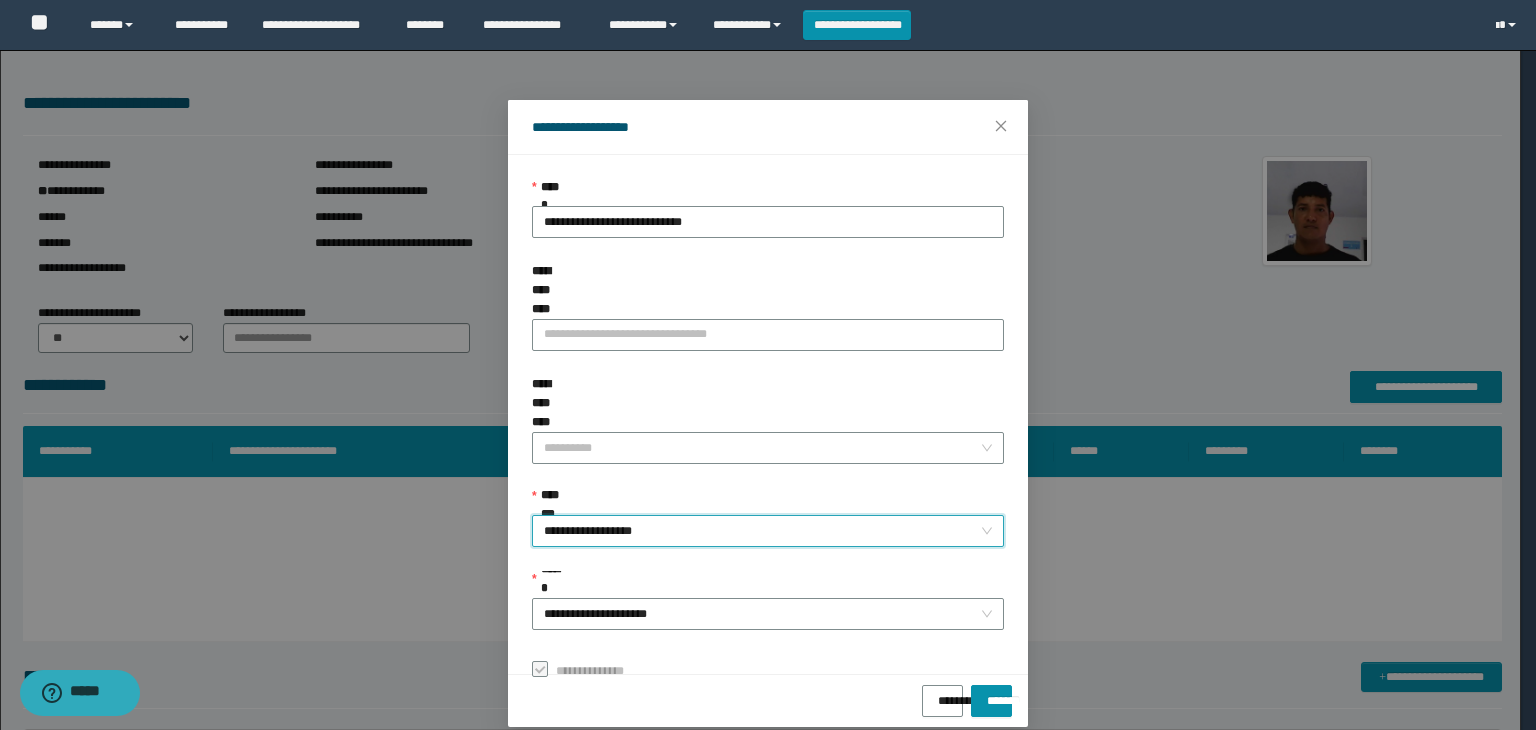scroll, scrollTop: 20, scrollLeft: 0, axis: vertical 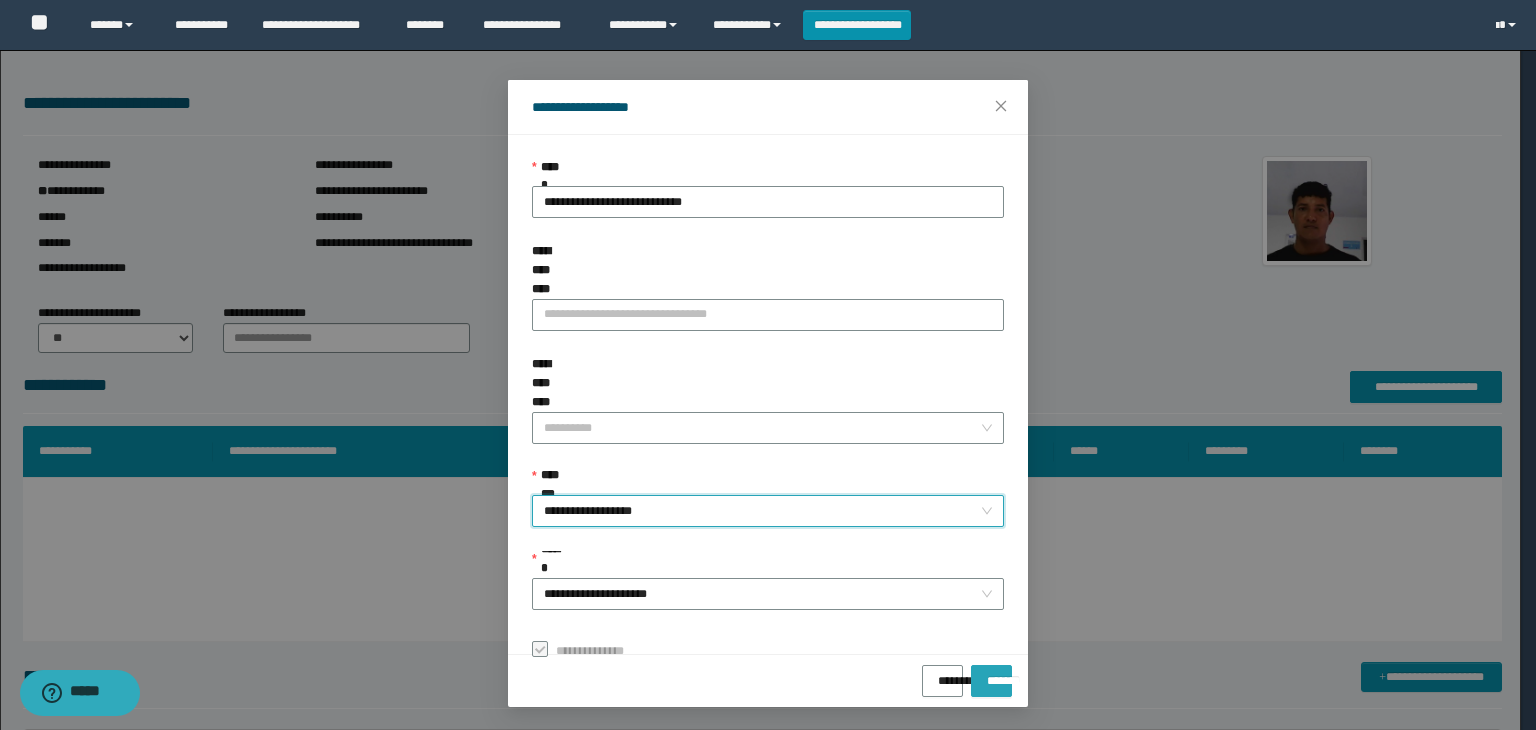 click on "*******" at bounding box center [991, 674] 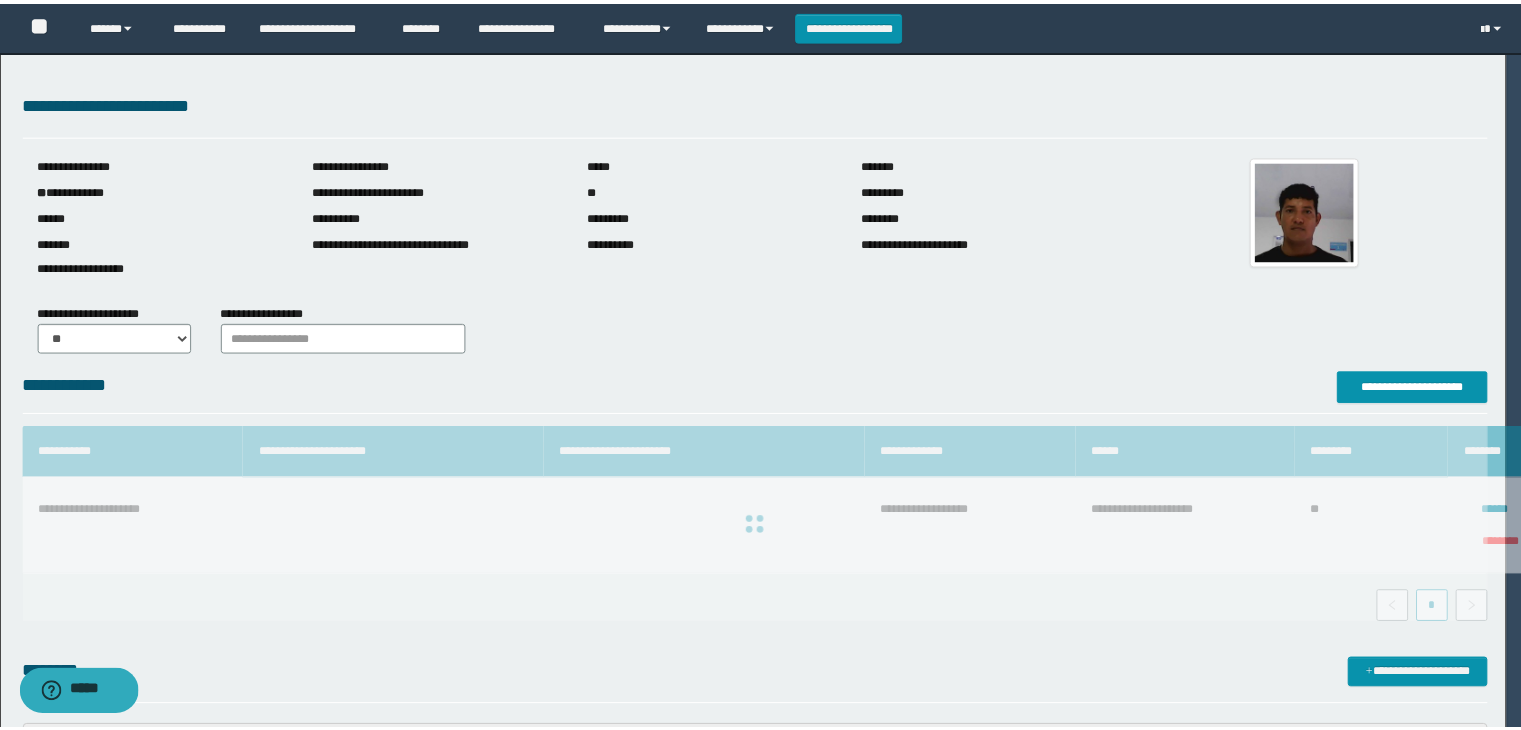 scroll, scrollTop: 0, scrollLeft: 0, axis: both 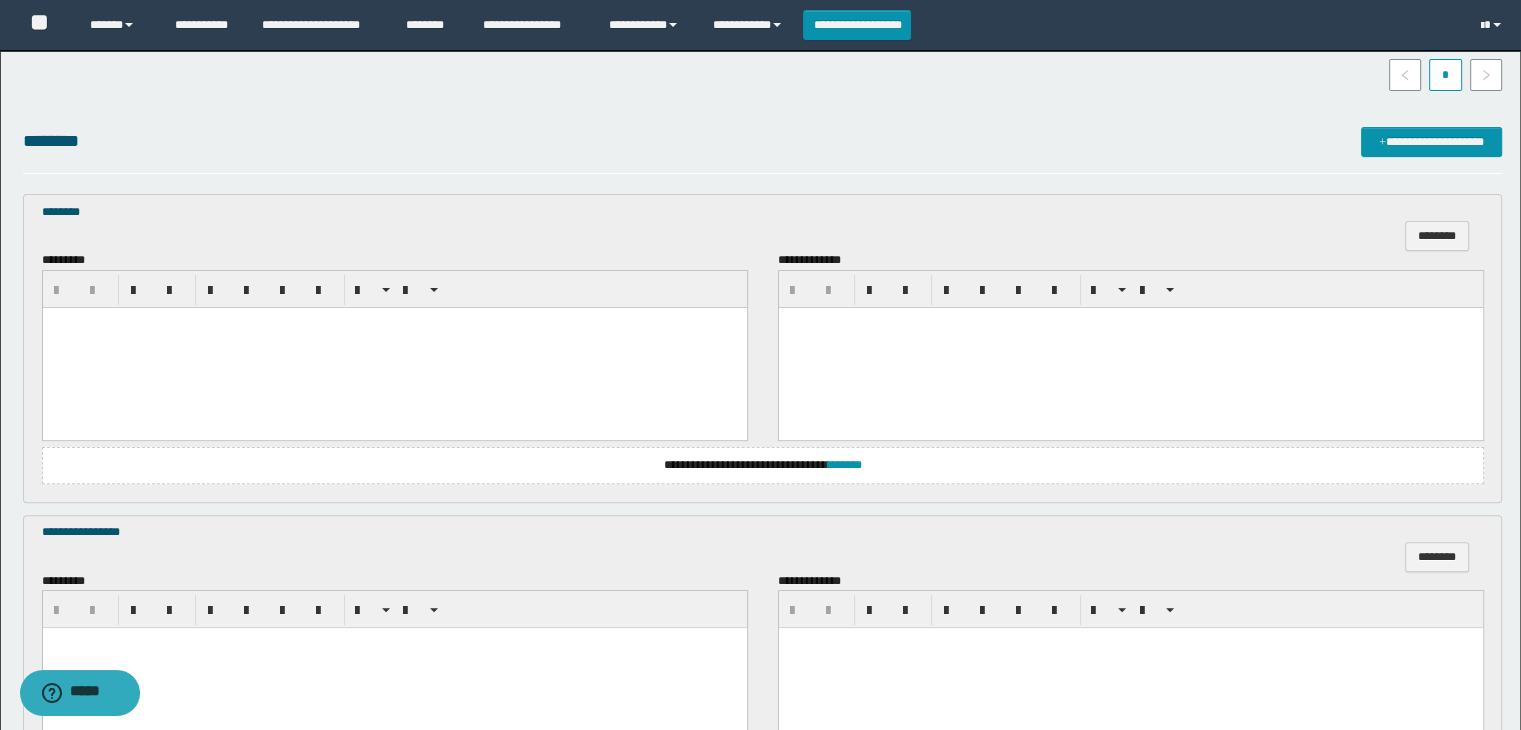 click at bounding box center [394, 347] 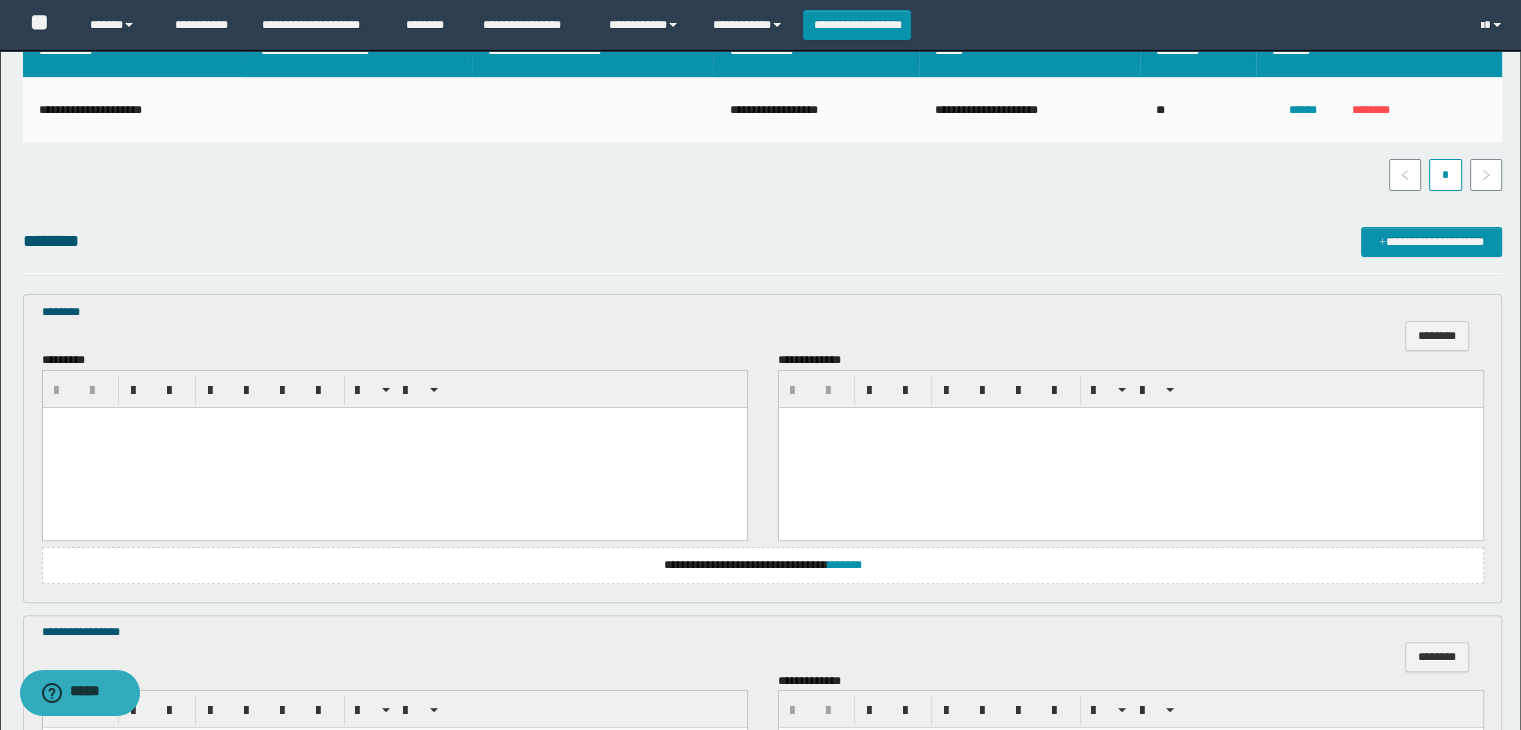 scroll, scrollTop: 500, scrollLeft: 0, axis: vertical 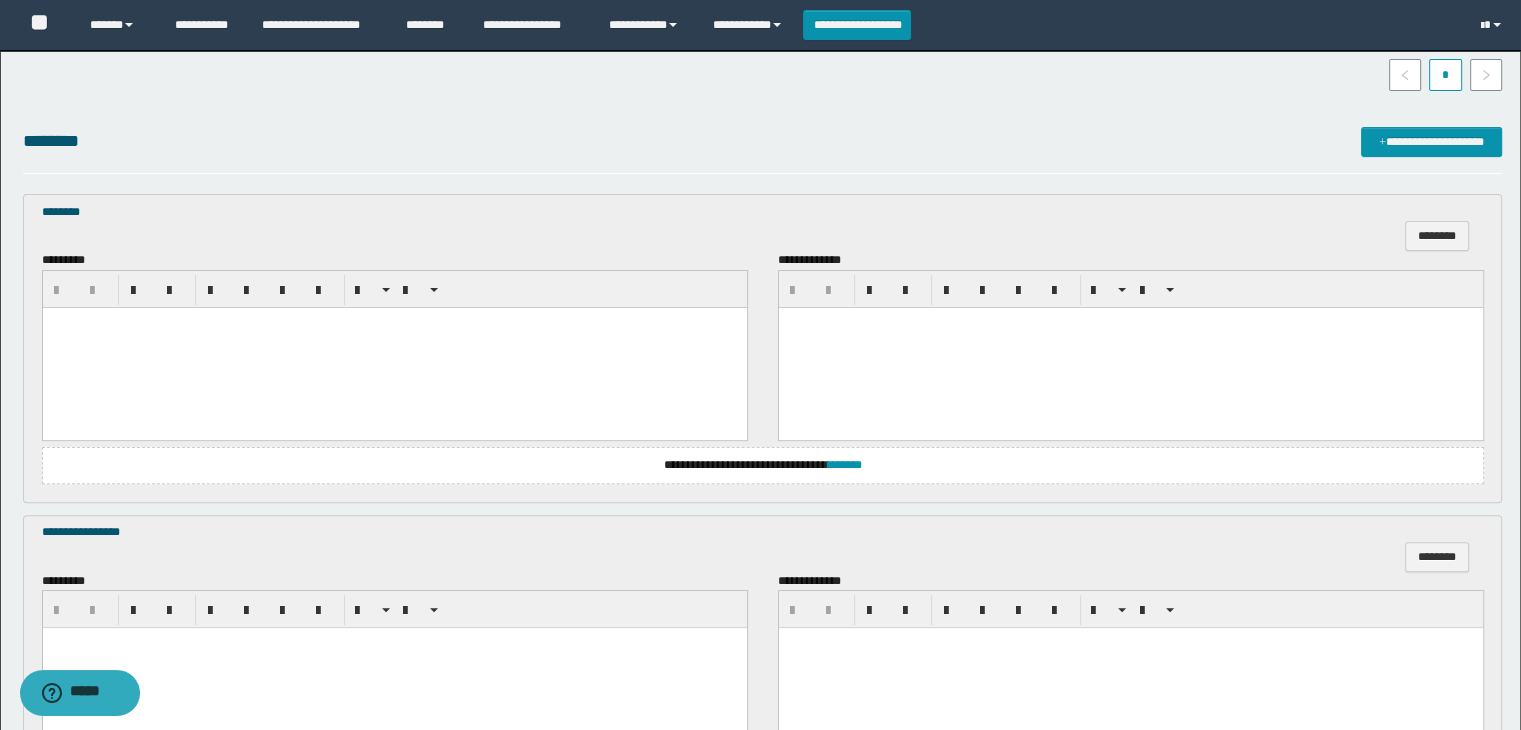 click at bounding box center (394, 347) 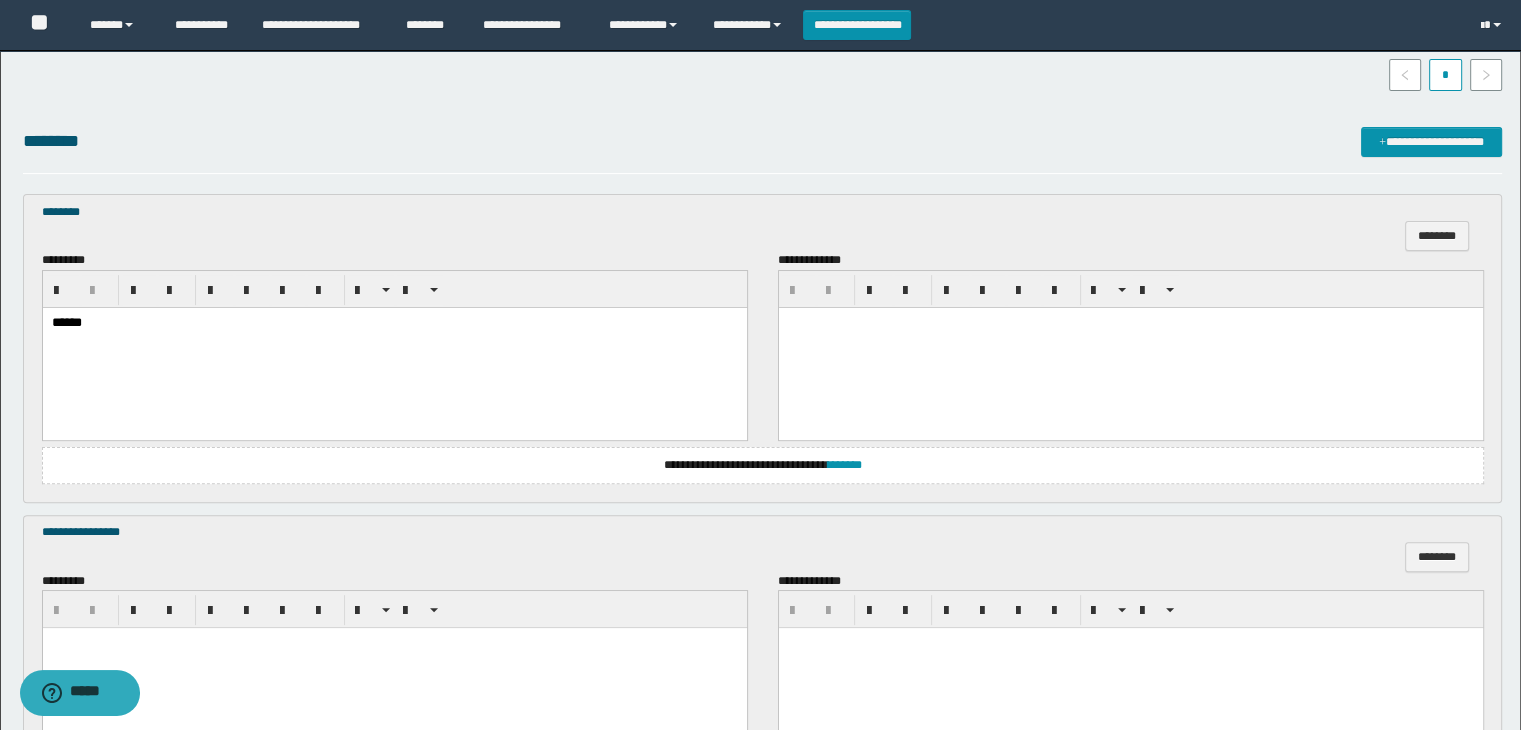 scroll, scrollTop: 800, scrollLeft: 0, axis: vertical 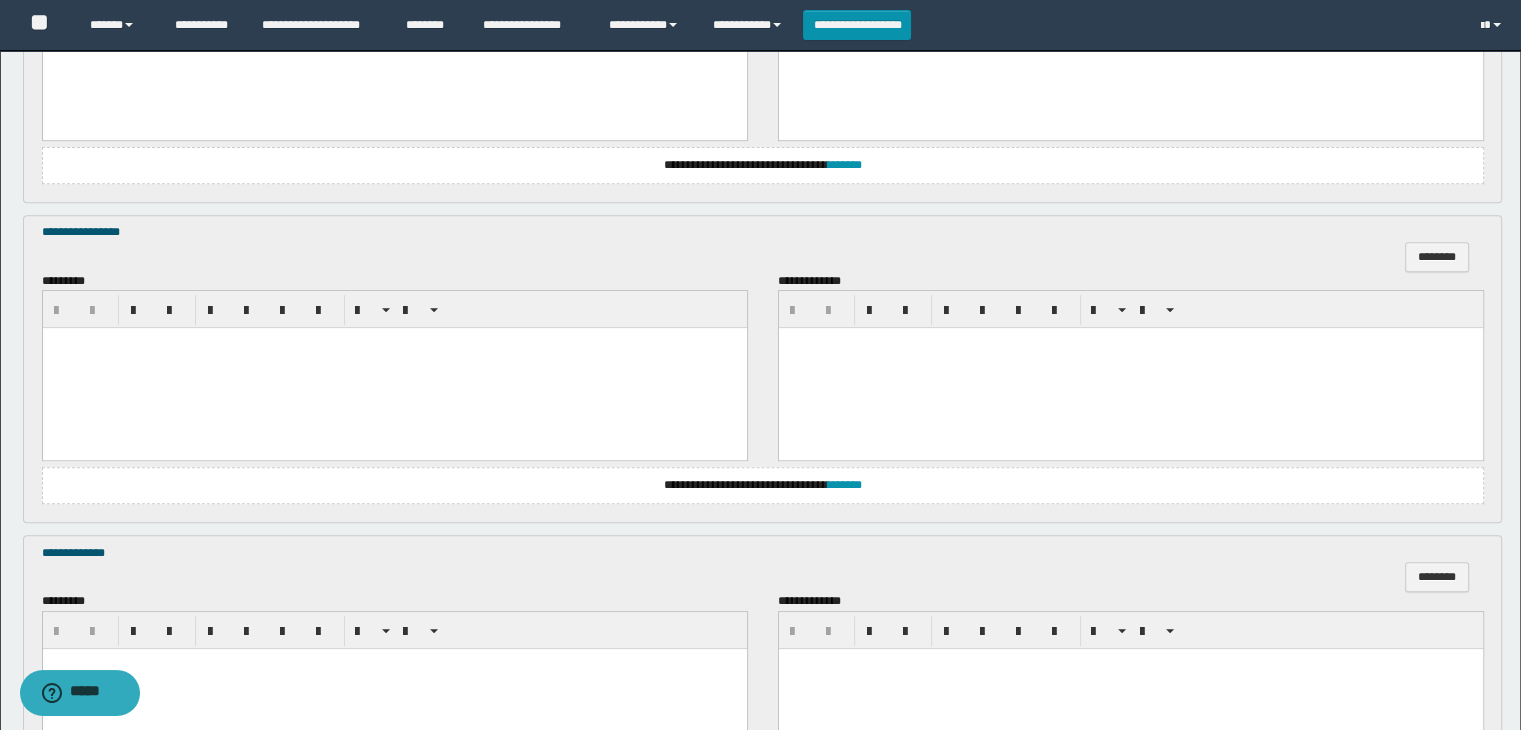 click at bounding box center [394, 368] 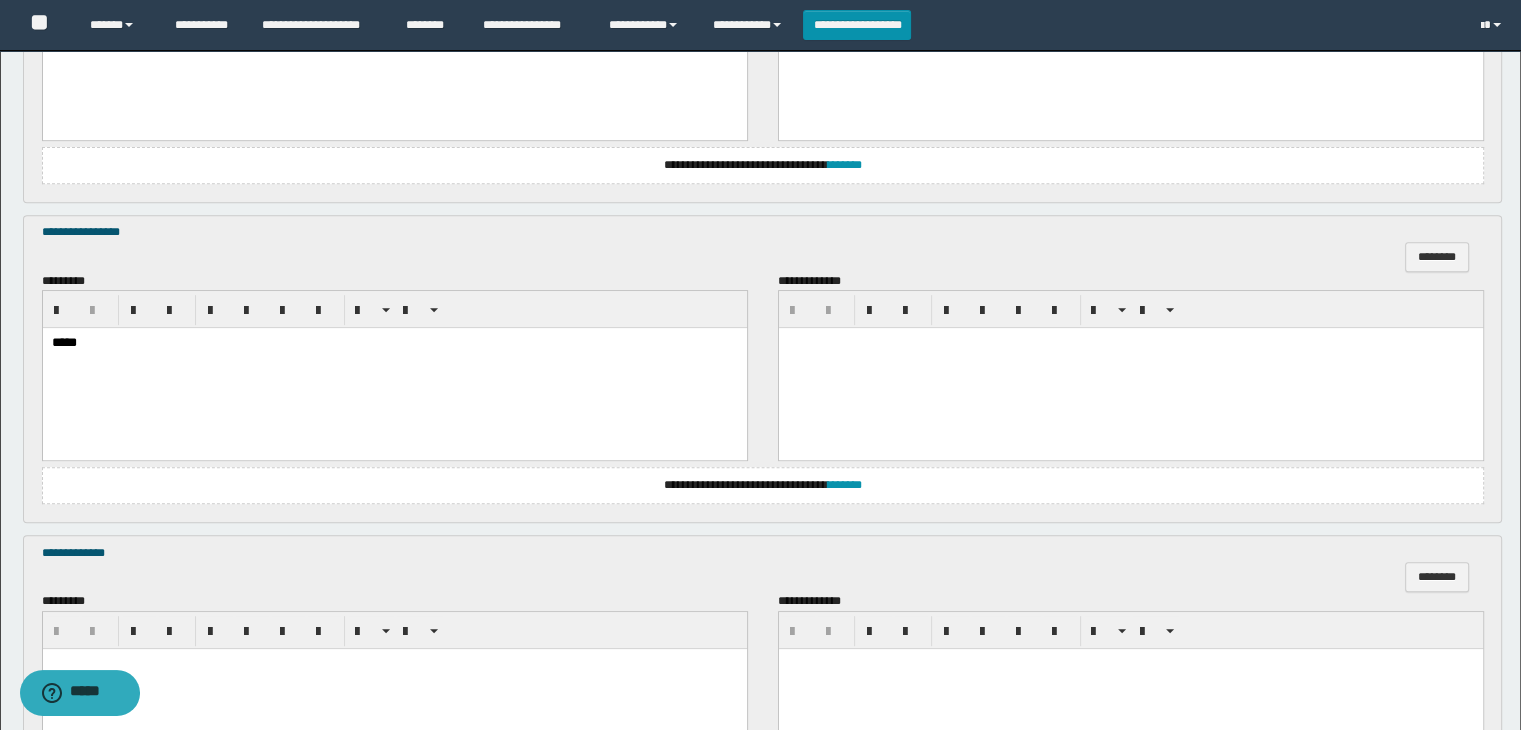 scroll, scrollTop: 1064, scrollLeft: 0, axis: vertical 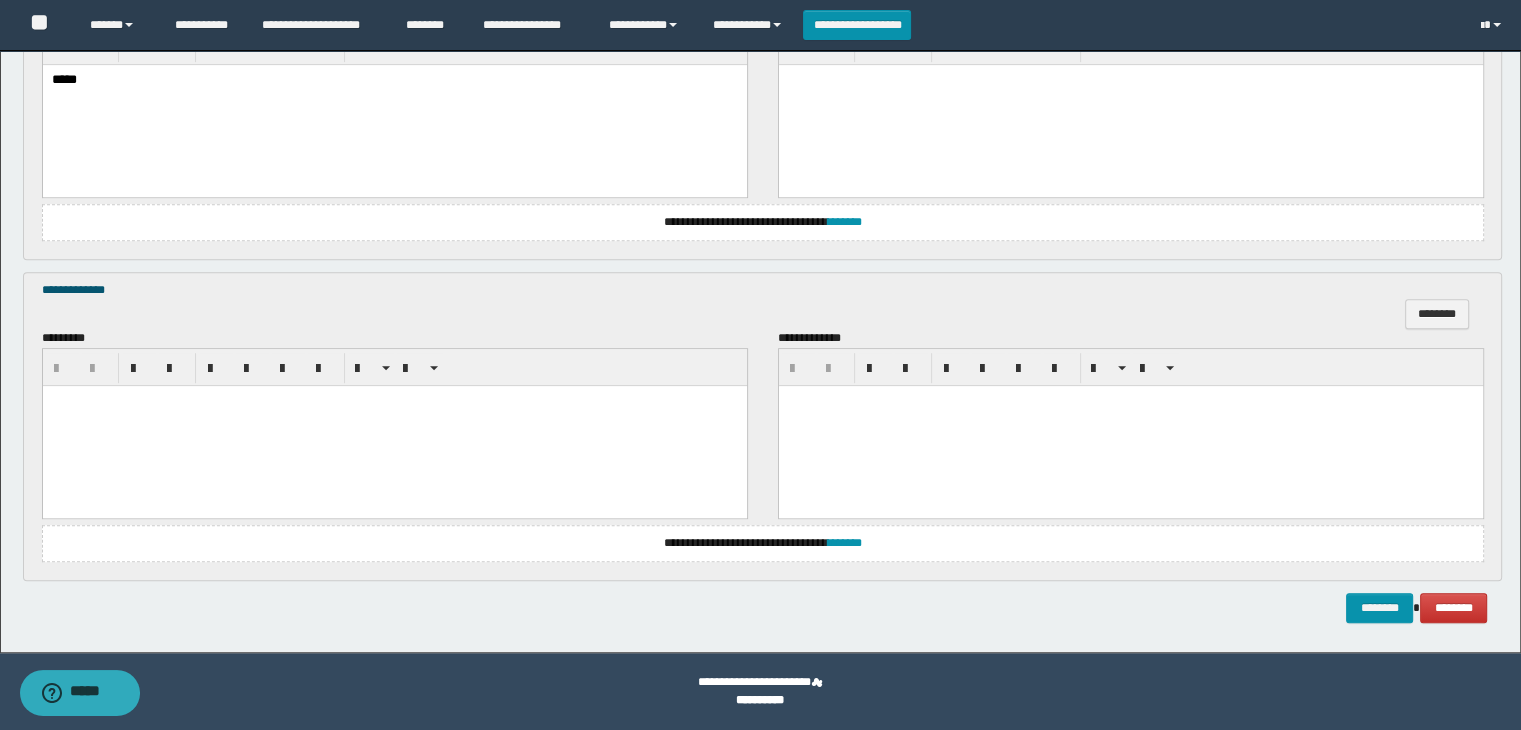 click at bounding box center (394, 425) 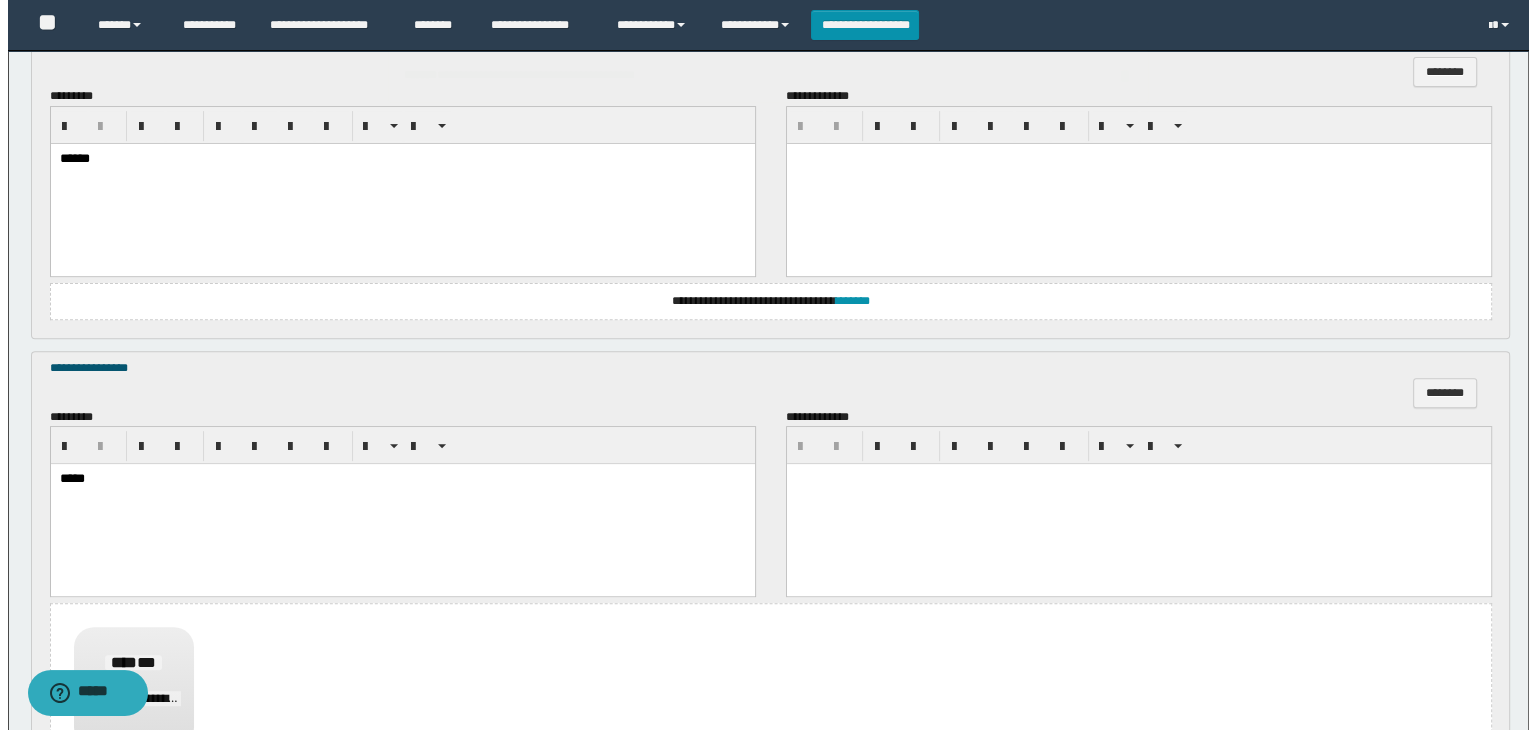 scroll, scrollTop: 464, scrollLeft: 0, axis: vertical 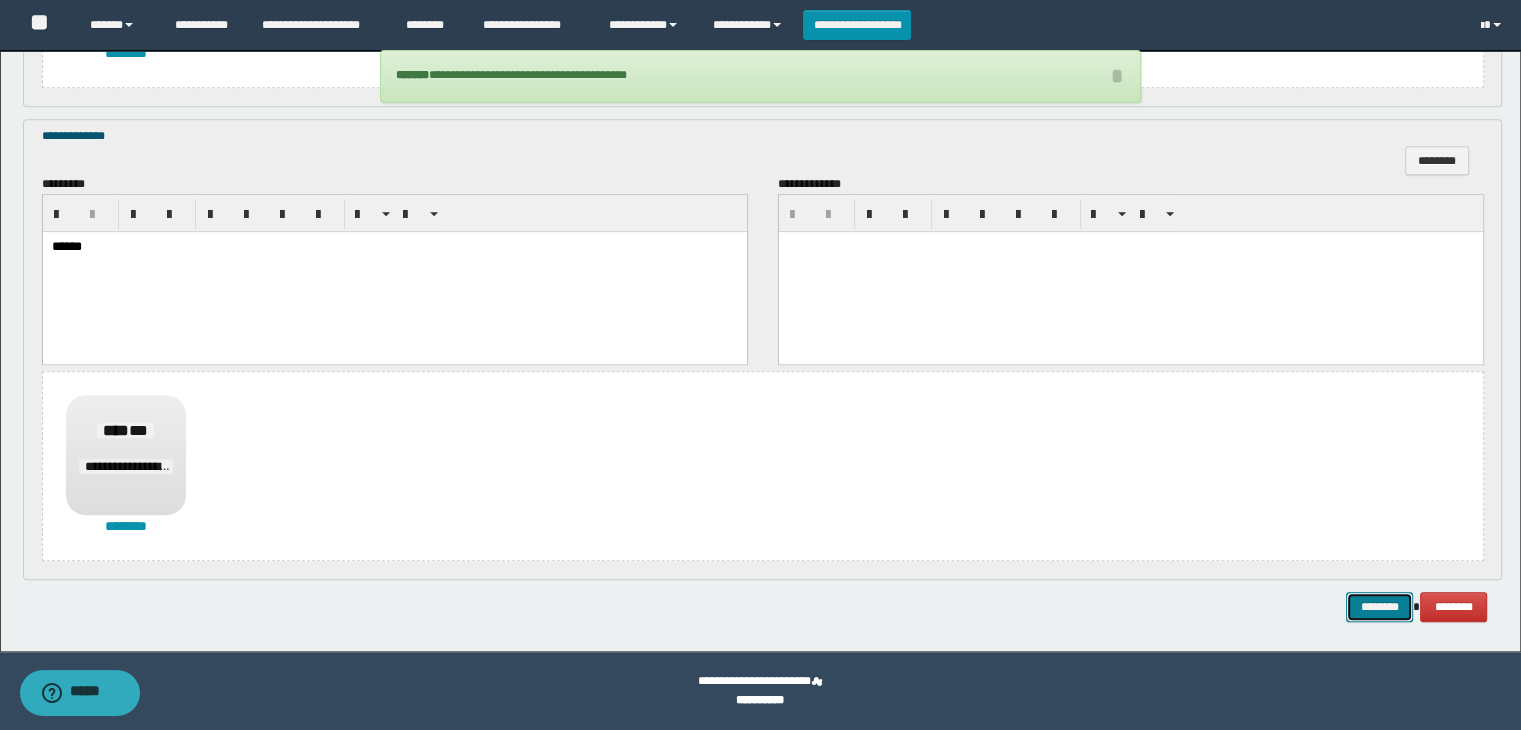 click on "********" at bounding box center [1379, 607] 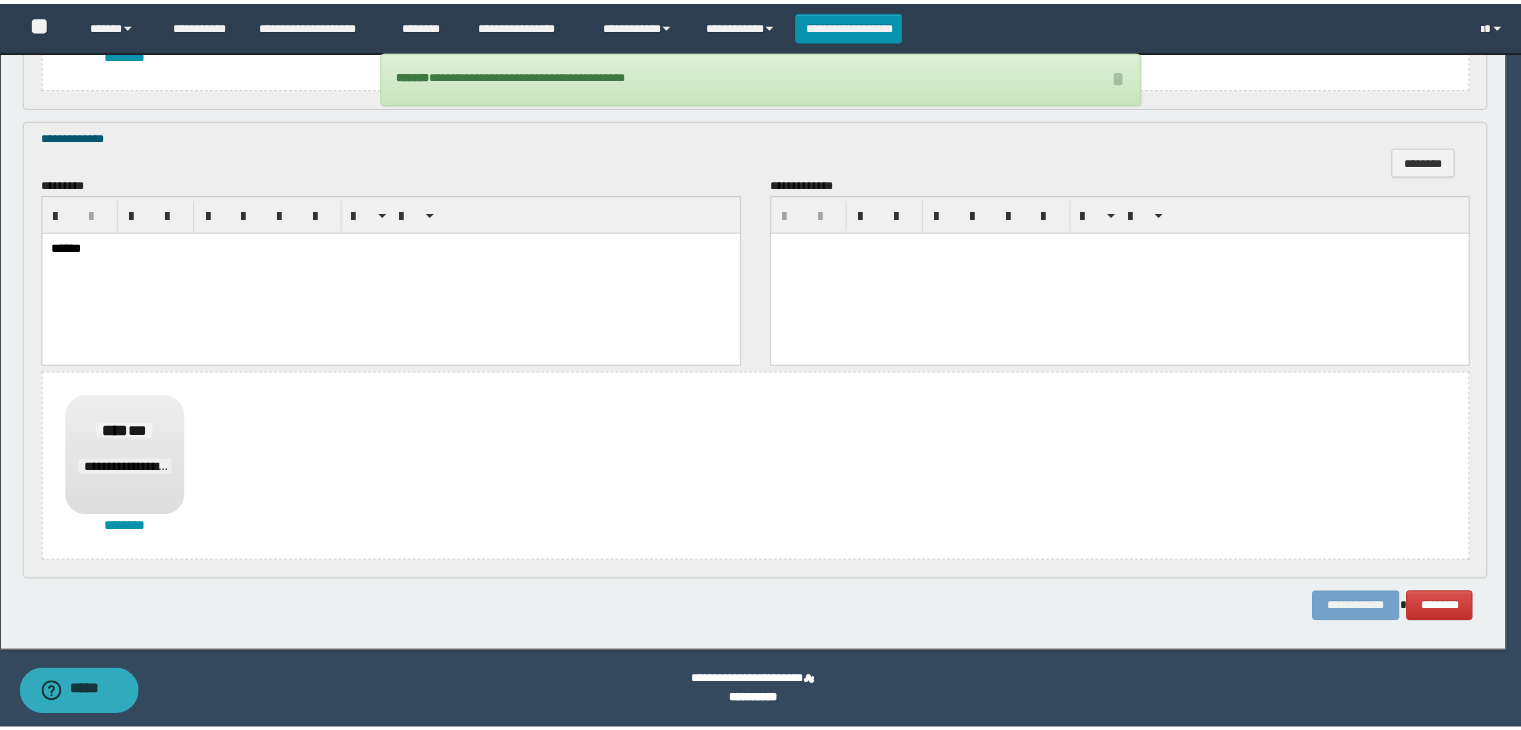 scroll, scrollTop: 0, scrollLeft: 0, axis: both 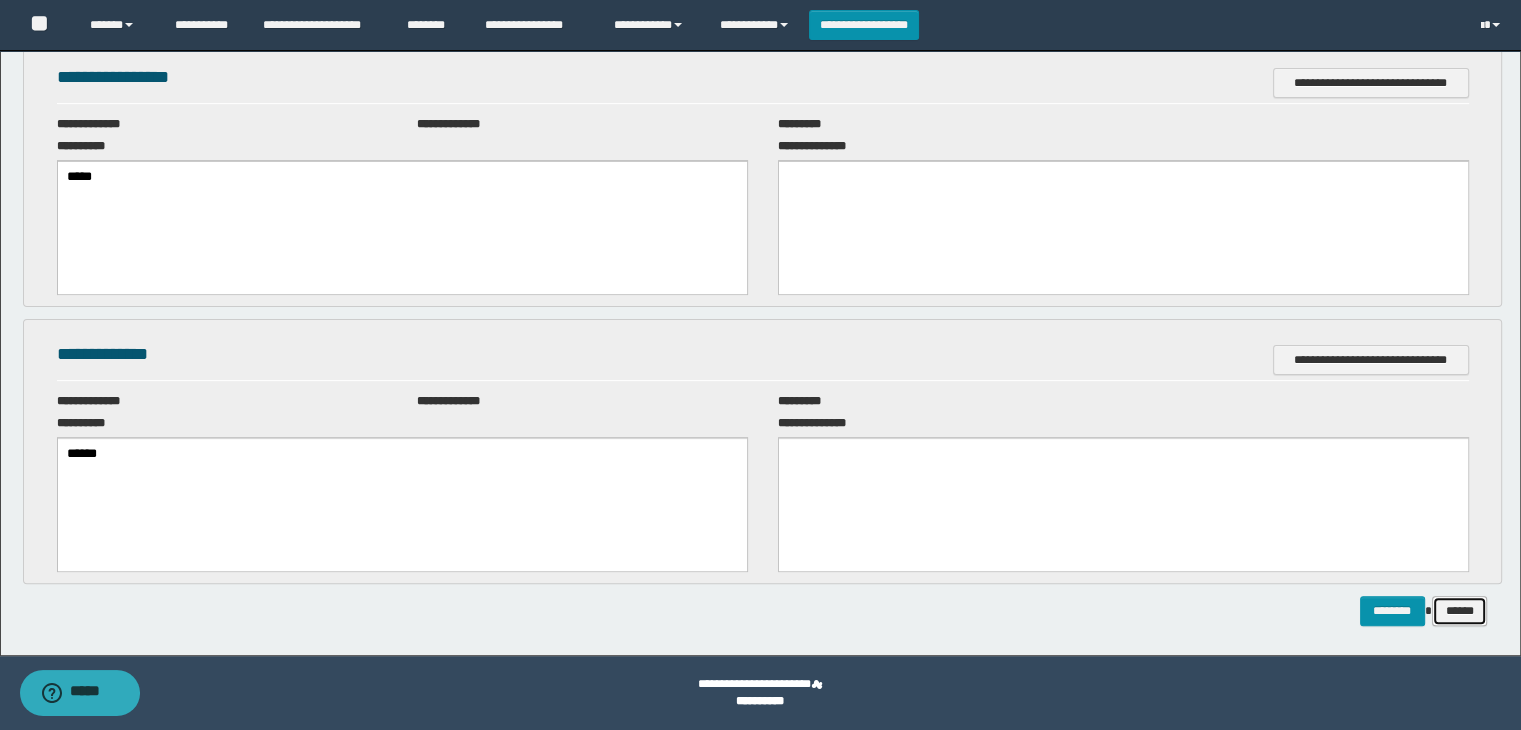 click on "******" at bounding box center (1460, 611) 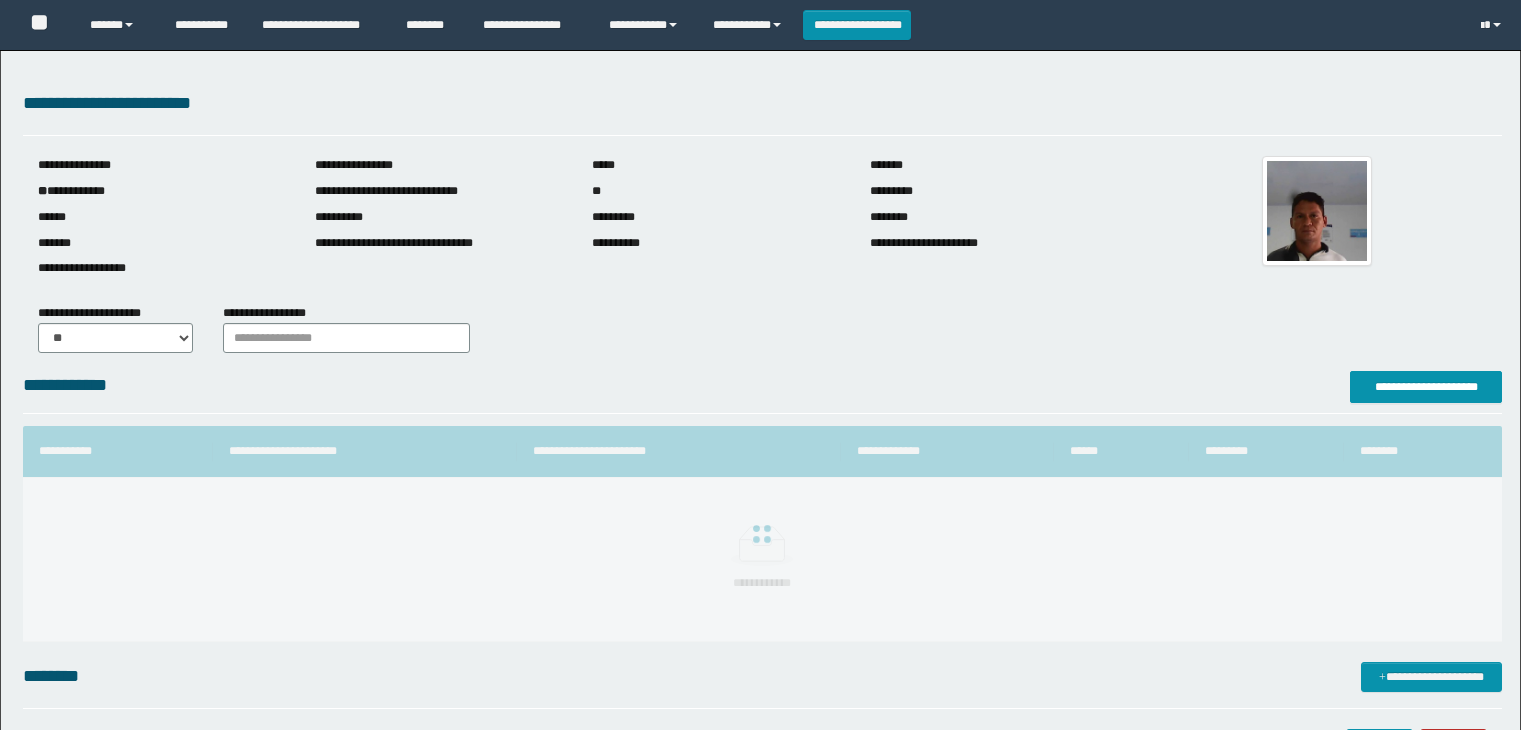 scroll, scrollTop: 0, scrollLeft: 0, axis: both 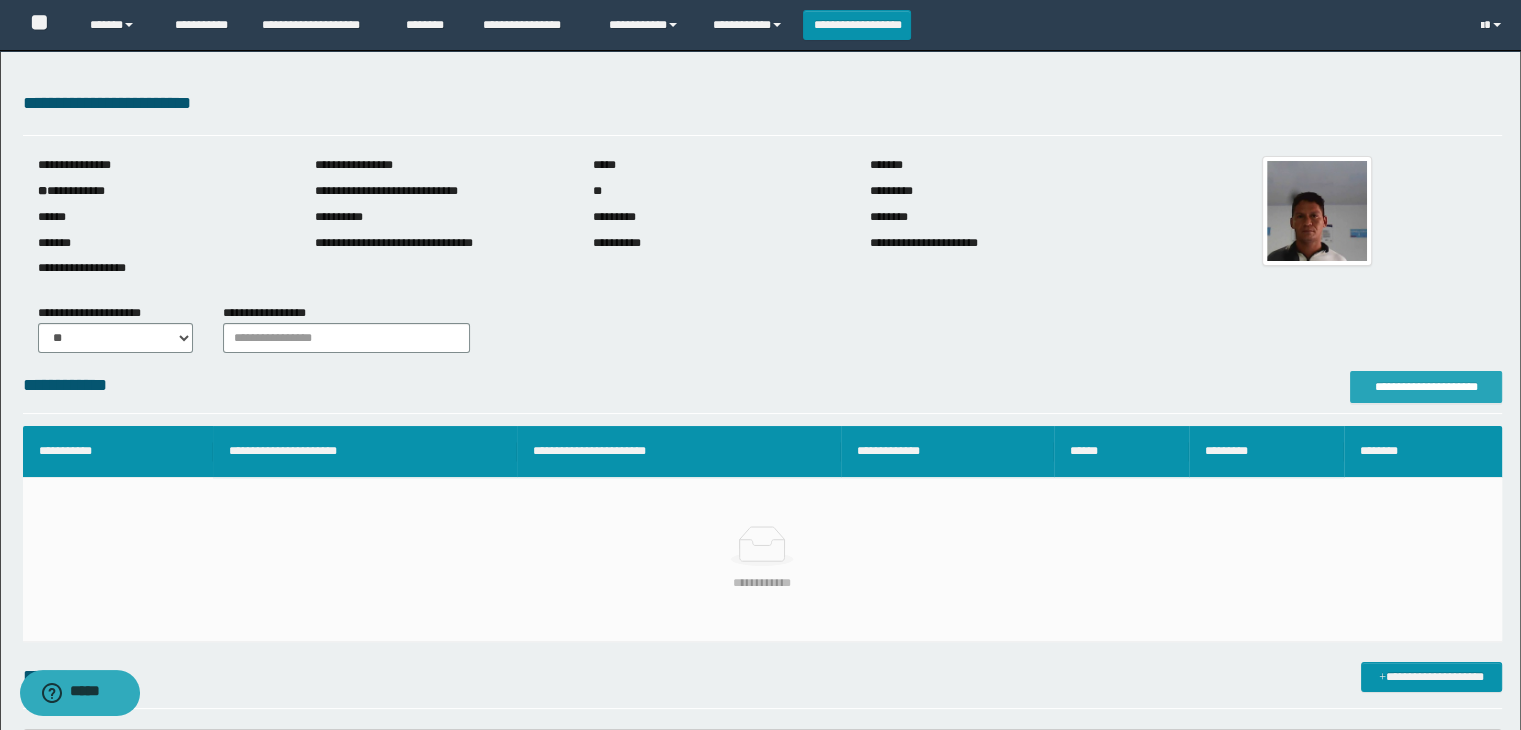 click on "**********" at bounding box center (1426, 387) 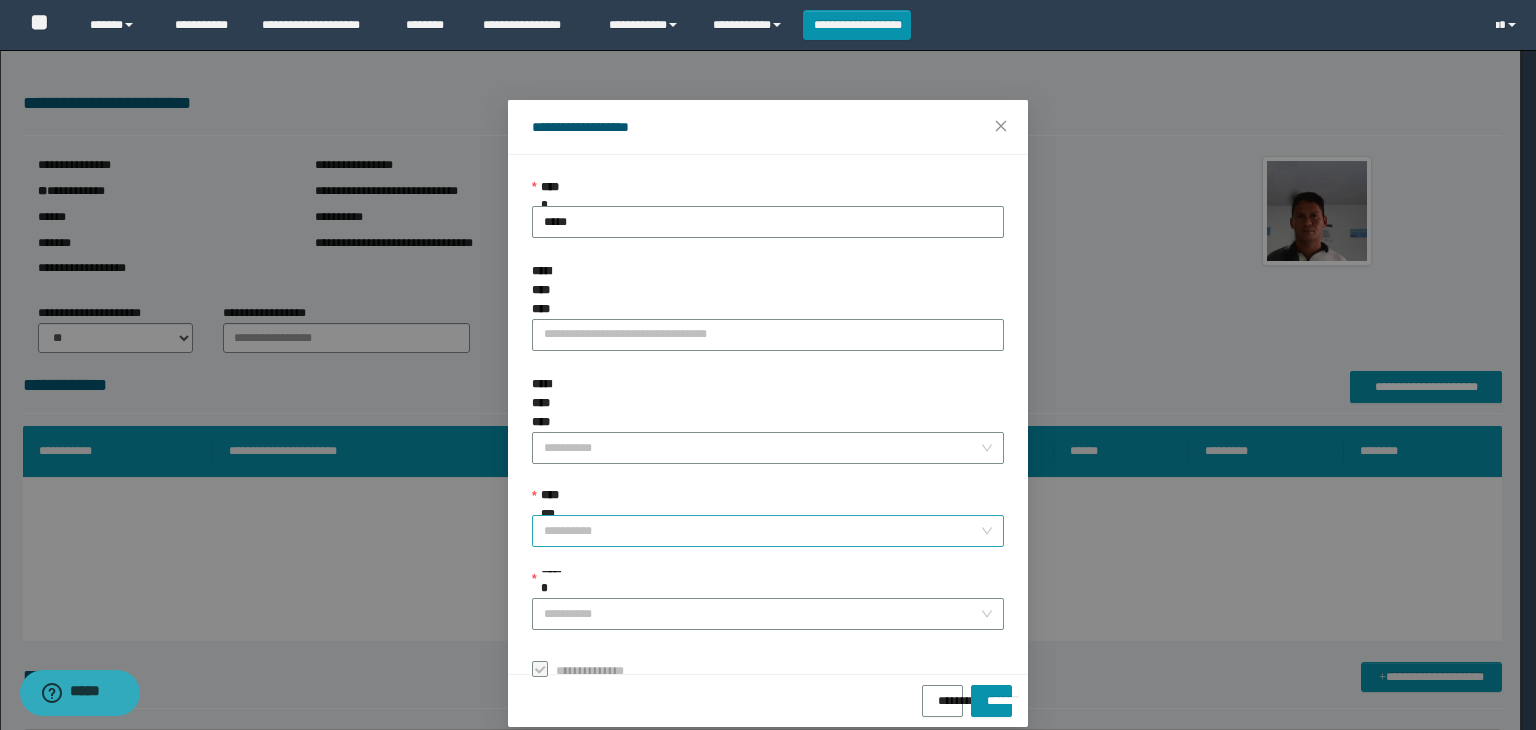 click on "**********" at bounding box center [762, 531] 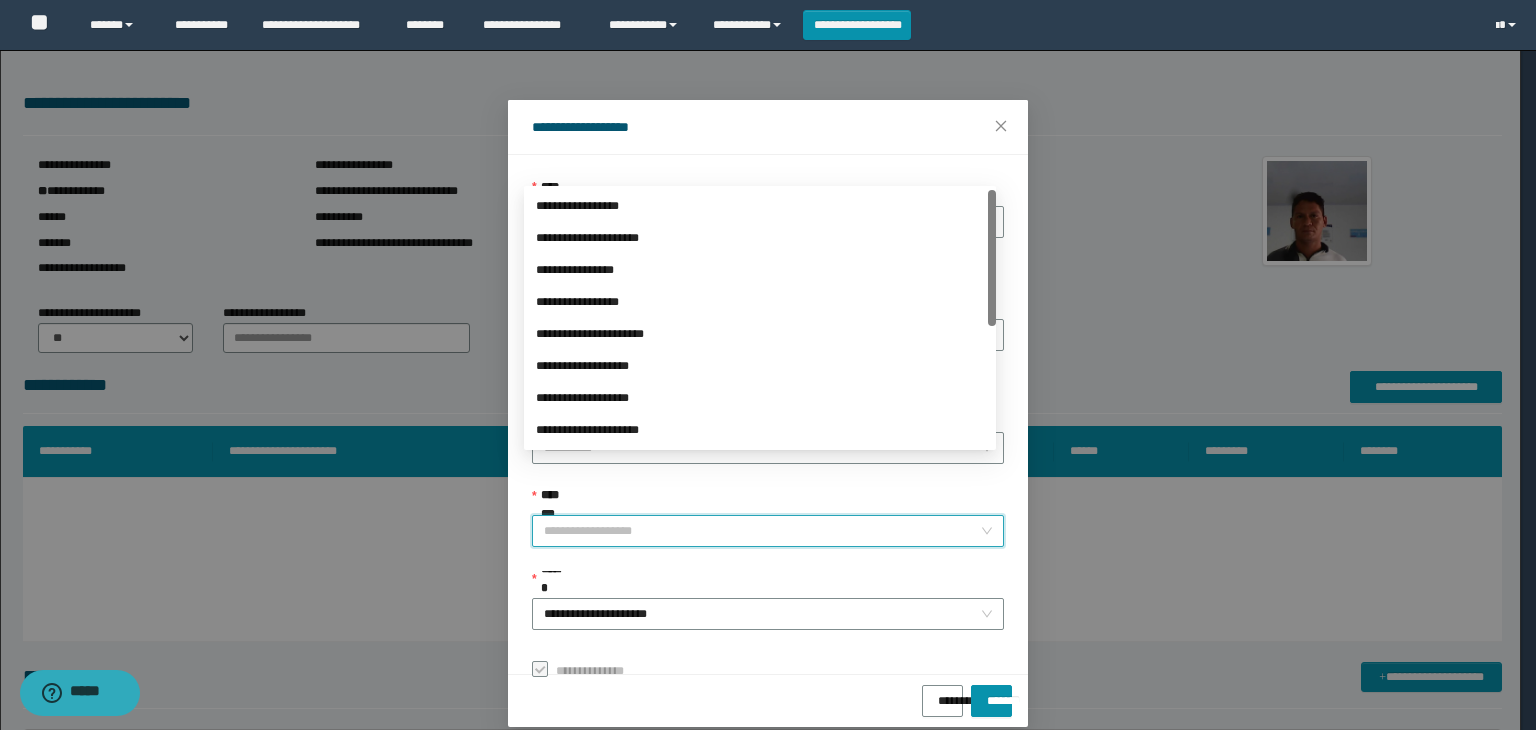 click on "**********" at bounding box center [768, 531] 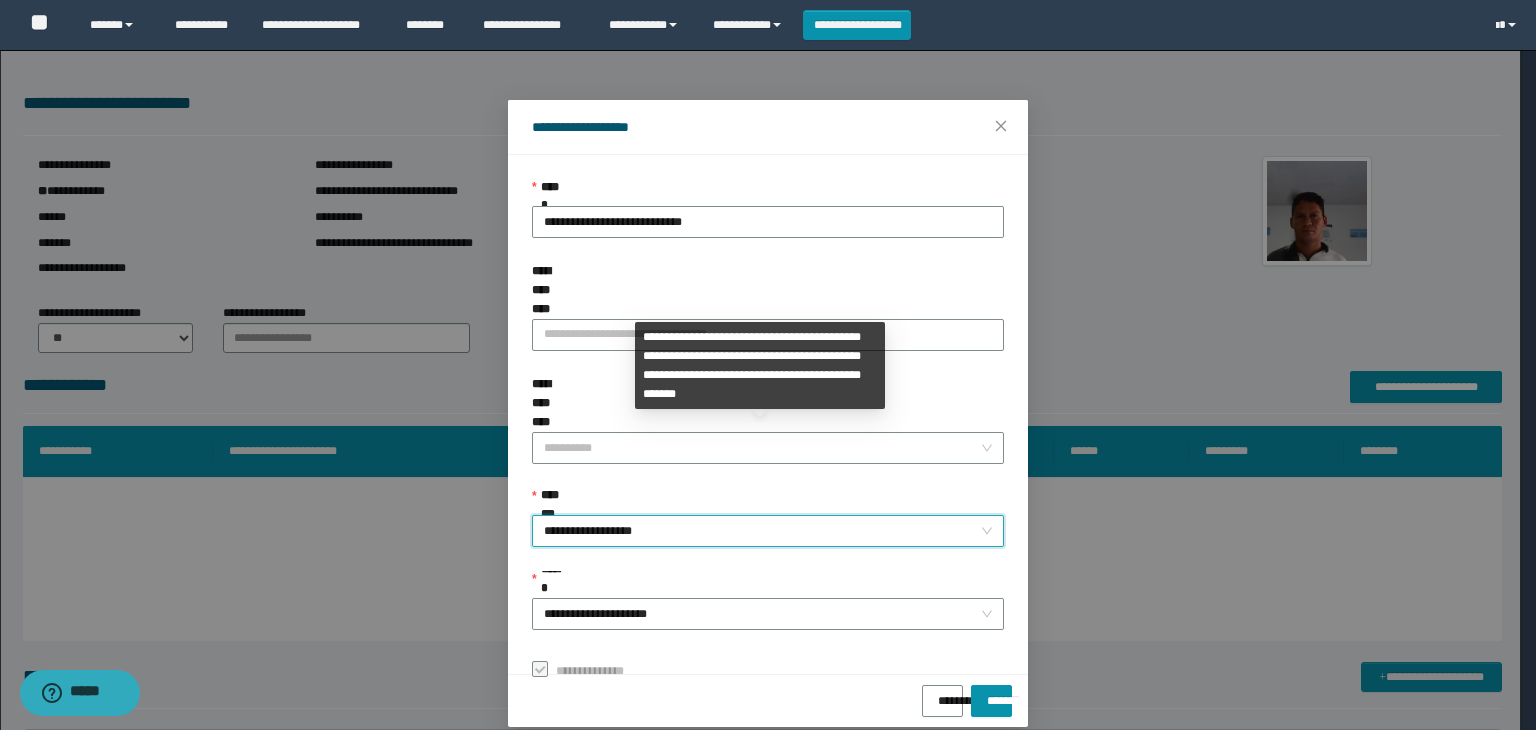 click on "**********" at bounding box center (768, 531) 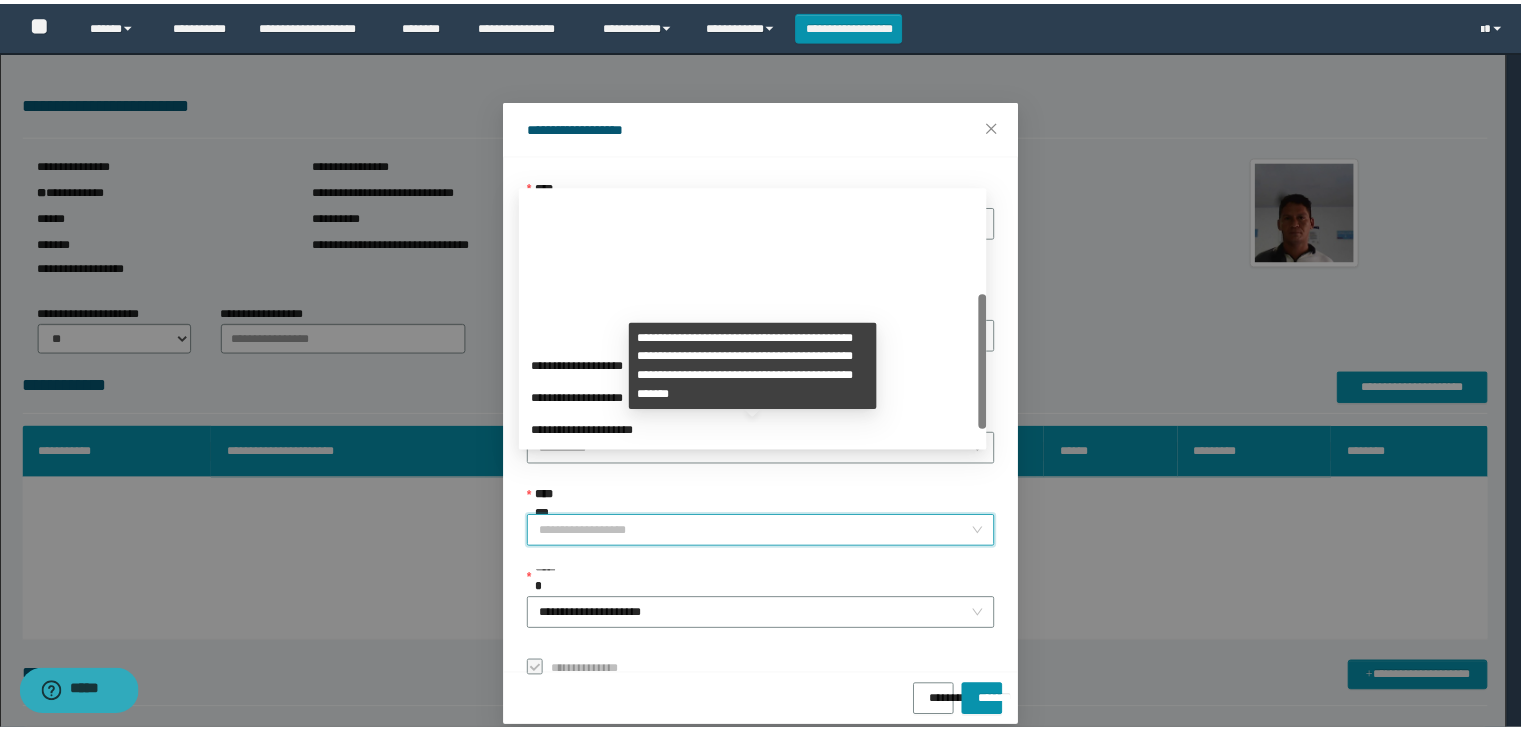 scroll, scrollTop: 192, scrollLeft: 0, axis: vertical 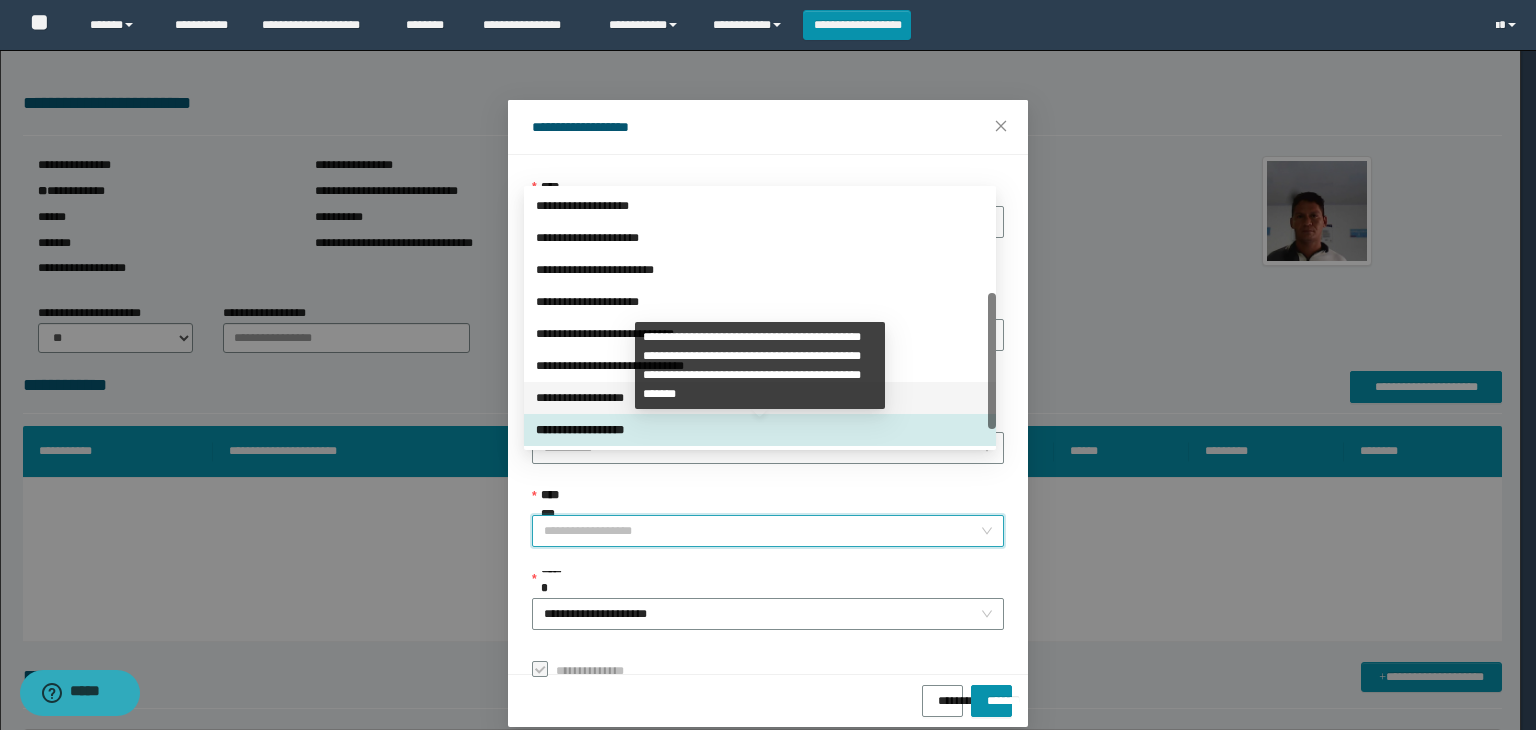 click on "**********" at bounding box center [760, 398] 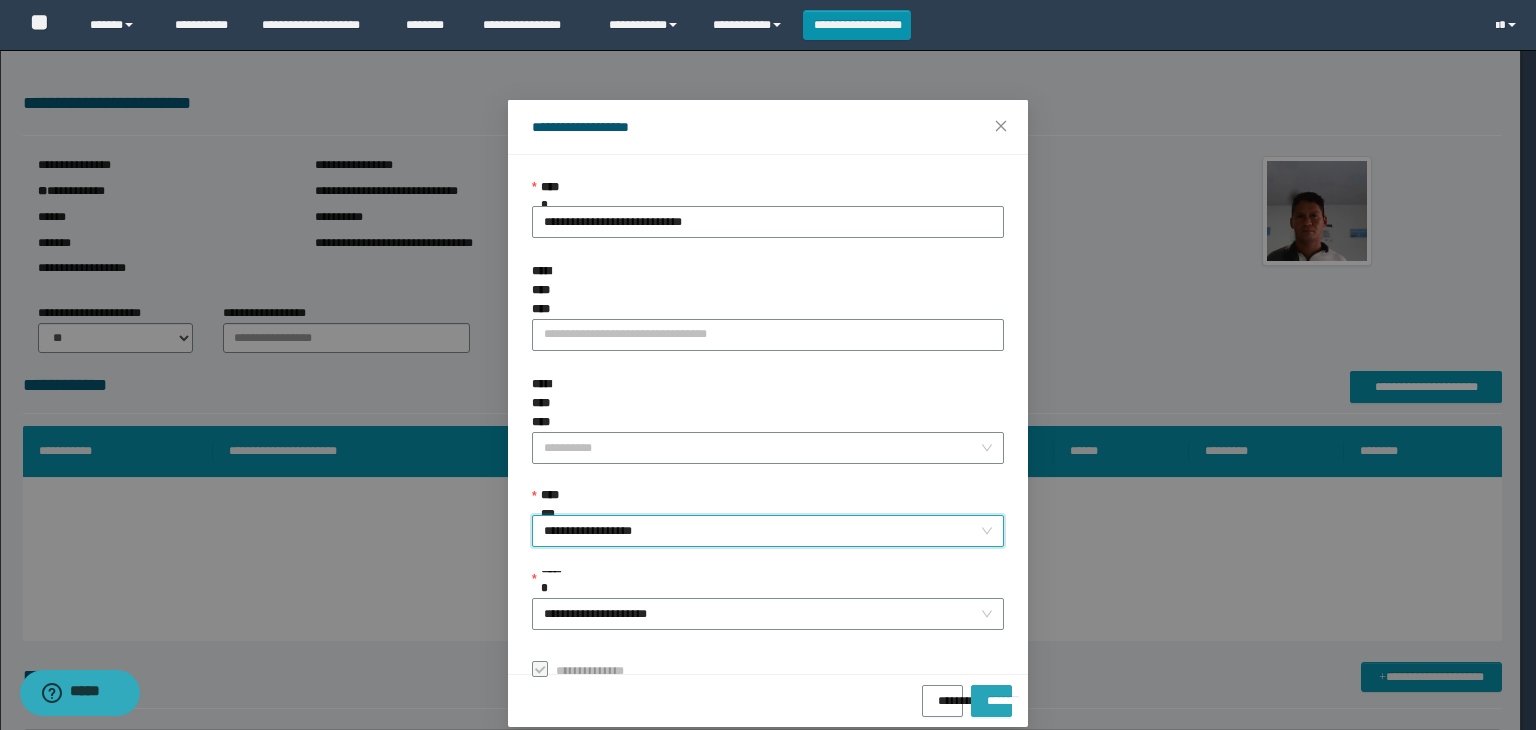 click on "*******" at bounding box center [991, 701] 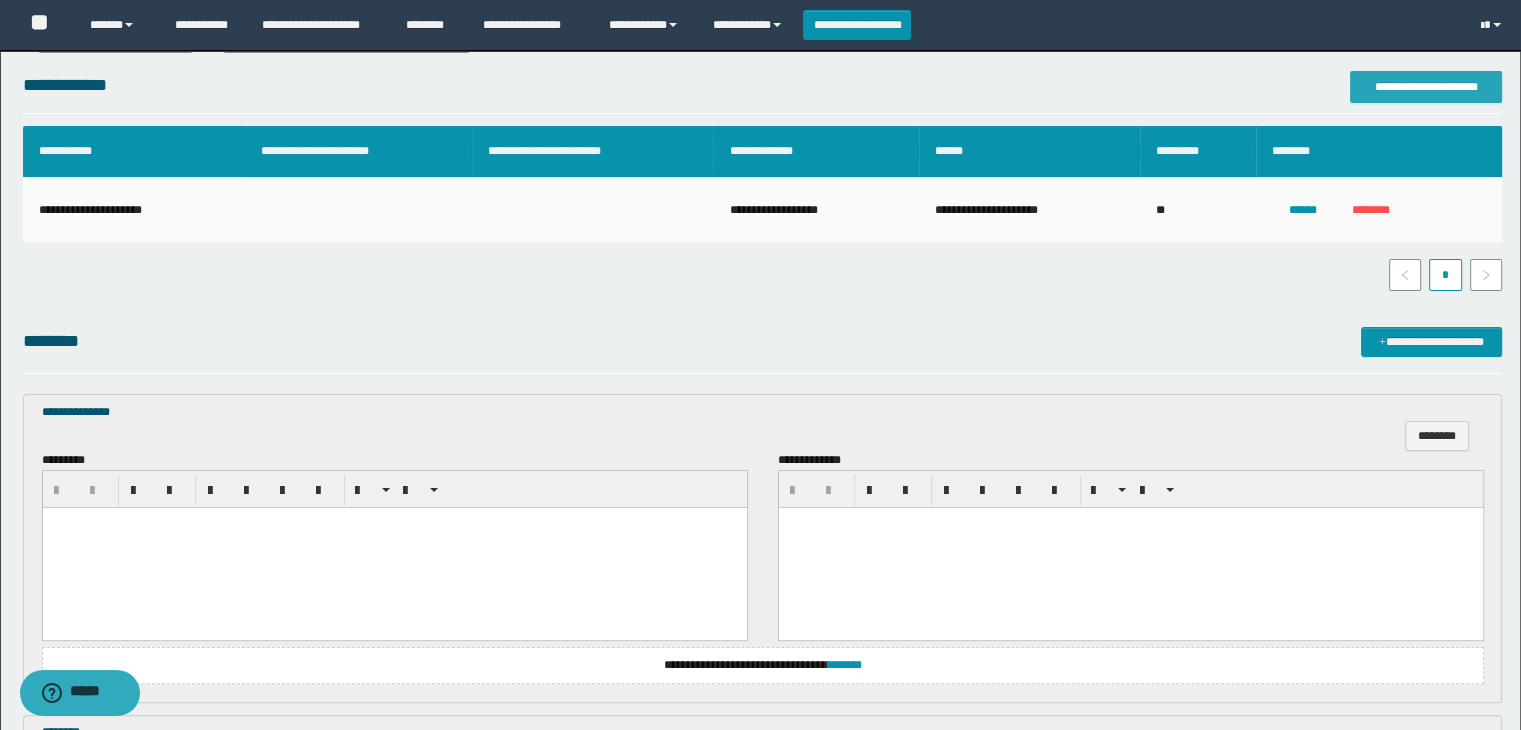 scroll, scrollTop: 600, scrollLeft: 0, axis: vertical 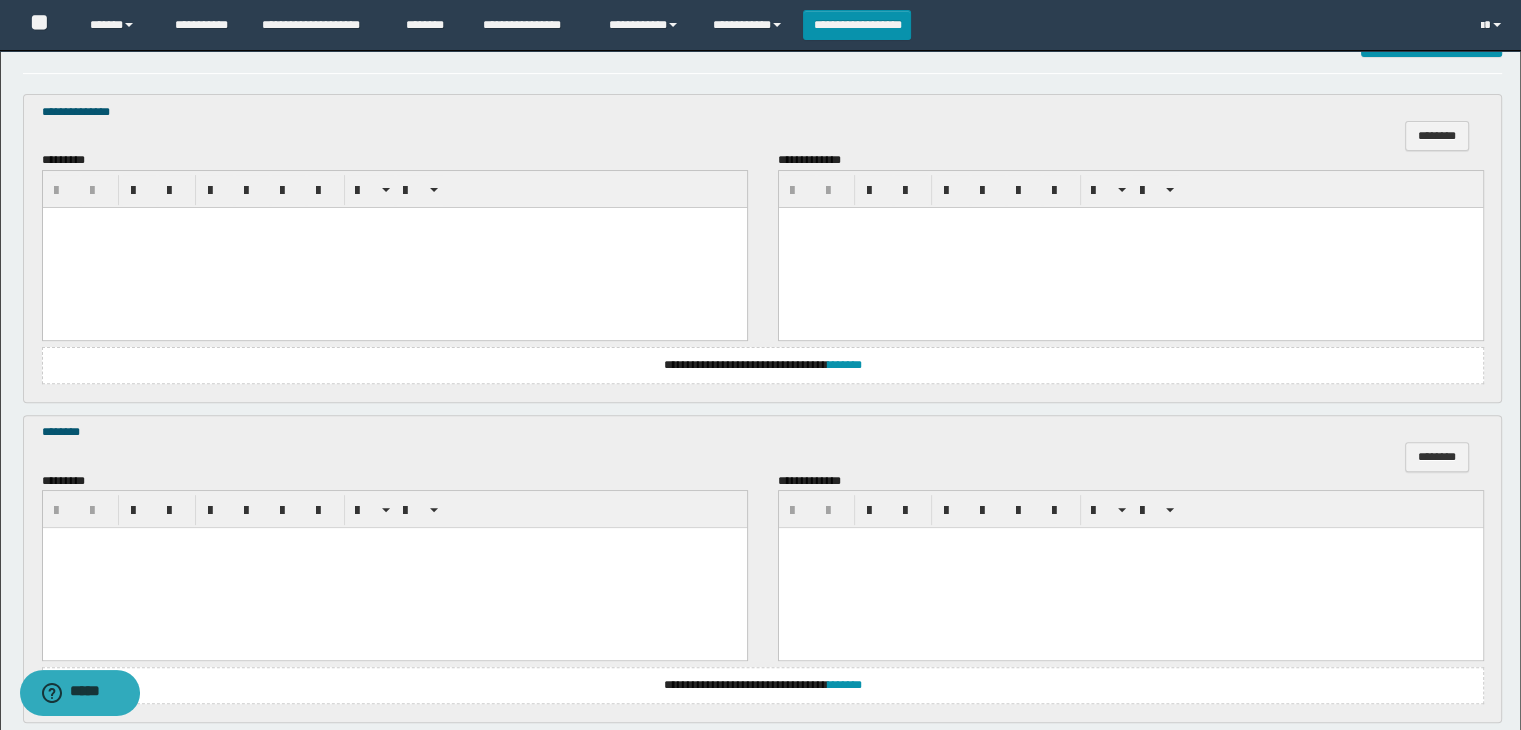 click at bounding box center (394, 247) 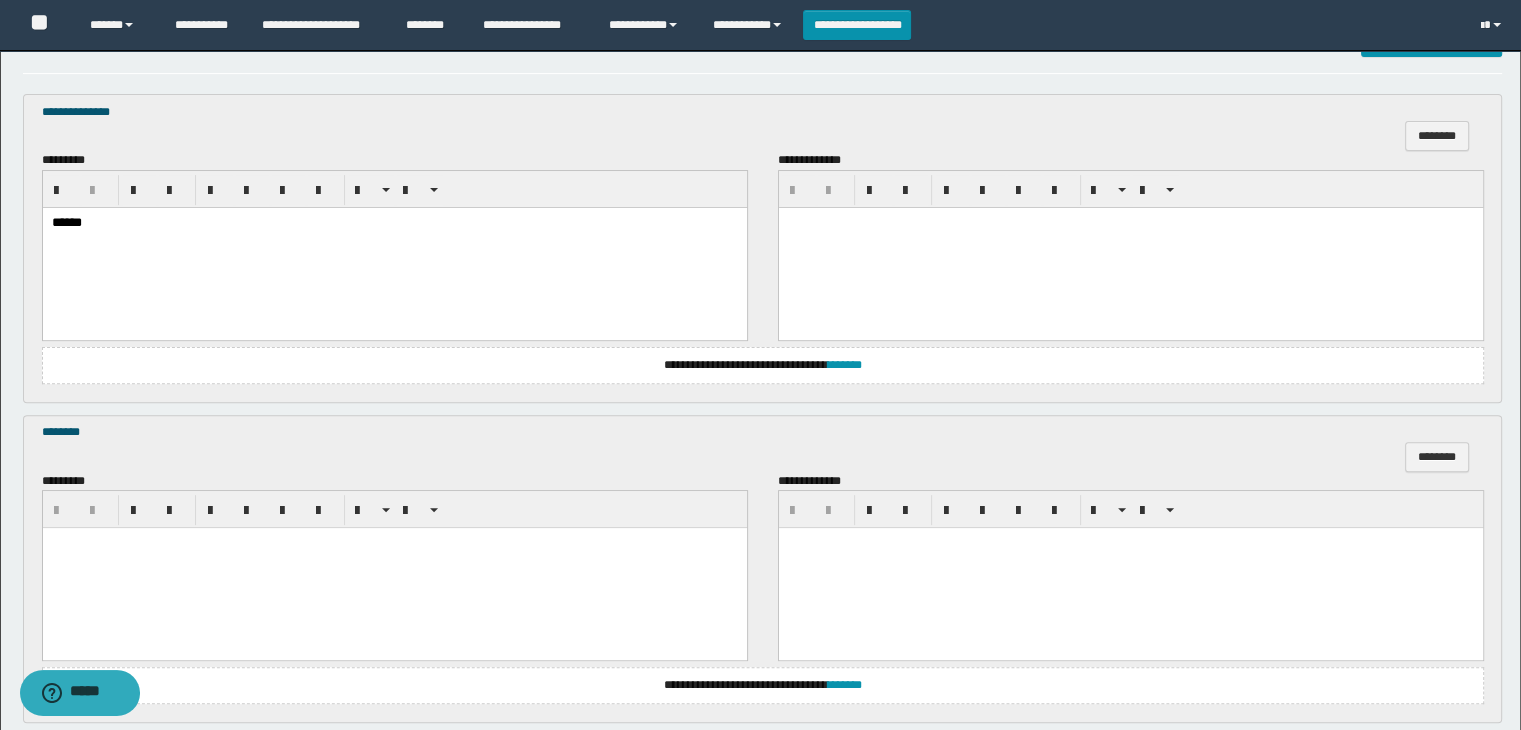 scroll, scrollTop: 800, scrollLeft: 0, axis: vertical 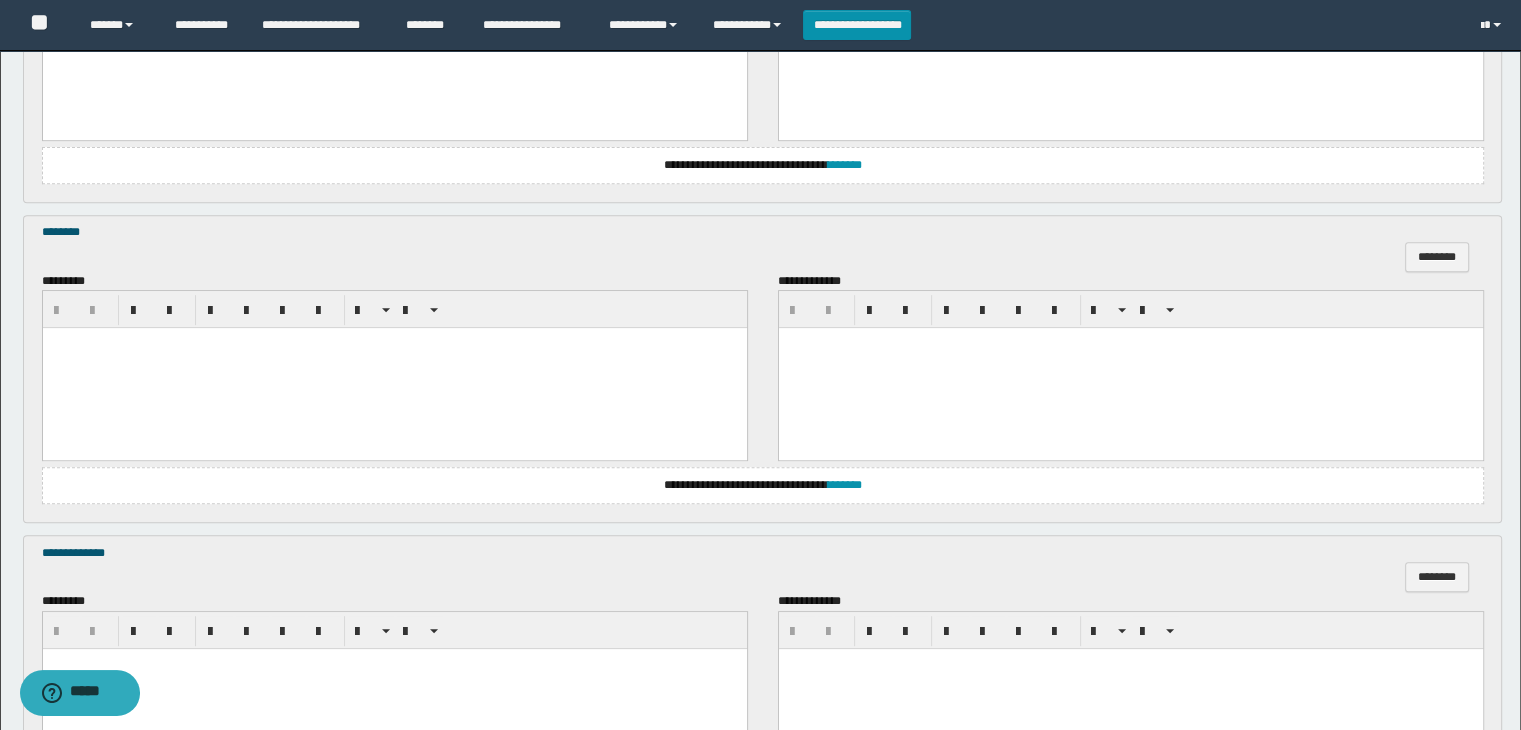 click at bounding box center [394, 343] 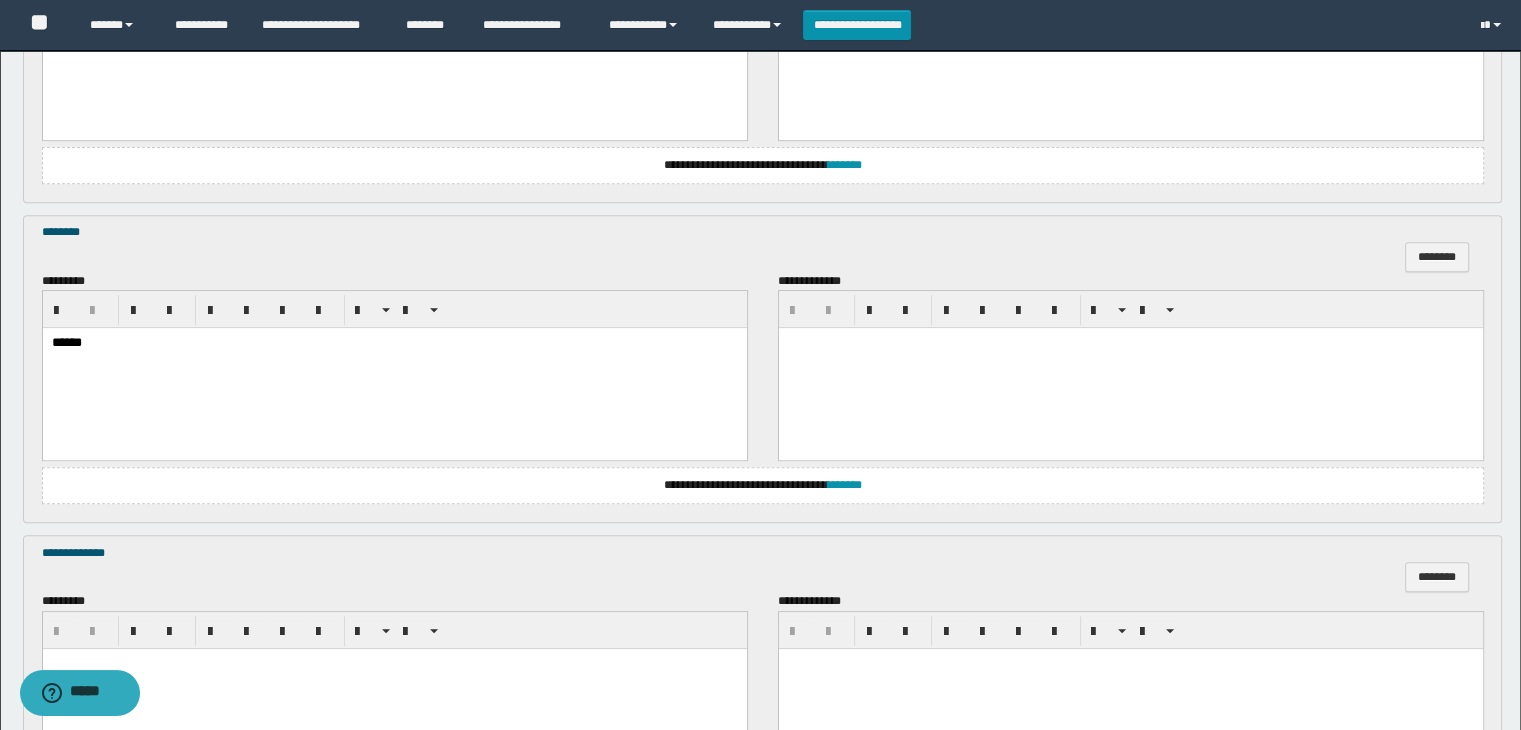 scroll, scrollTop: 1064, scrollLeft: 0, axis: vertical 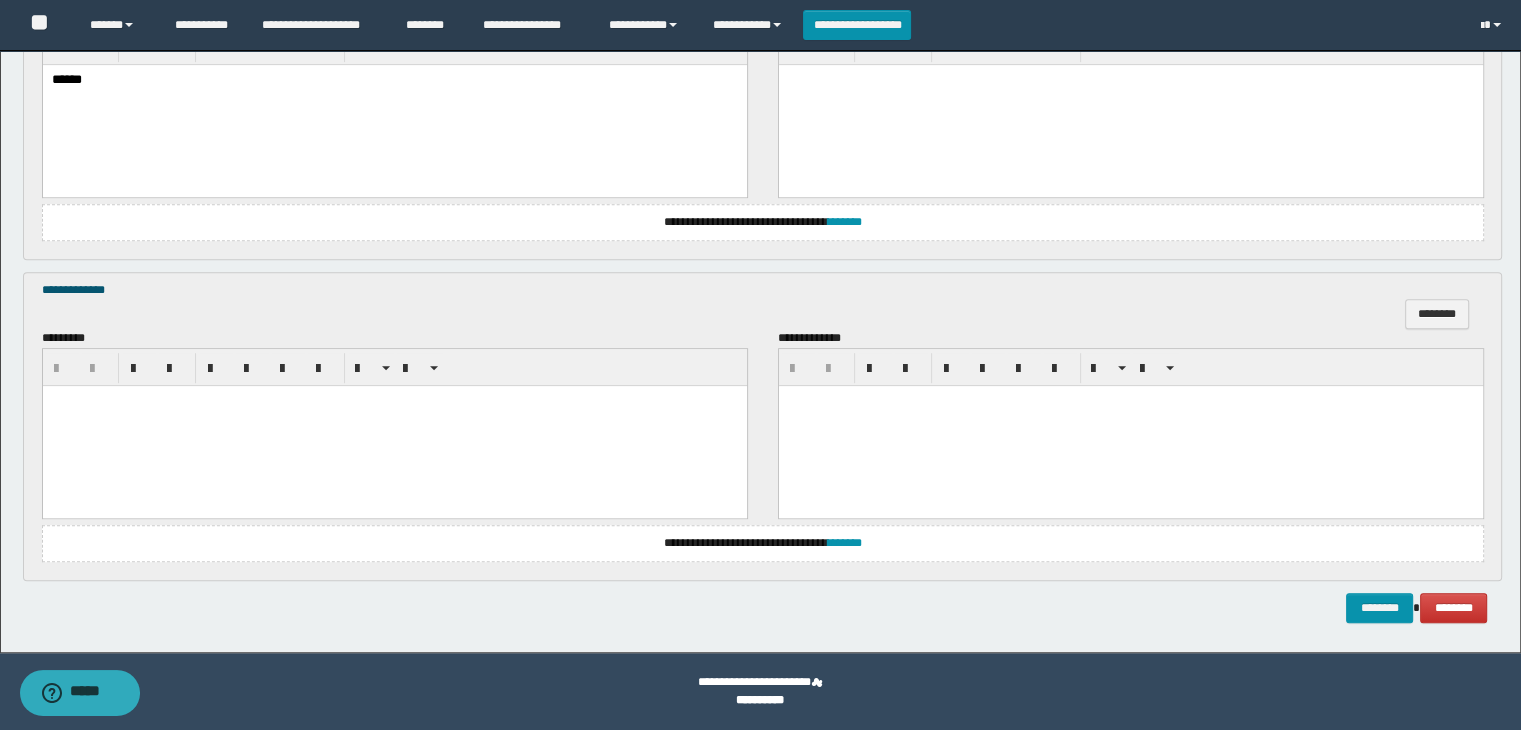 click at bounding box center (394, 425) 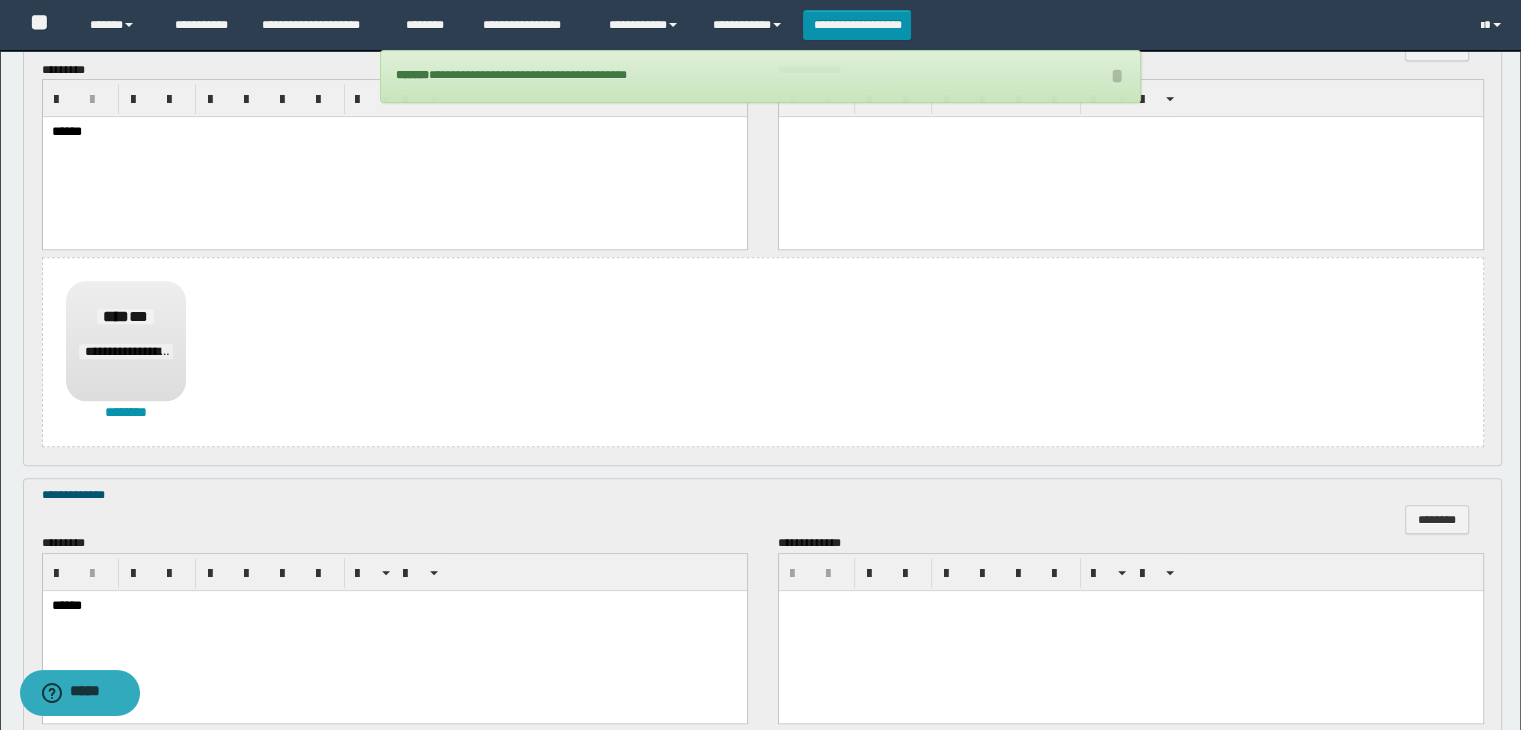 scroll, scrollTop: 1523, scrollLeft: 0, axis: vertical 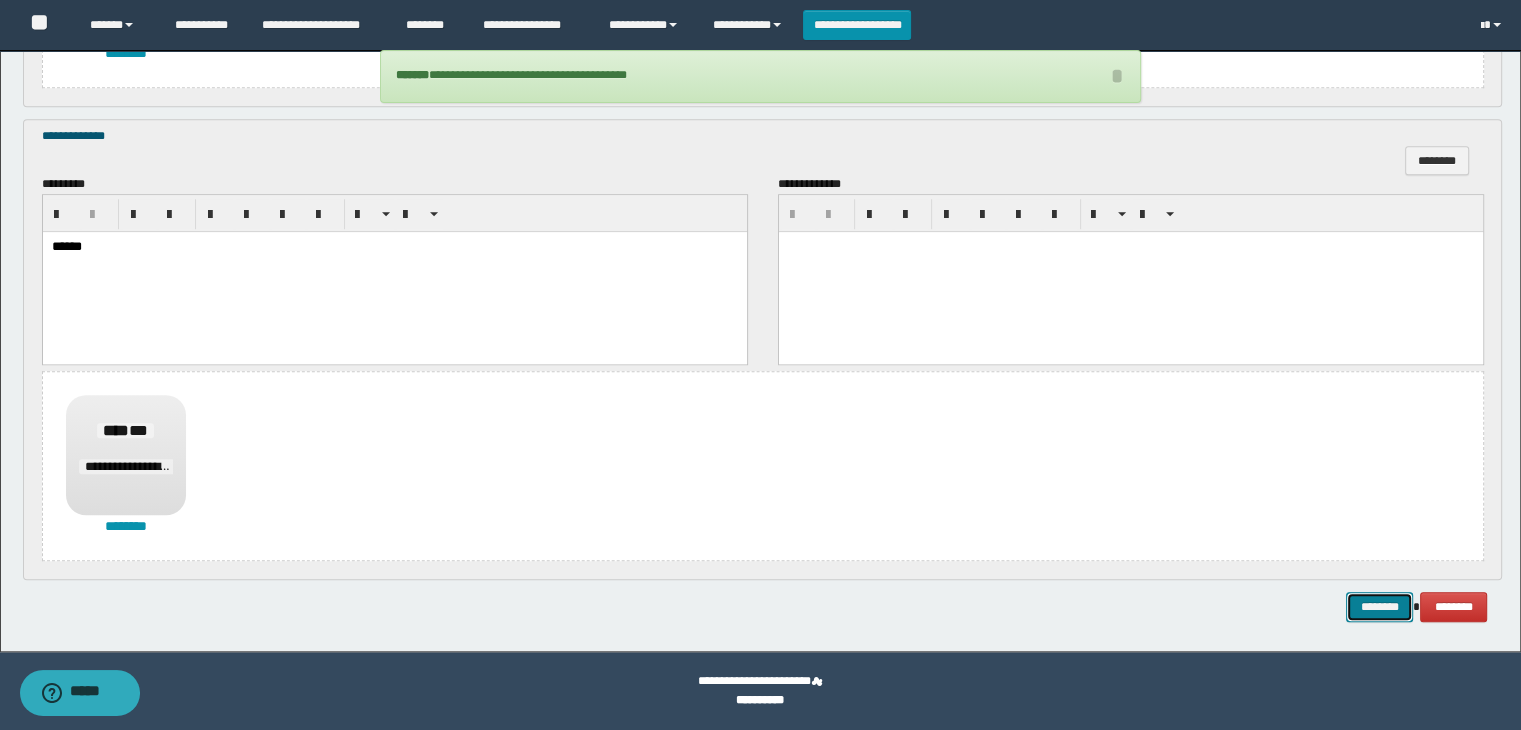 click on "********" at bounding box center (1379, 607) 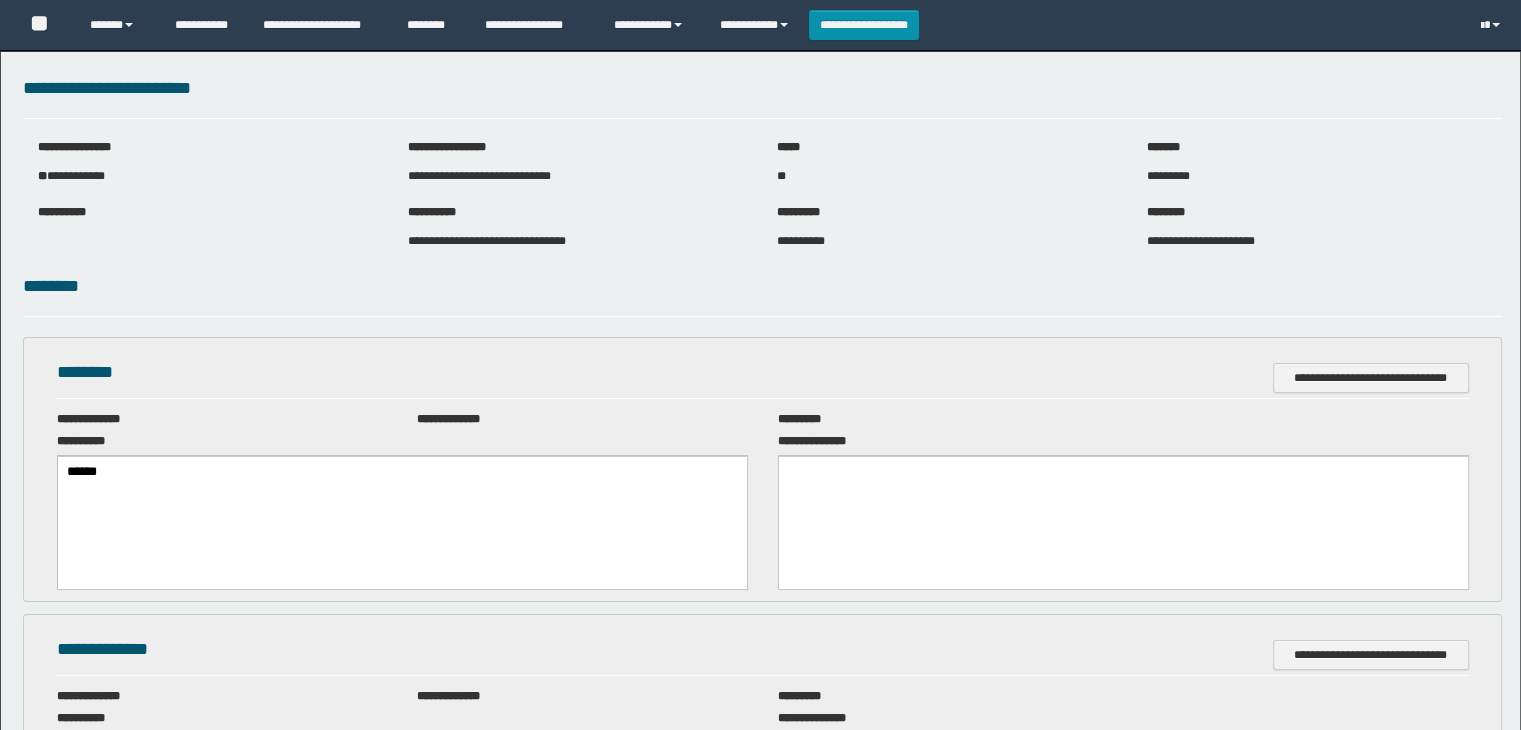 scroll, scrollTop: 0, scrollLeft: 0, axis: both 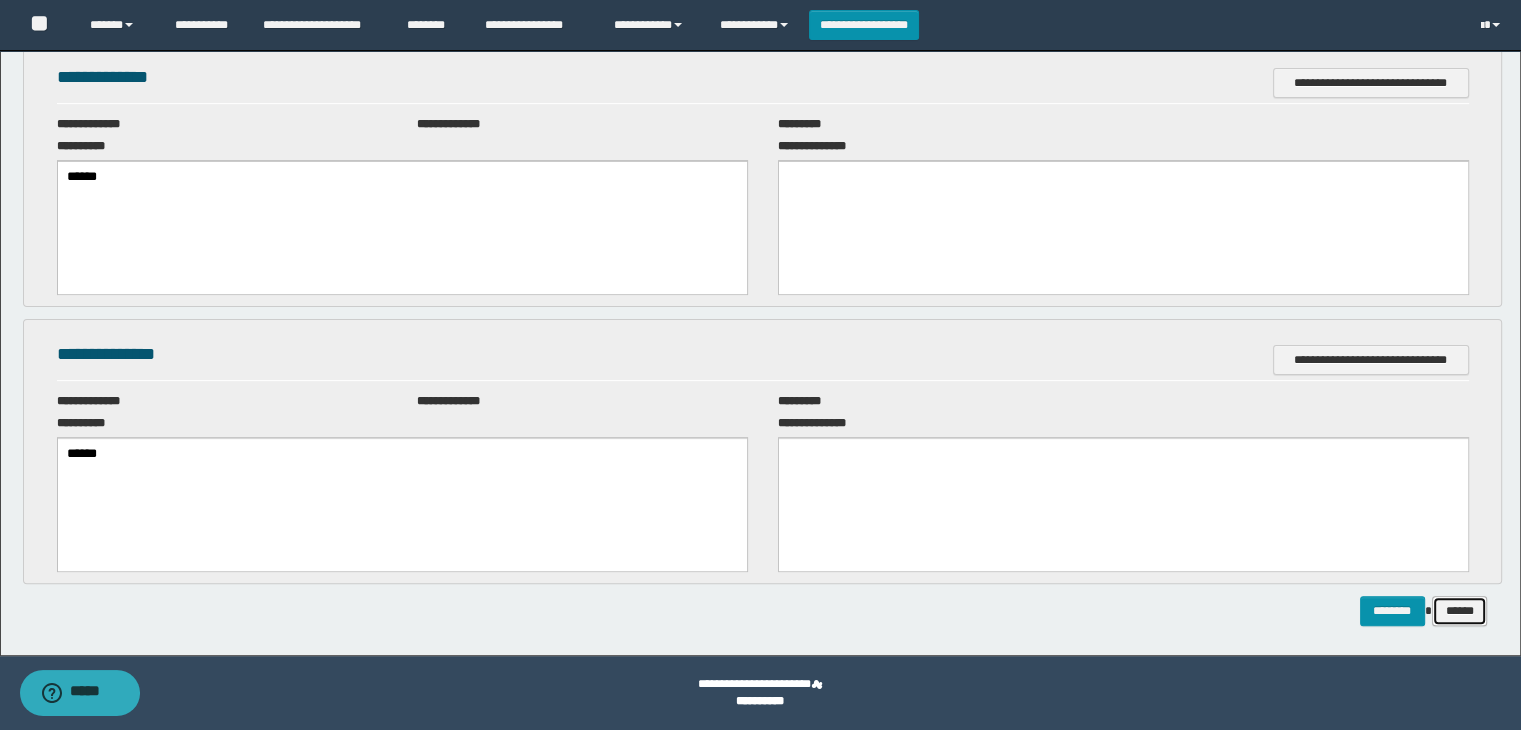 click on "******" at bounding box center [1460, 611] 